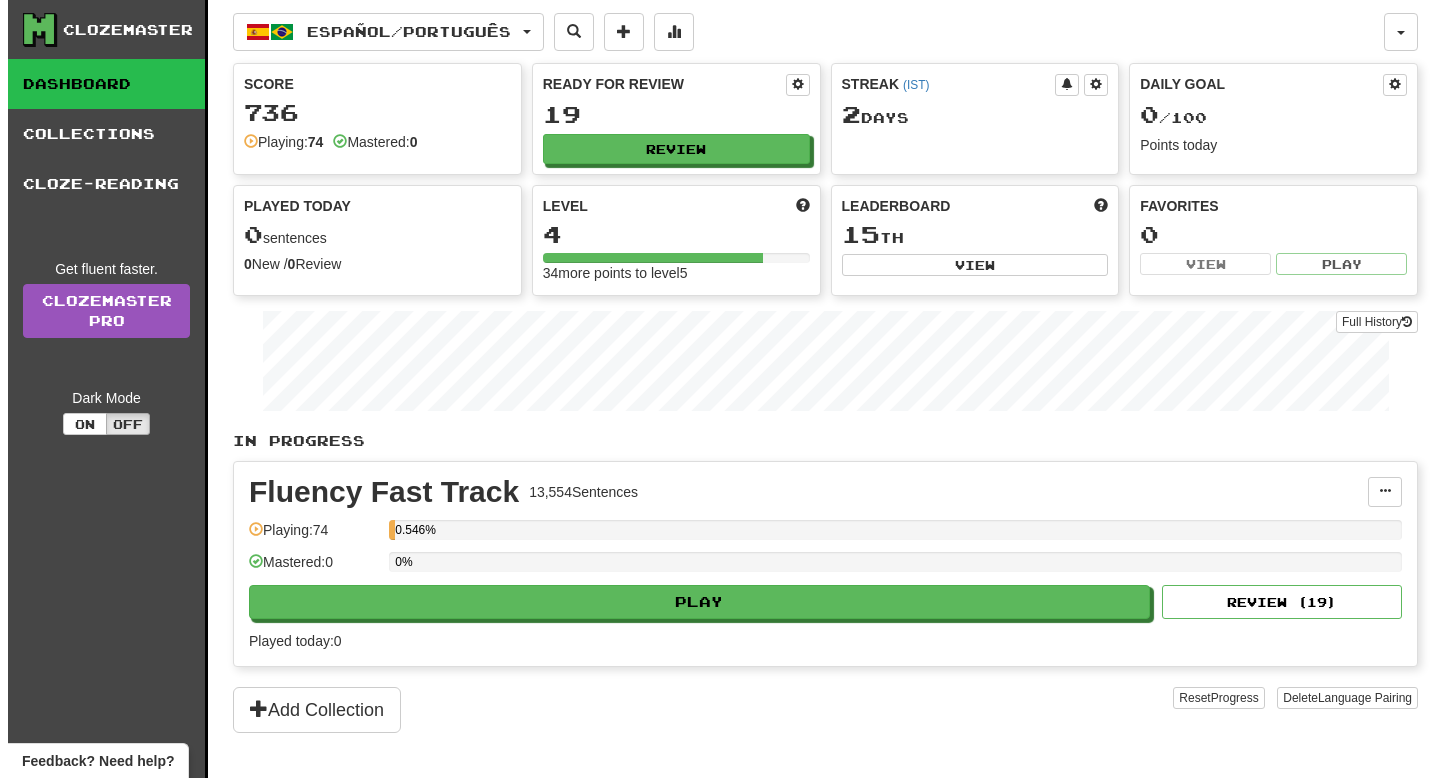 scroll, scrollTop: 0, scrollLeft: 0, axis: both 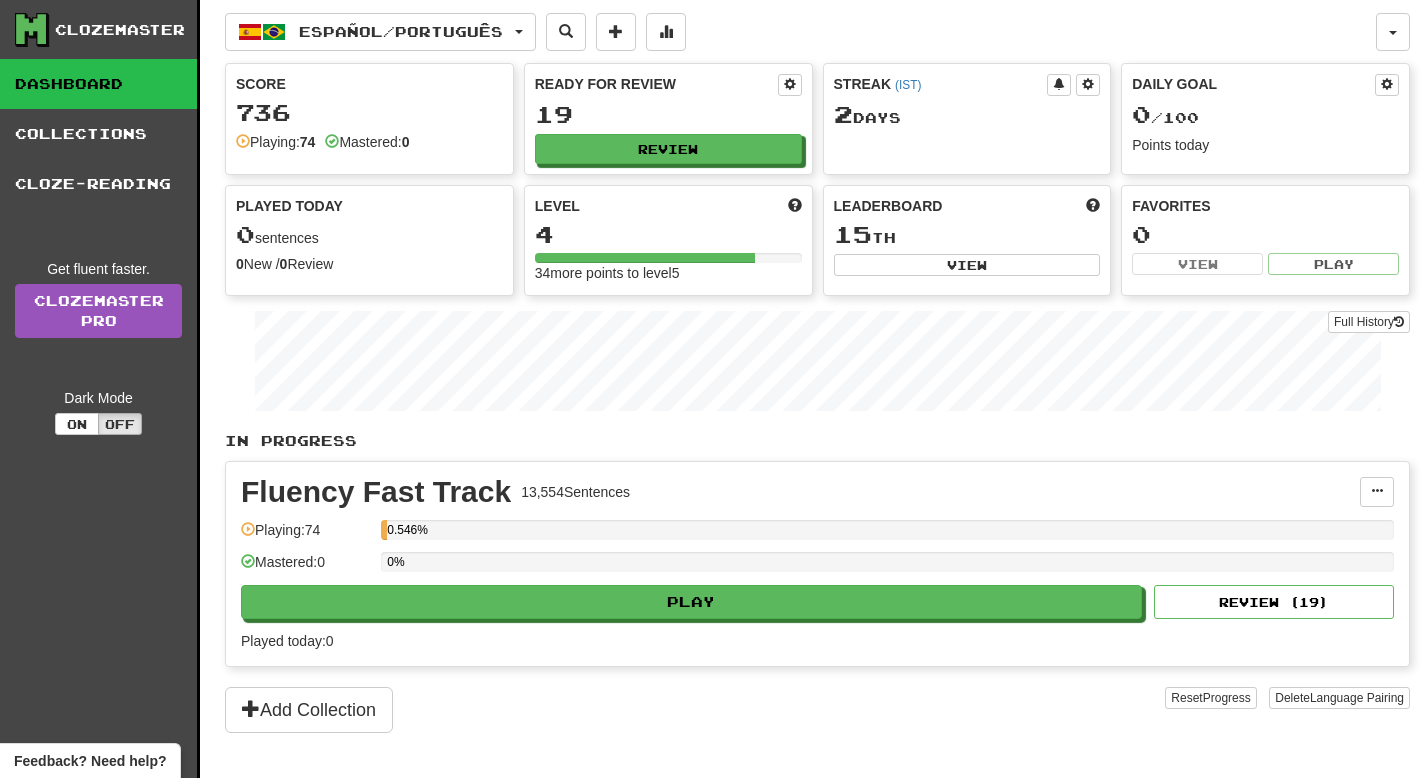 click on "Play Review ( 19 )" at bounding box center (817, 602) 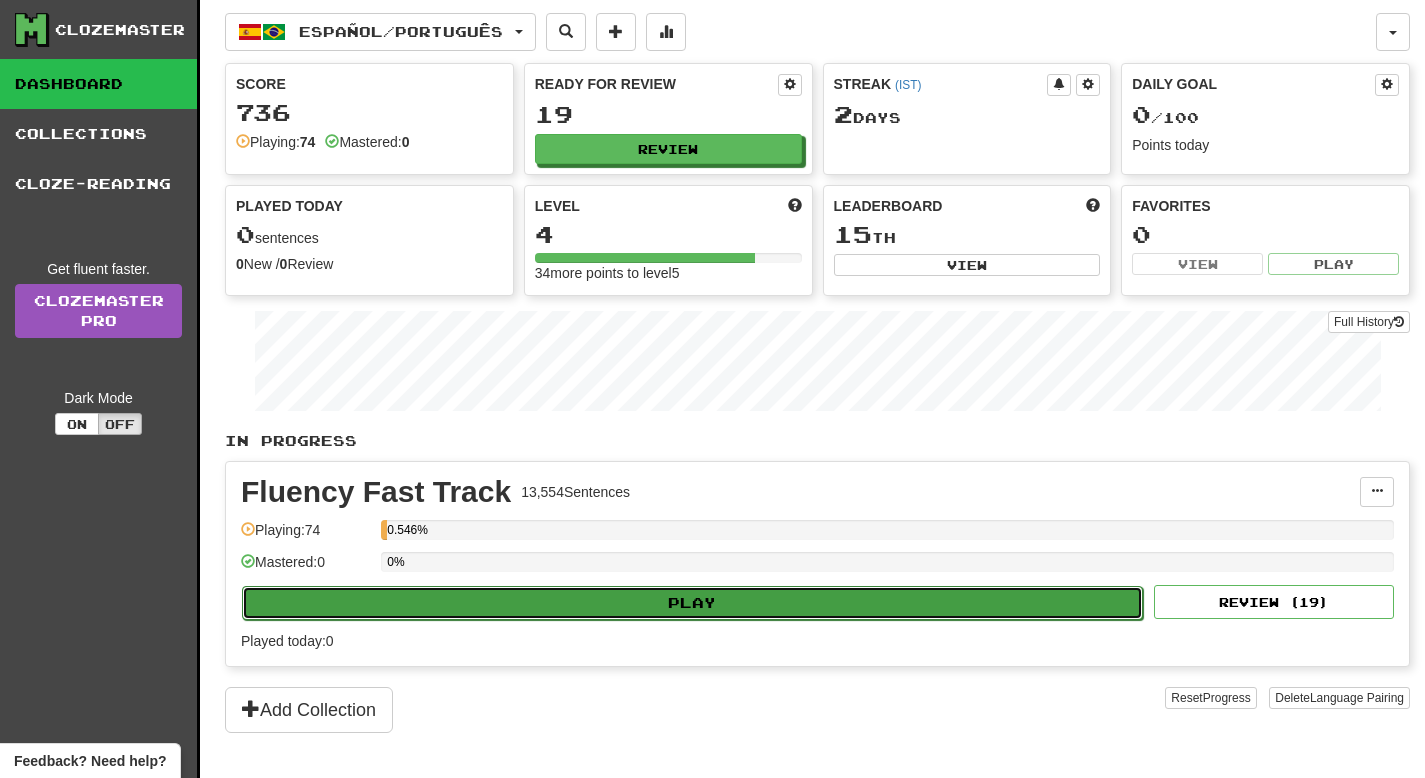click on "Play" at bounding box center (692, 603) 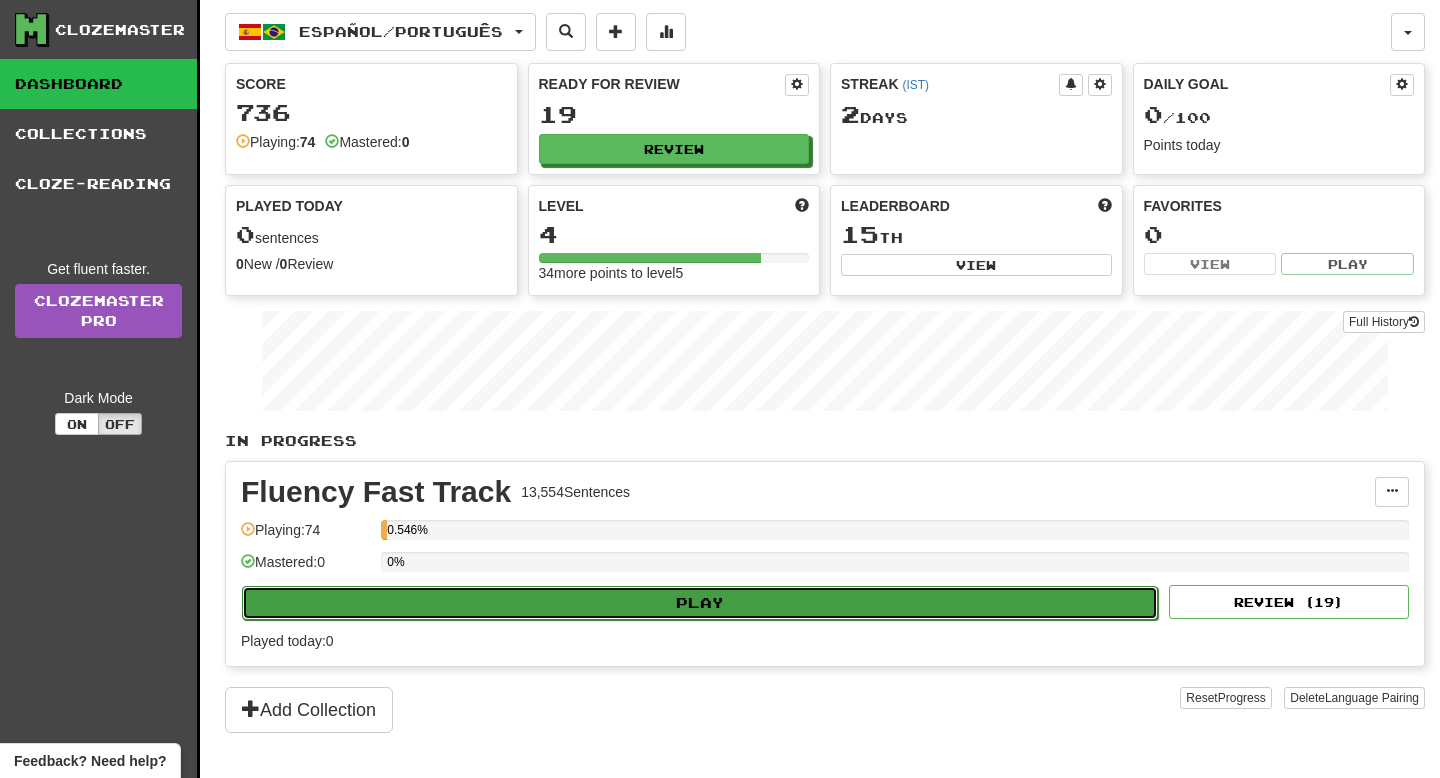select on "**" 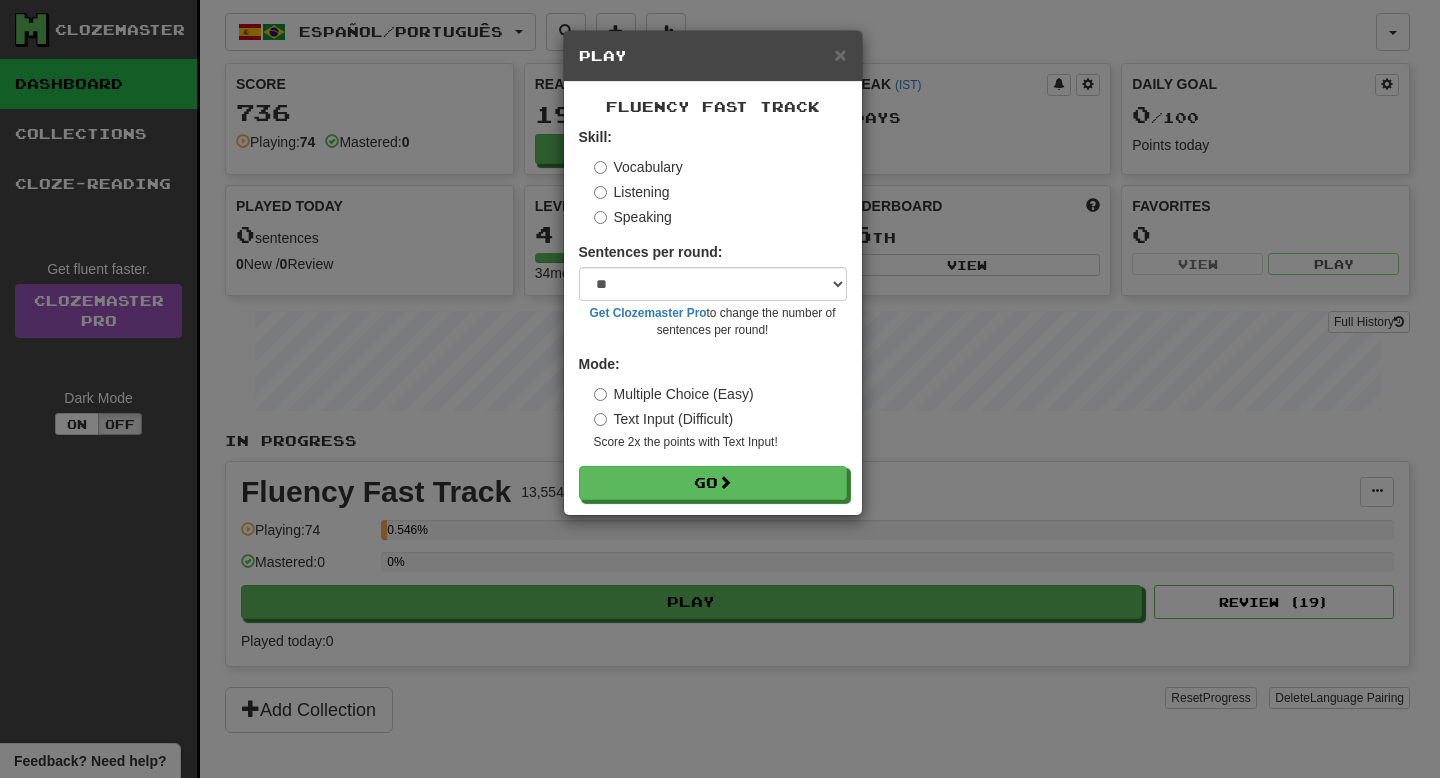 click on "Listening" at bounding box center (632, 192) 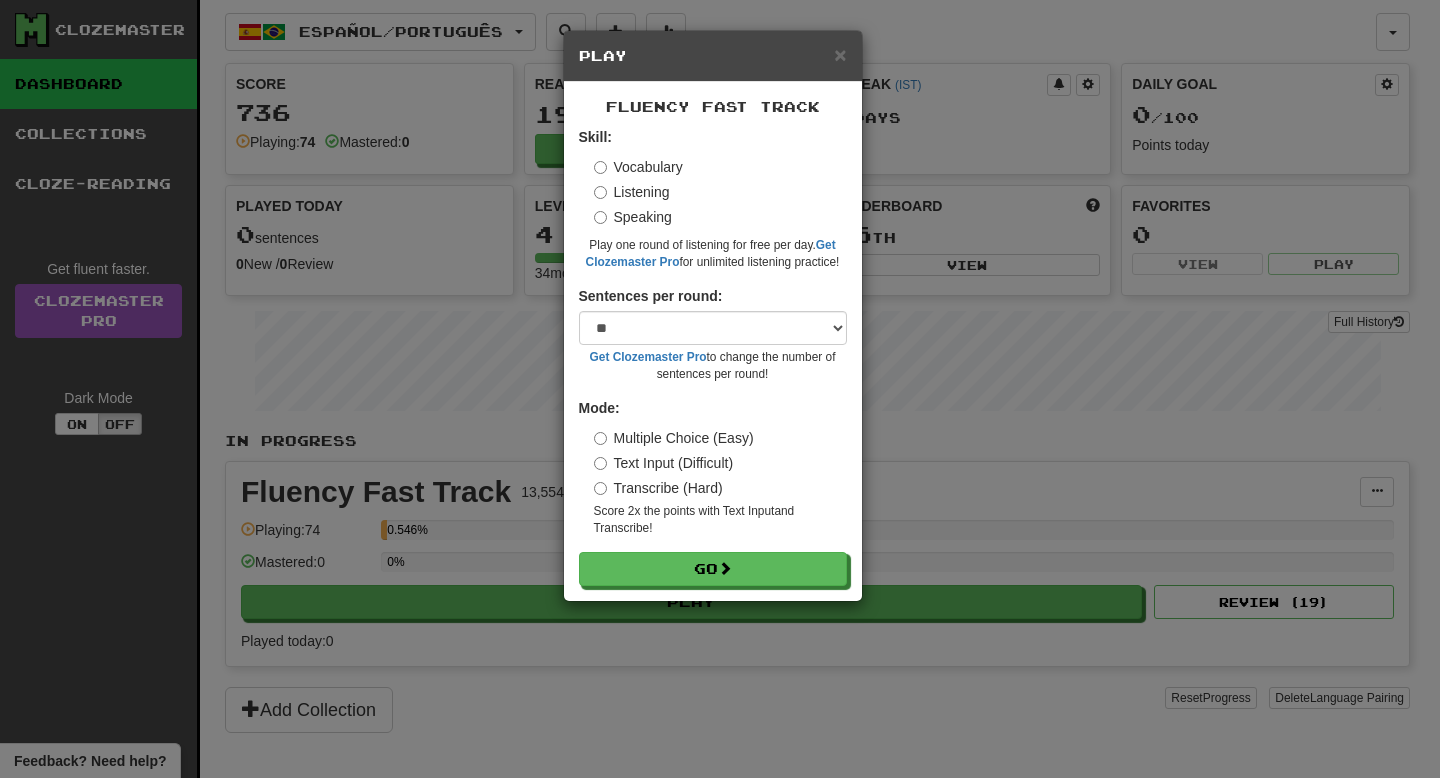click on "Vocabulary" at bounding box center [638, 167] 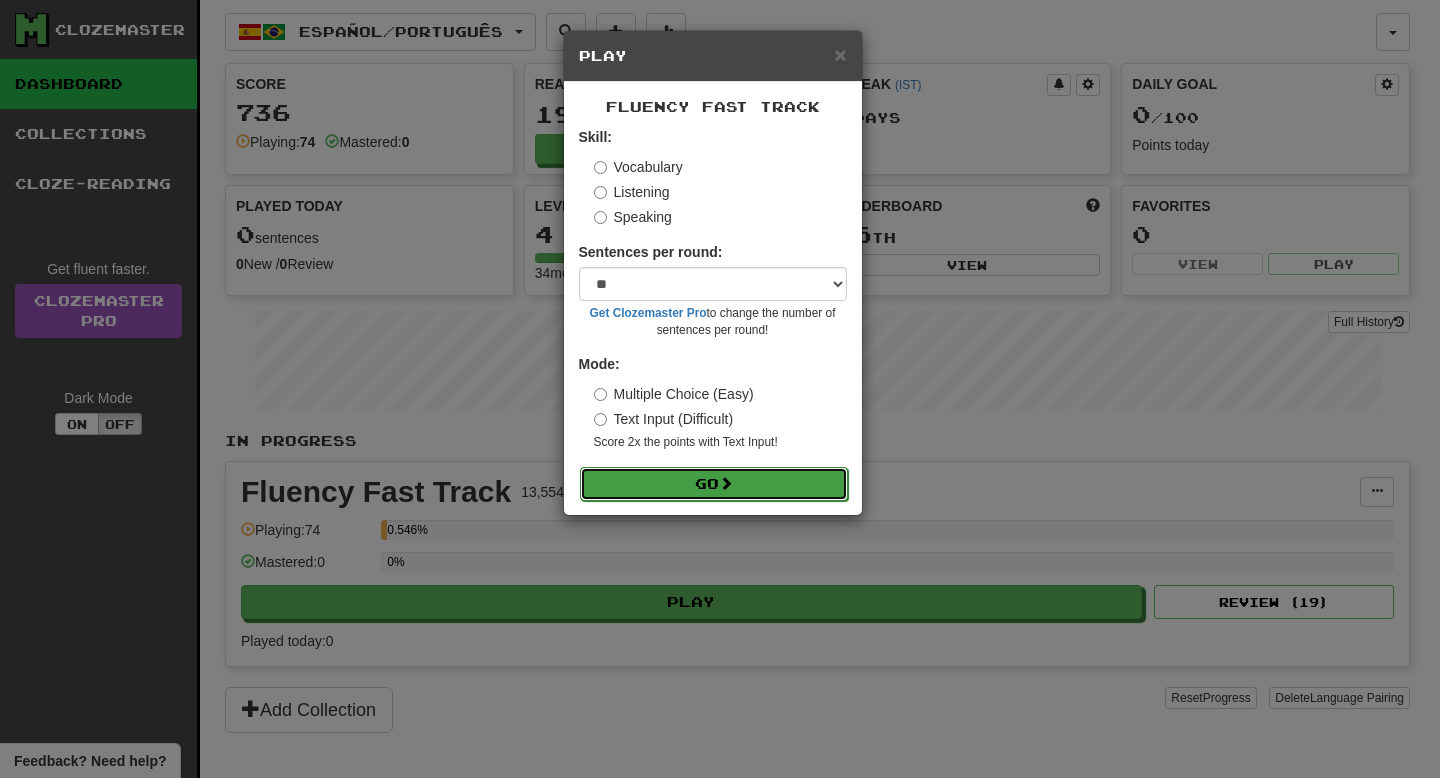 click on "Go" at bounding box center (714, 484) 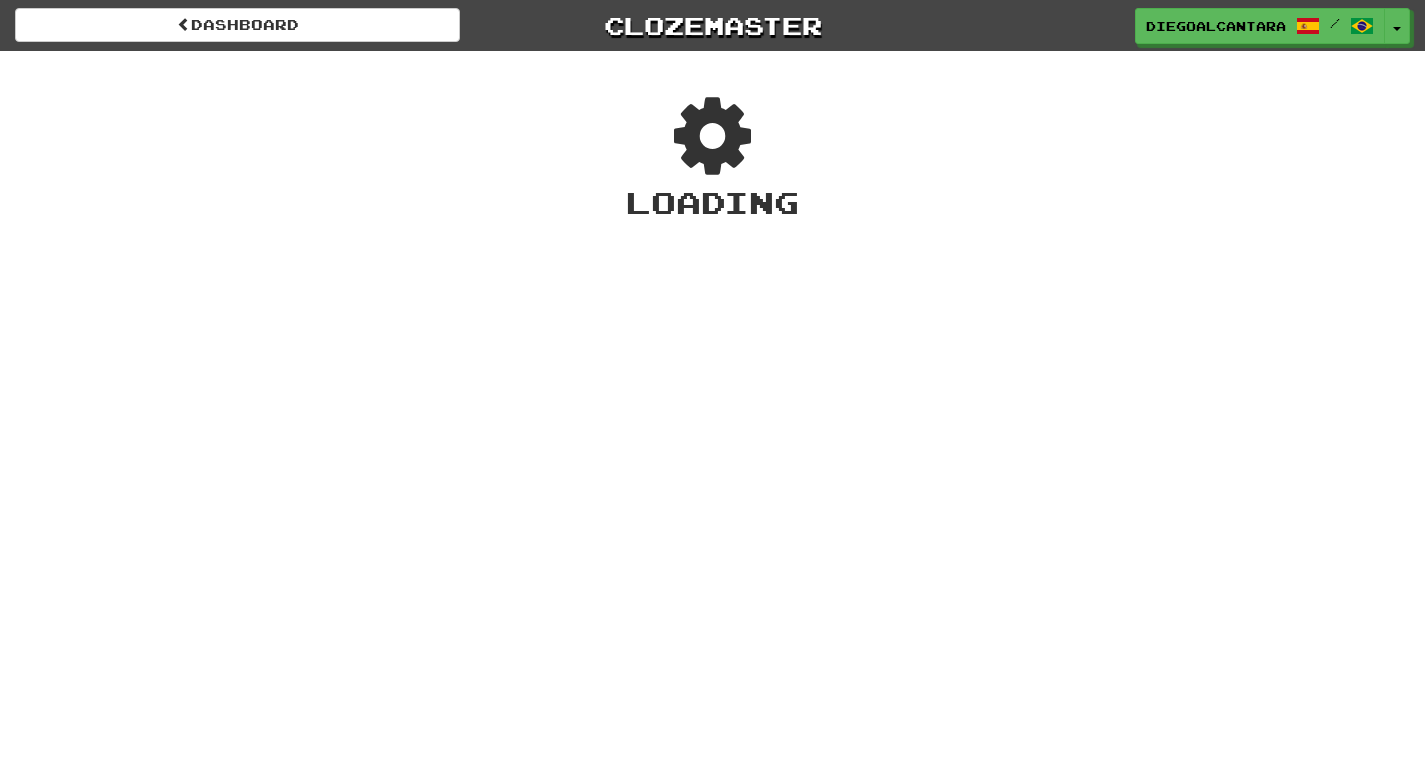 scroll, scrollTop: 0, scrollLeft: 0, axis: both 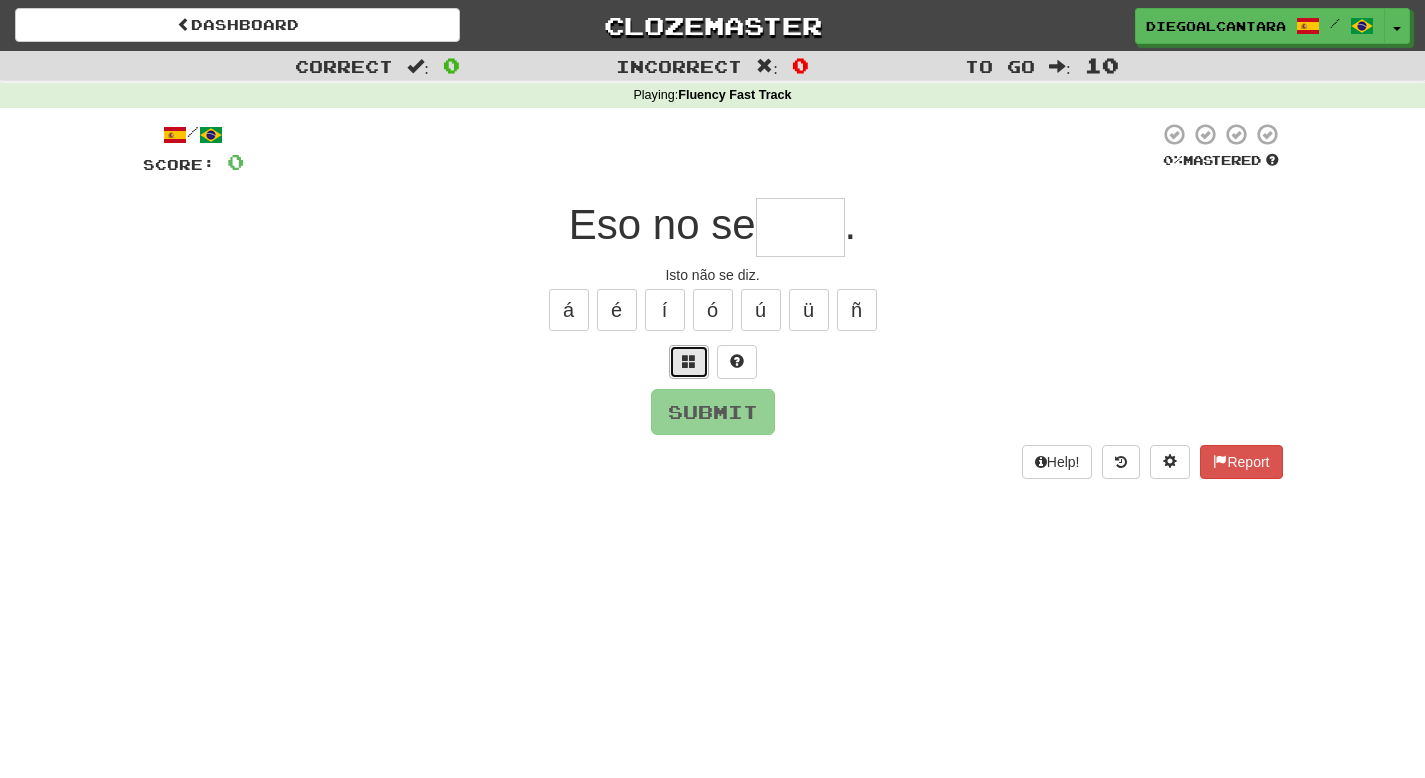 click at bounding box center [689, 362] 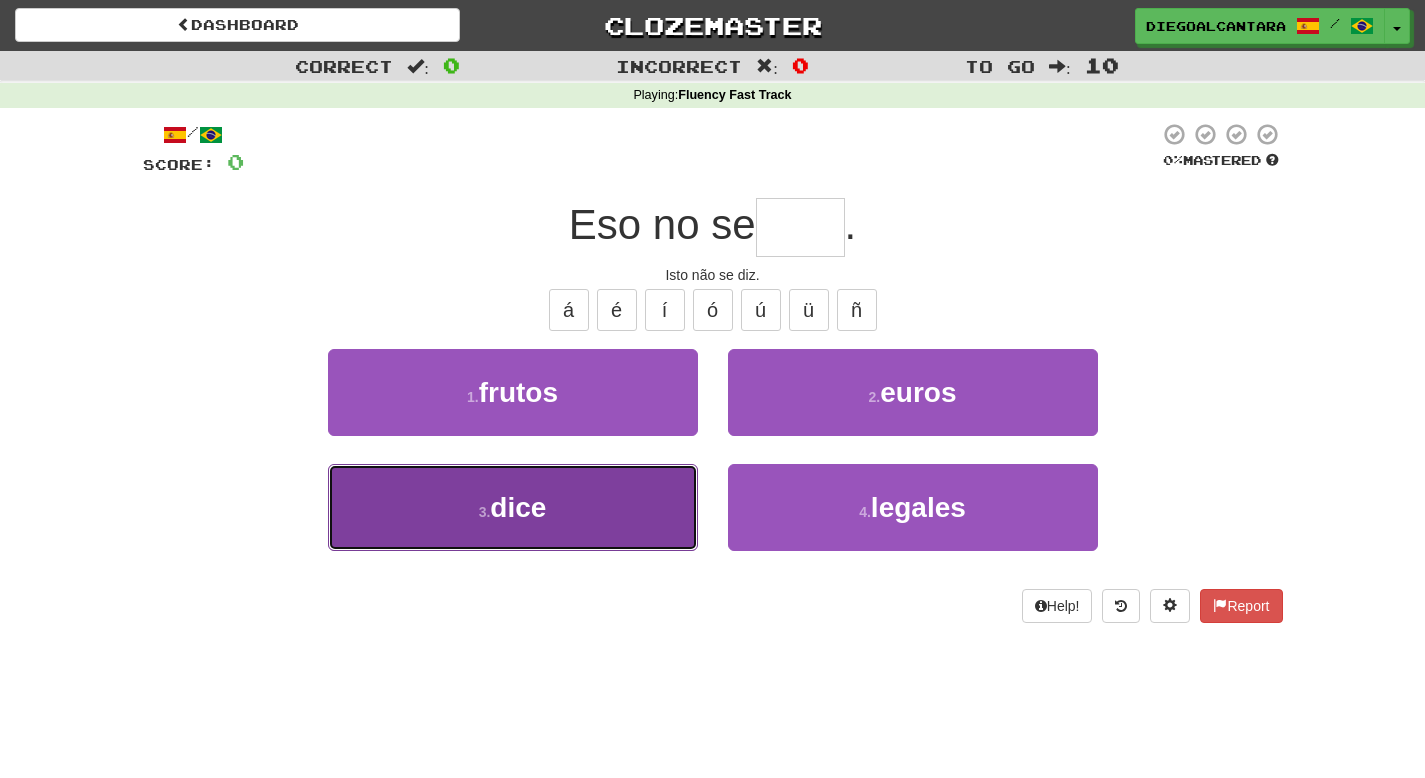click on "3 .  dice" at bounding box center [513, 507] 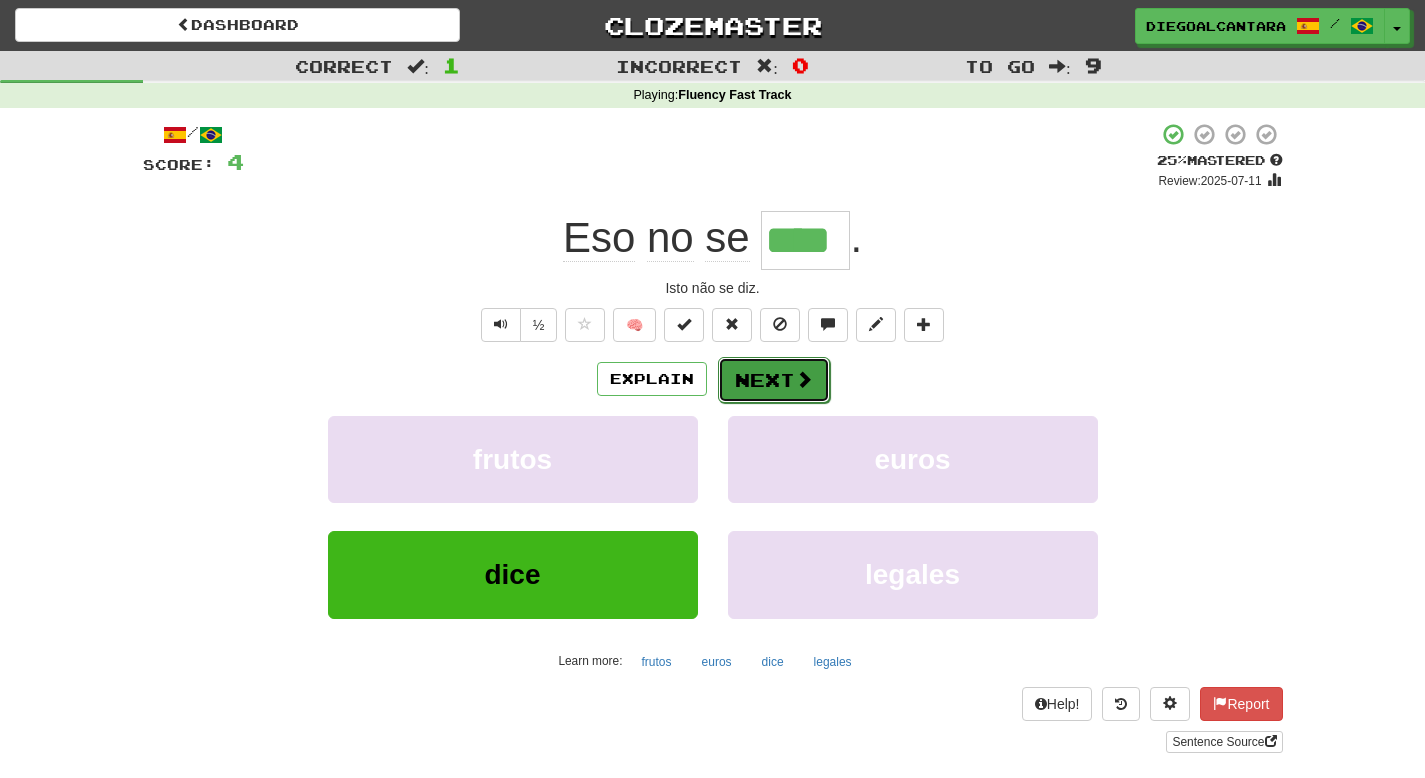 click on "Next" at bounding box center [774, 380] 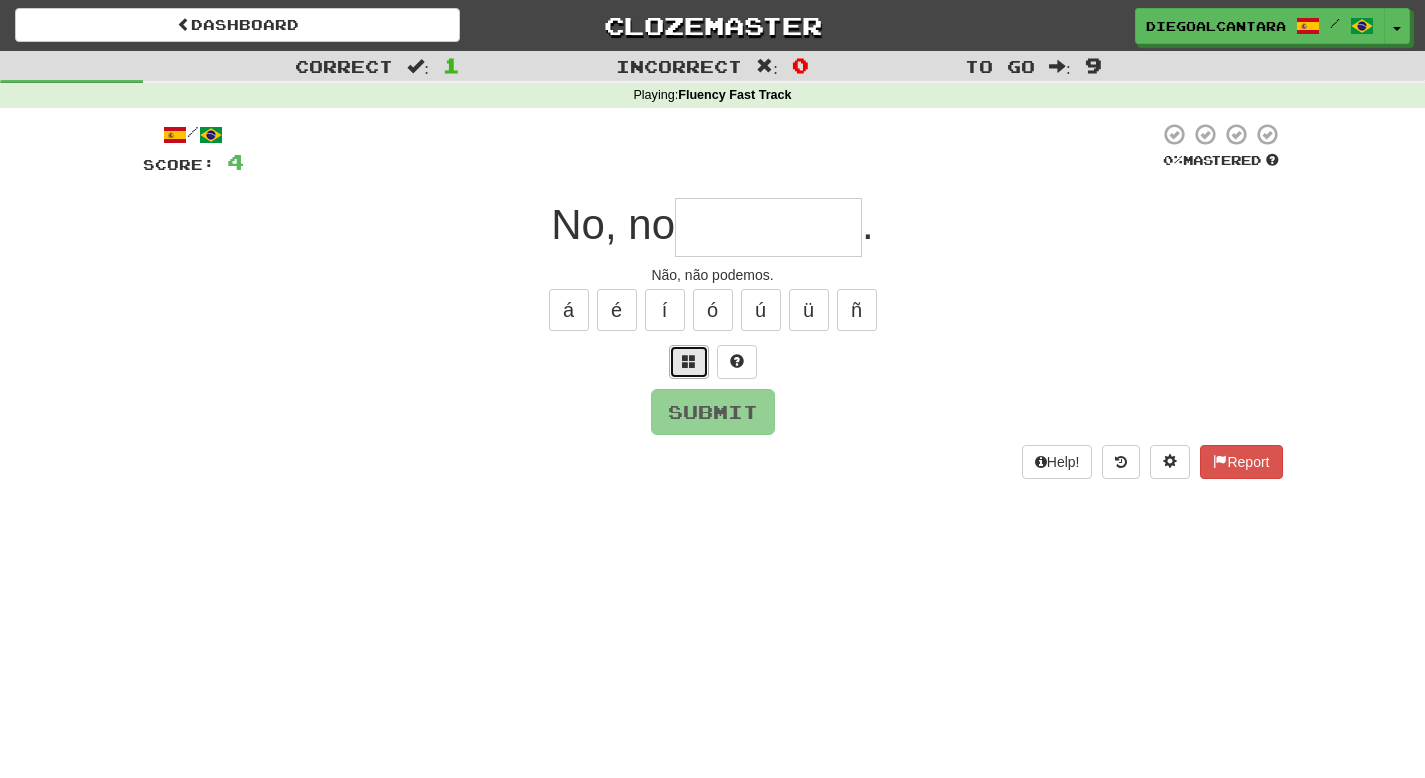 click at bounding box center [689, 361] 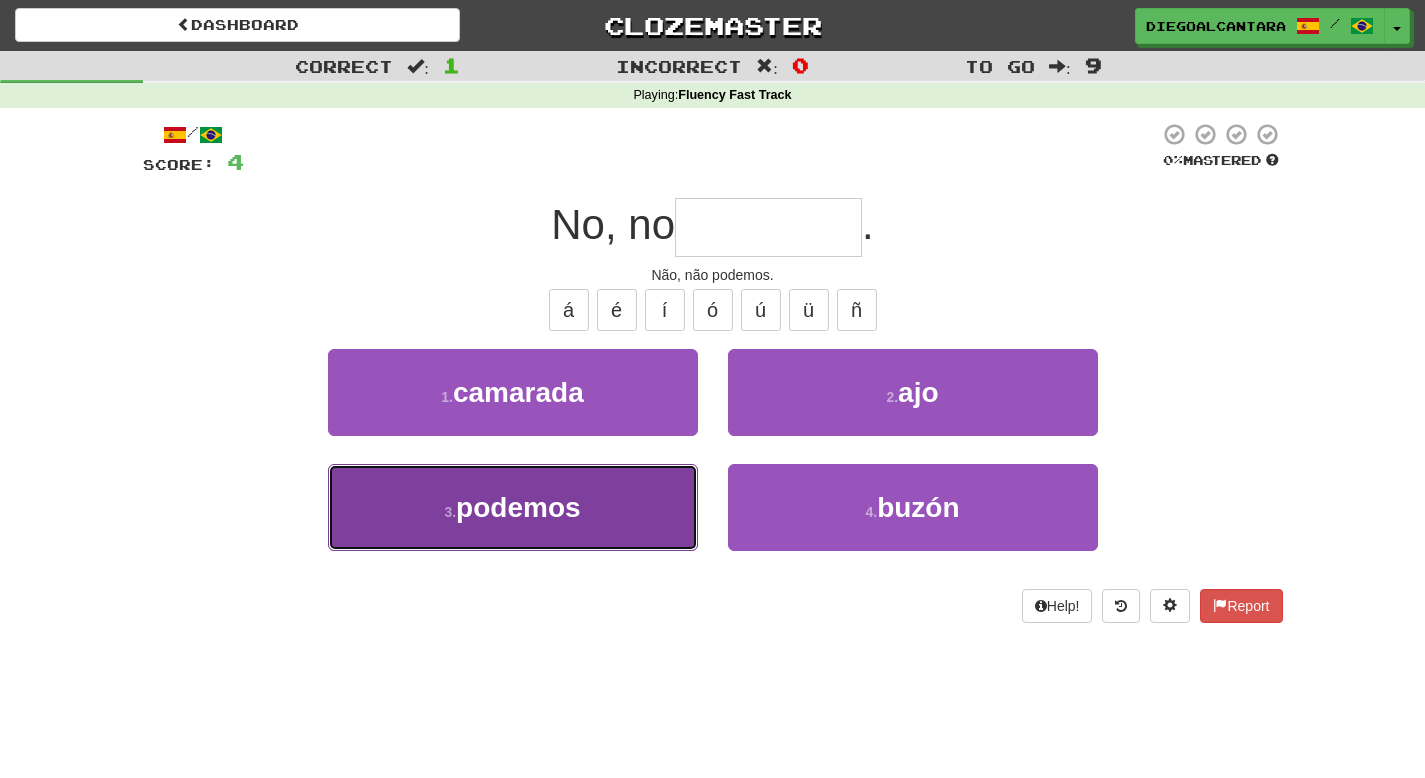 click on "3 .  podemos" at bounding box center (513, 507) 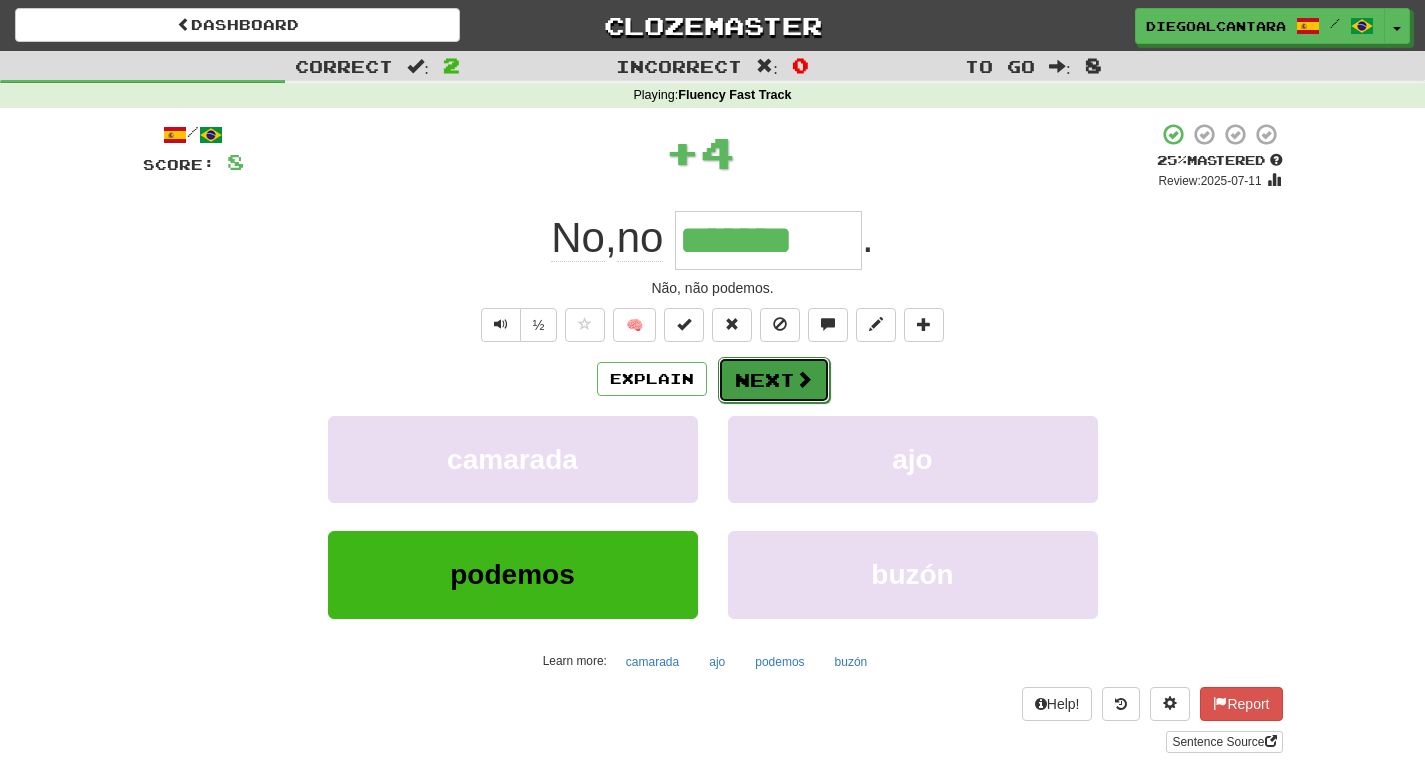click on "Next" at bounding box center [774, 380] 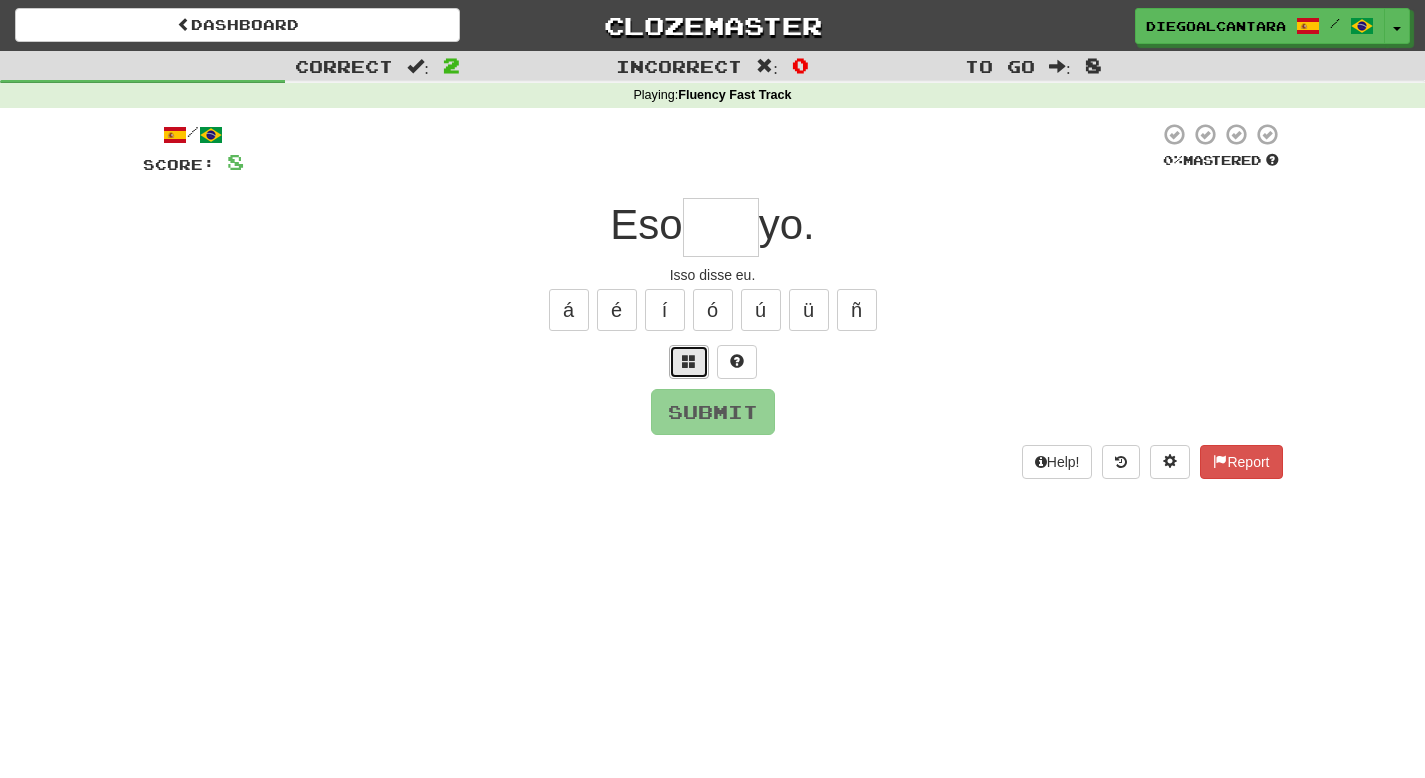 click at bounding box center (689, 361) 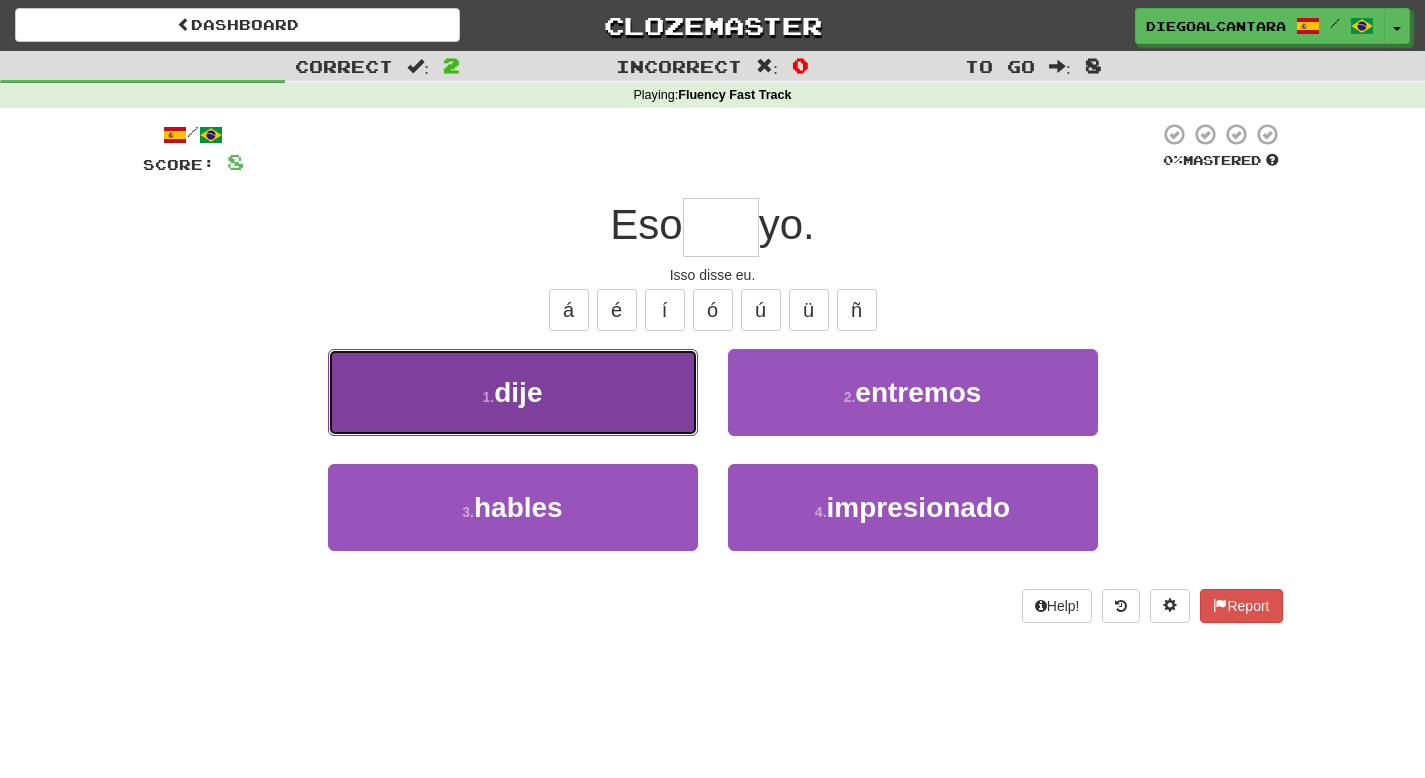 click on "dije" at bounding box center [518, 392] 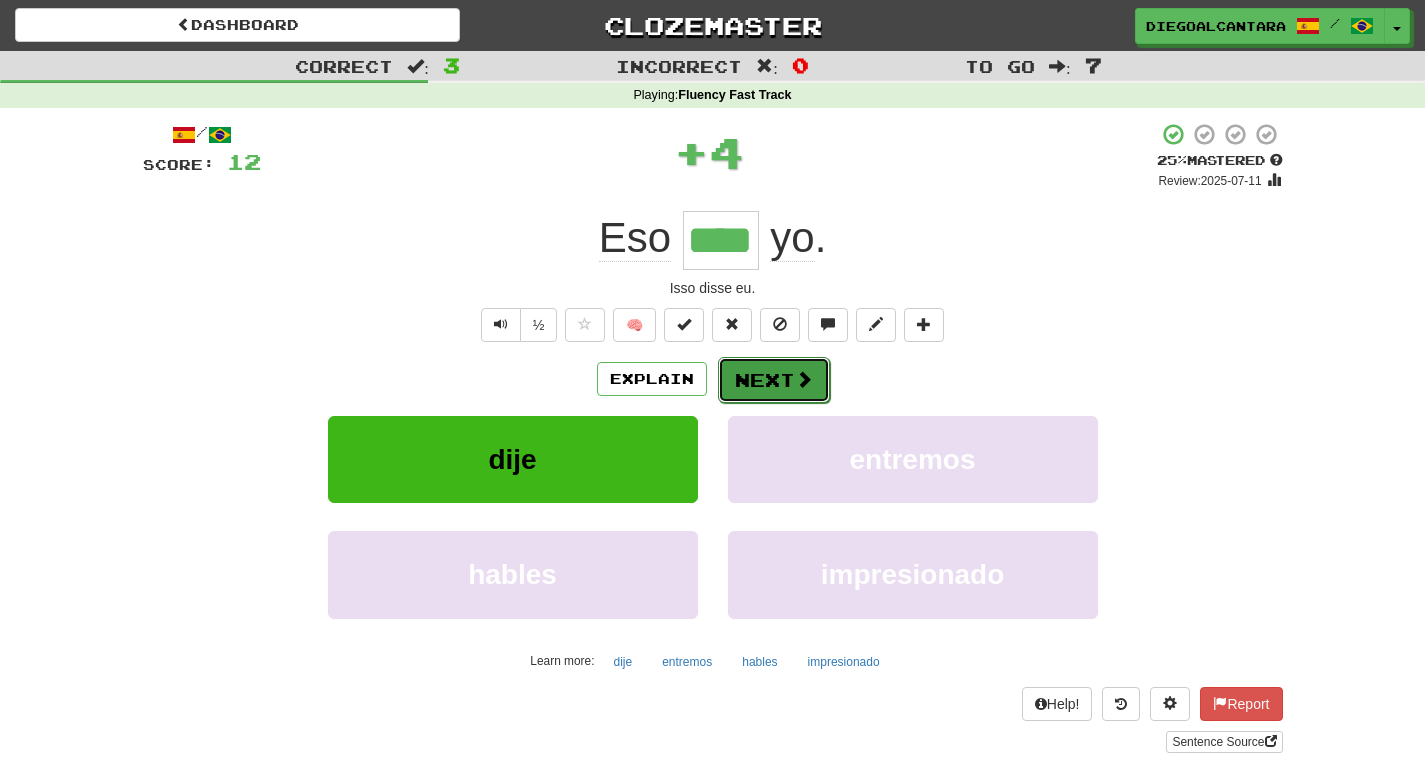 click at bounding box center (804, 379) 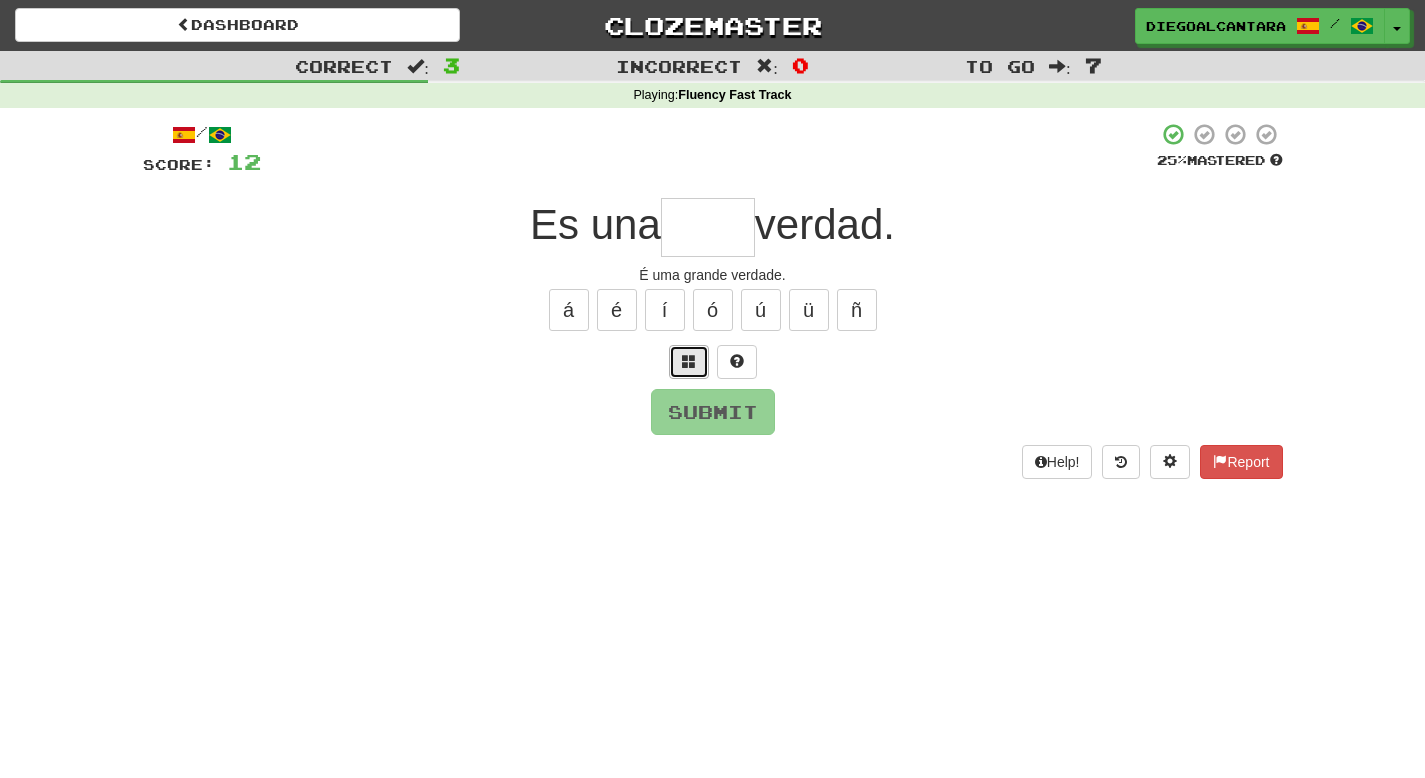 click at bounding box center (689, 362) 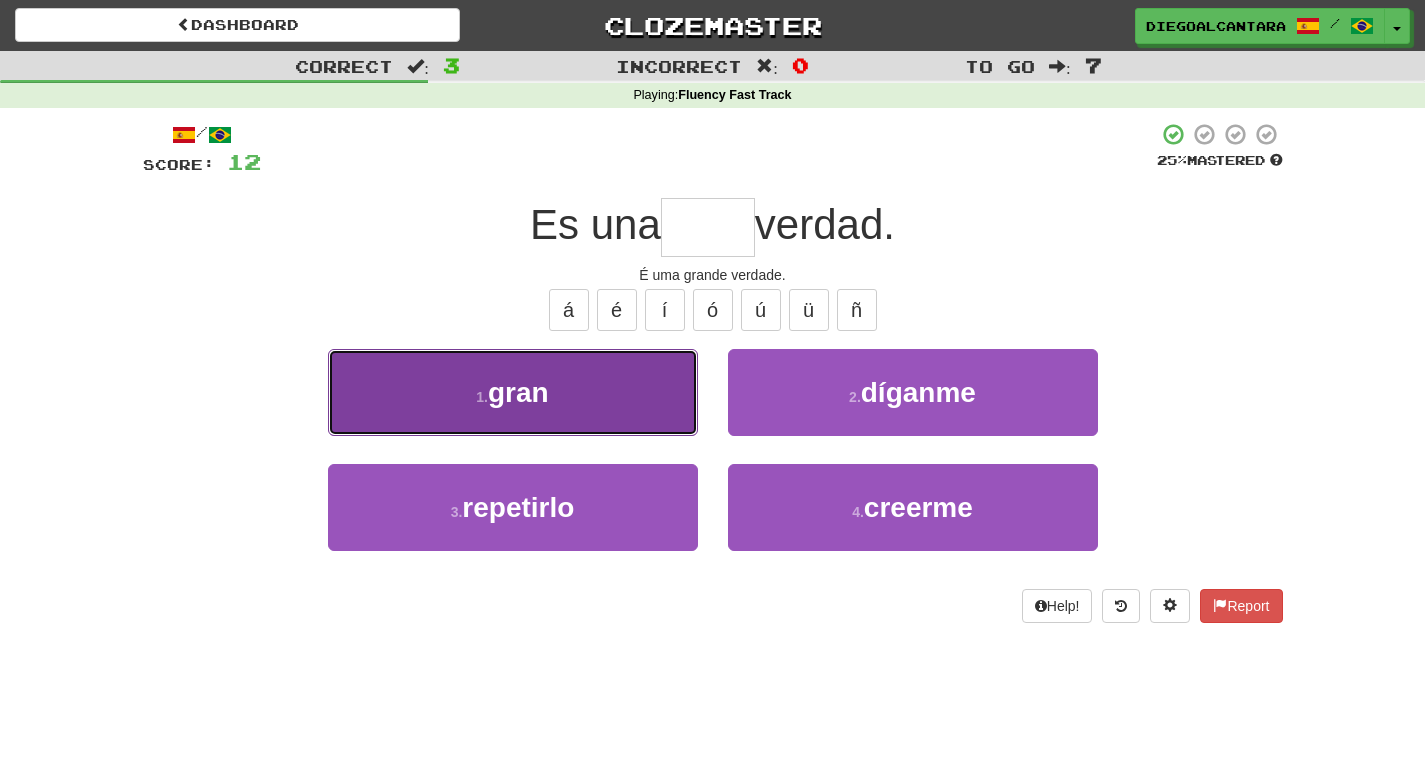 click on "1 .  gran" at bounding box center [513, 392] 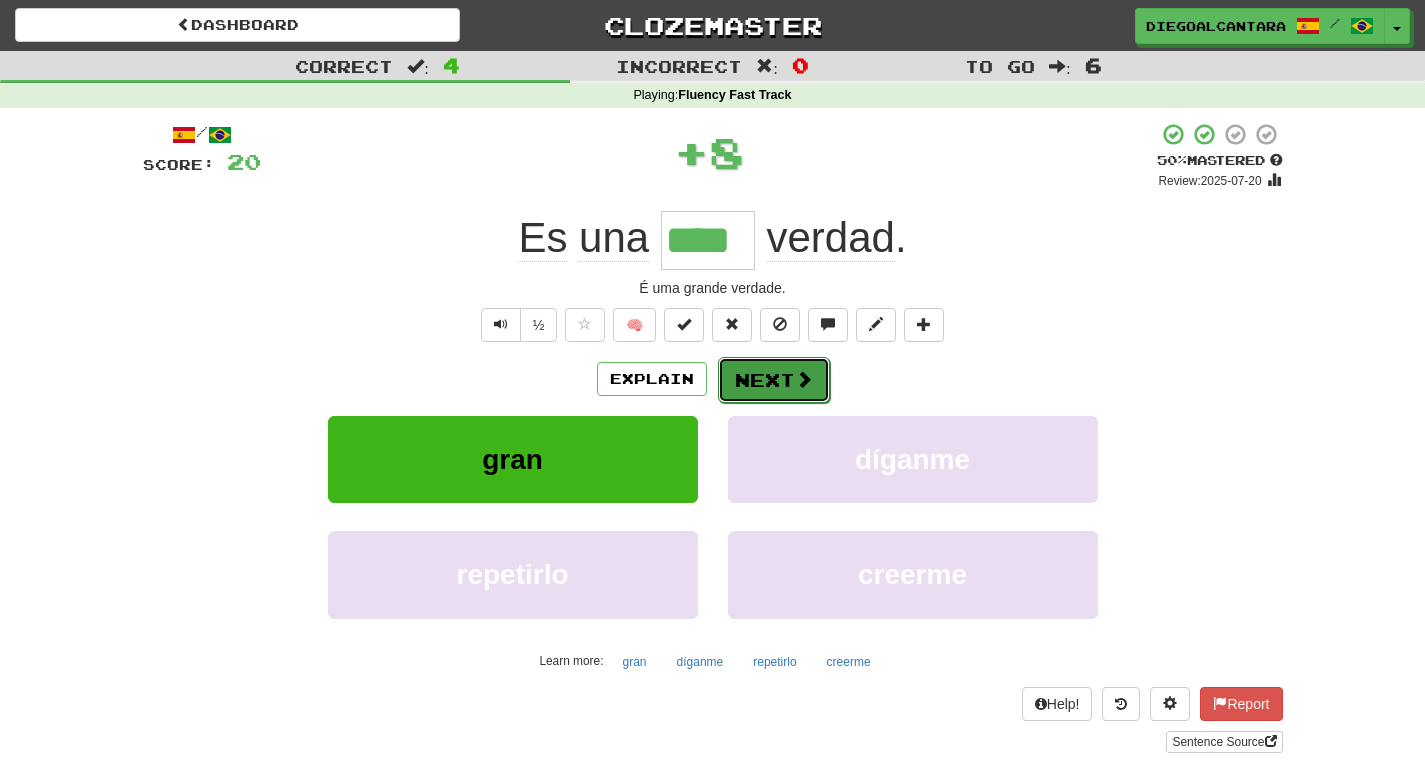 click on "Next" at bounding box center [774, 380] 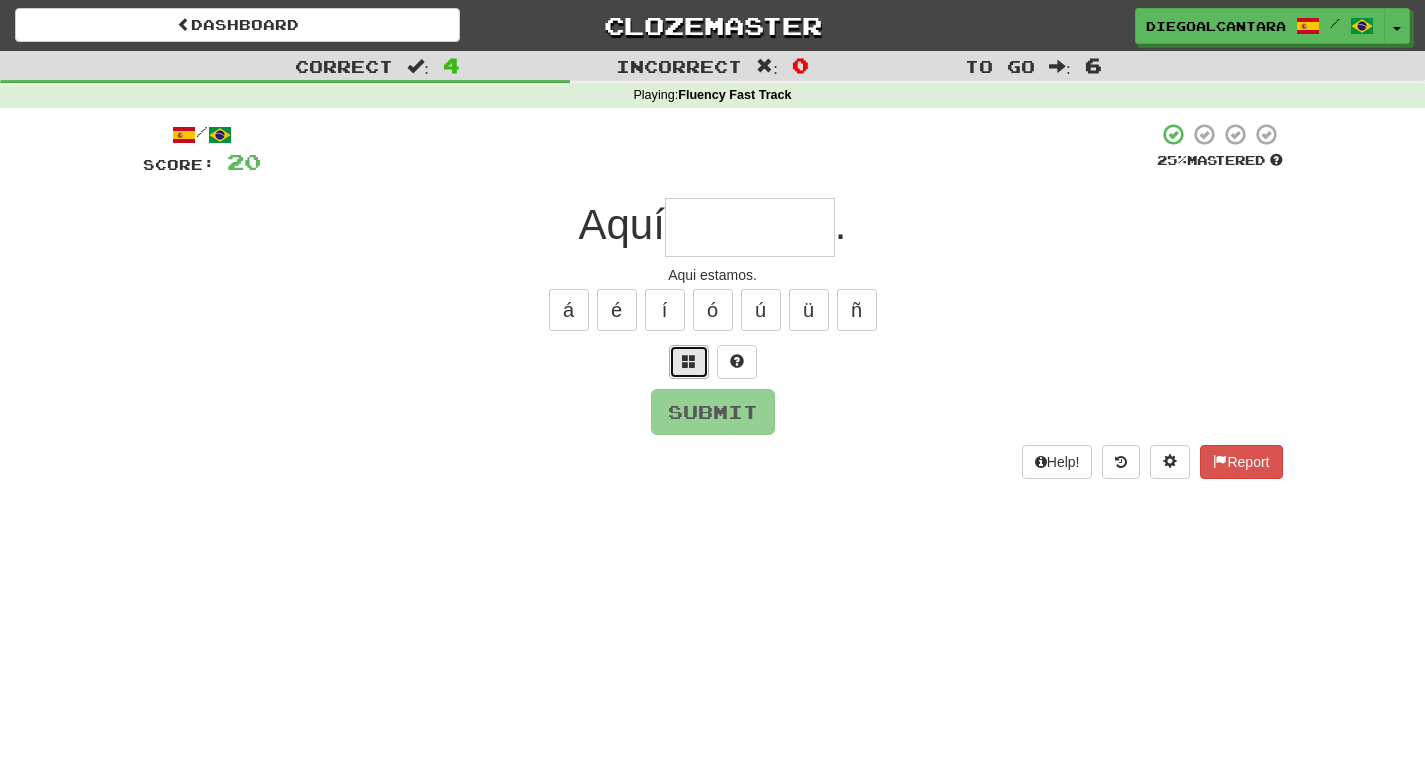 click at bounding box center (689, 361) 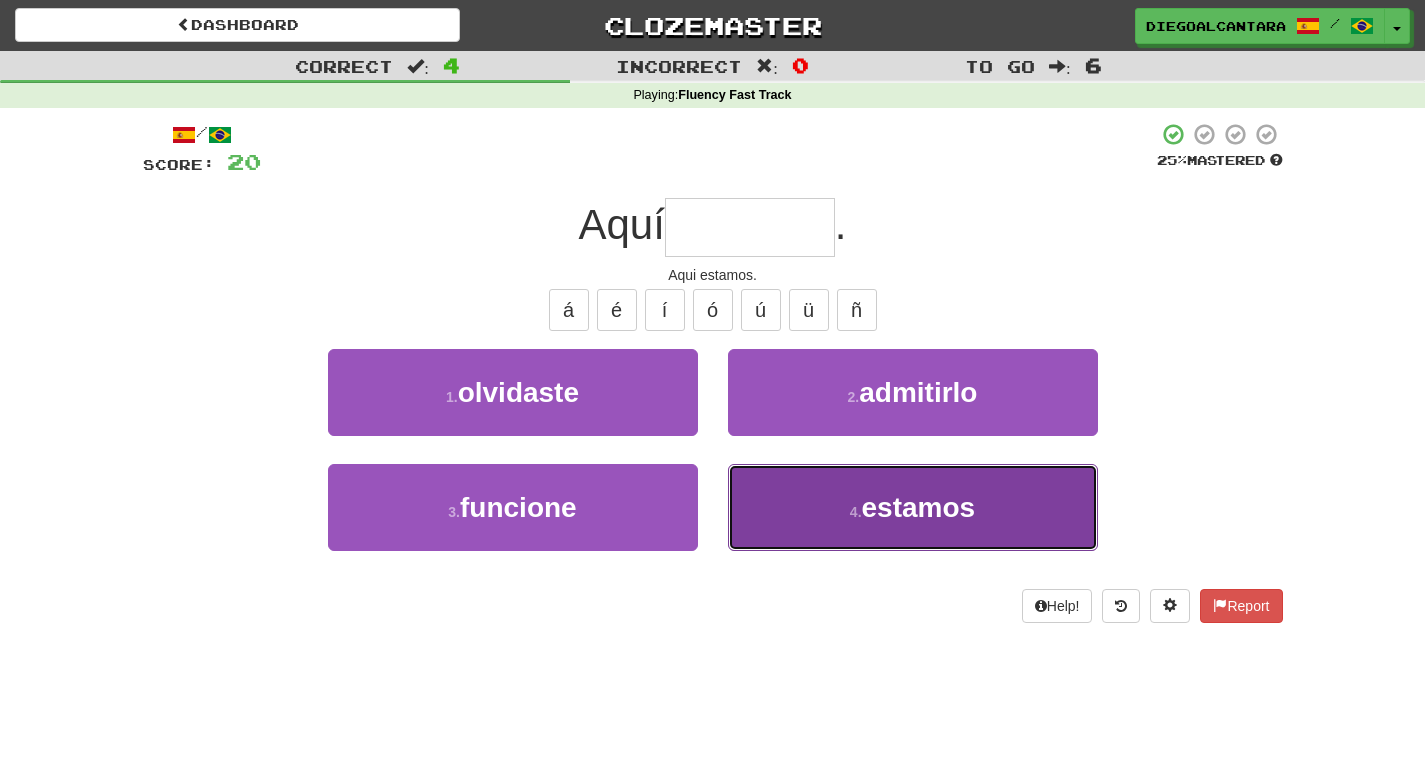 click on "4 .  estamos" at bounding box center [913, 507] 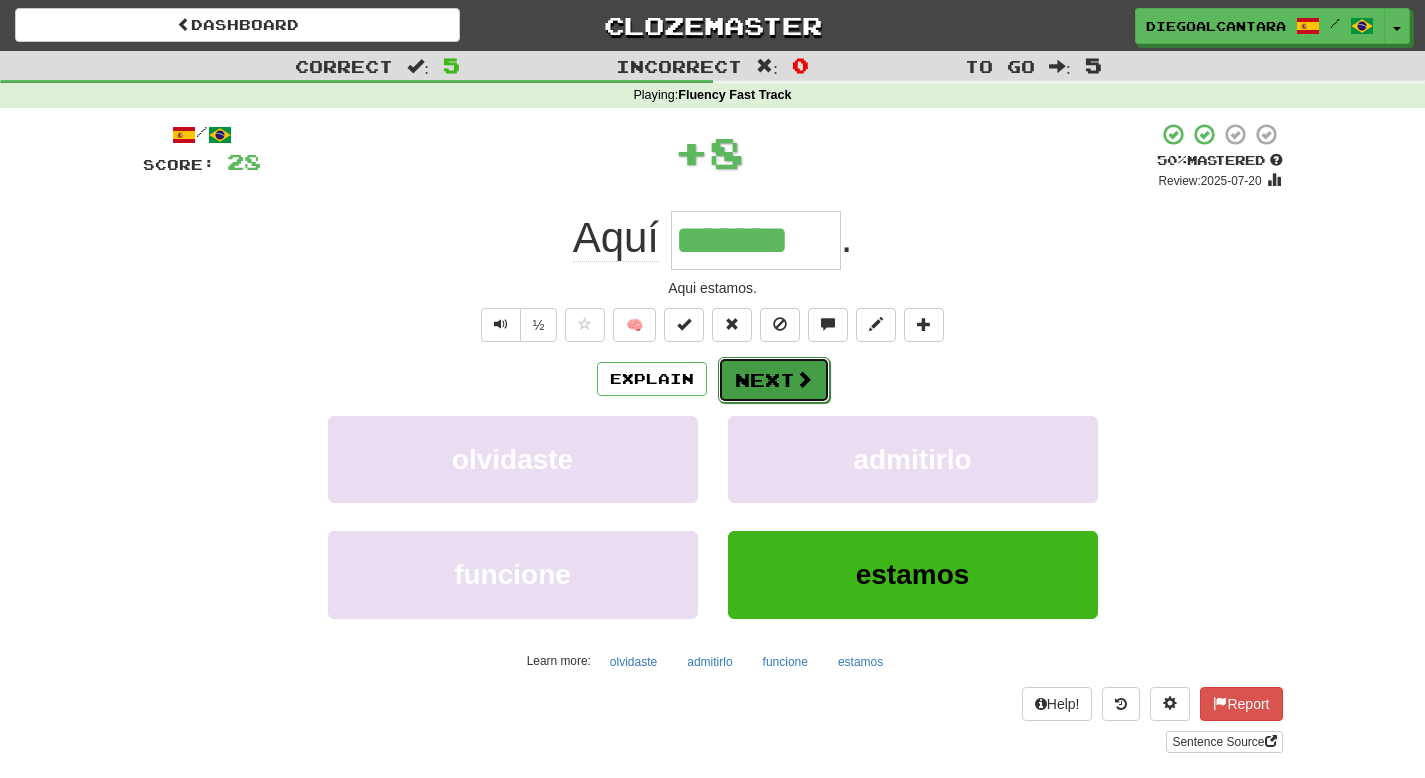 click at bounding box center (804, 379) 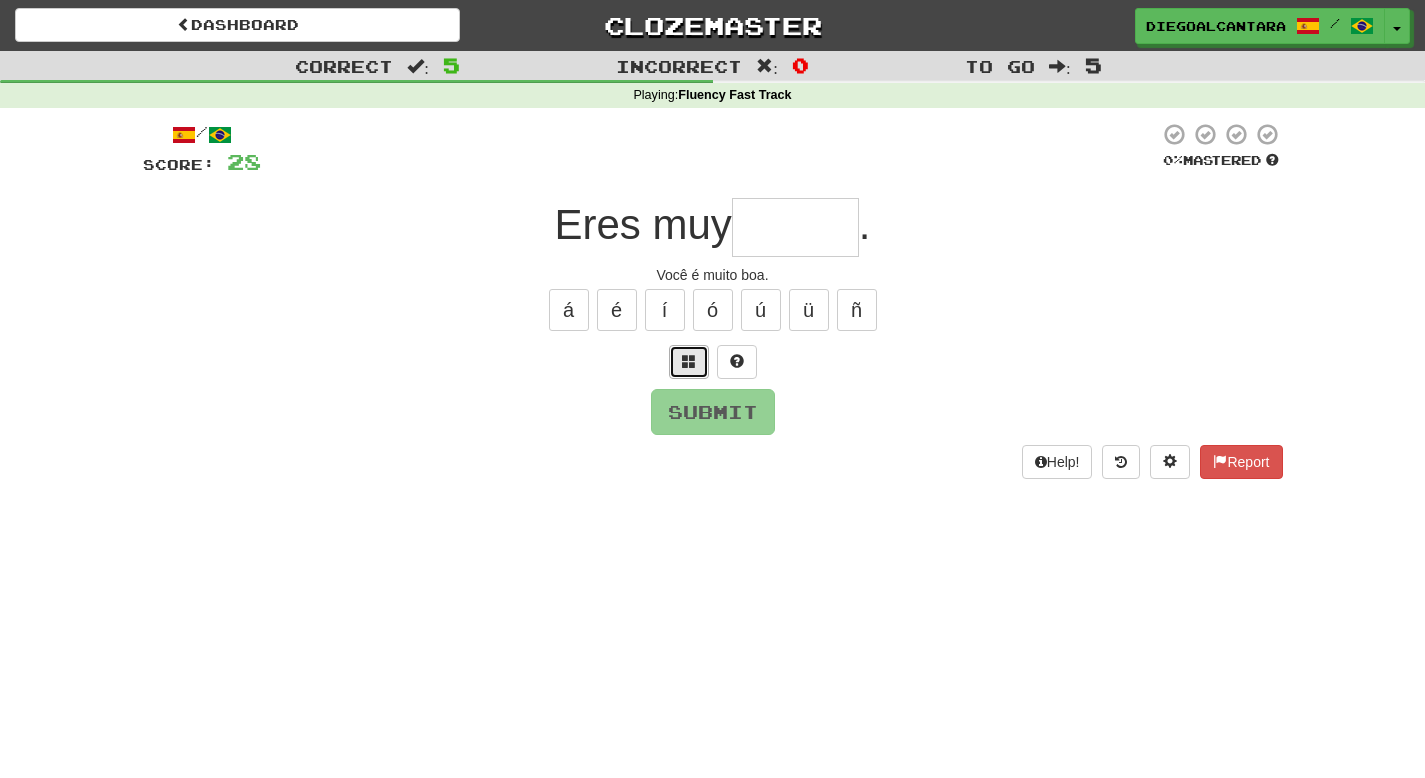 click at bounding box center (689, 362) 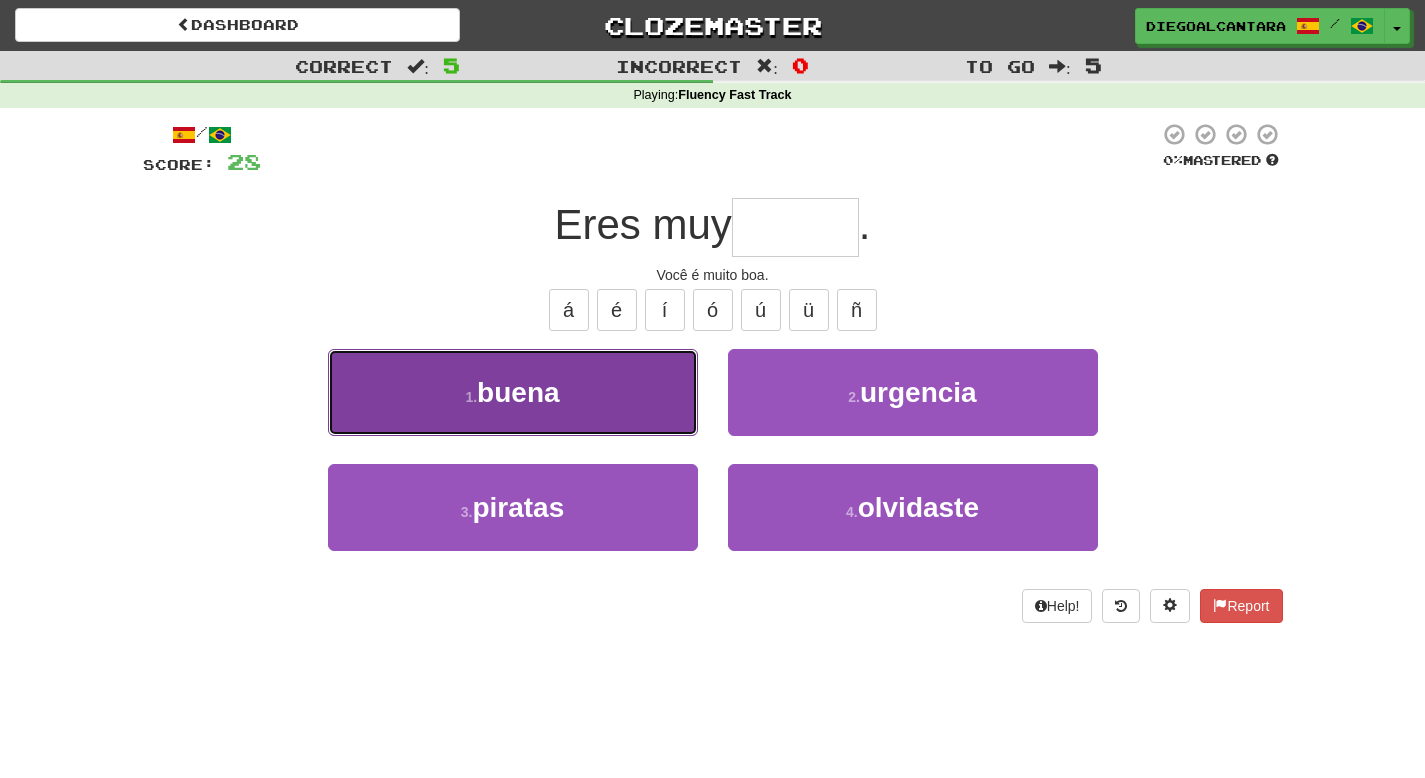 click on "1 .  buena" at bounding box center (513, 392) 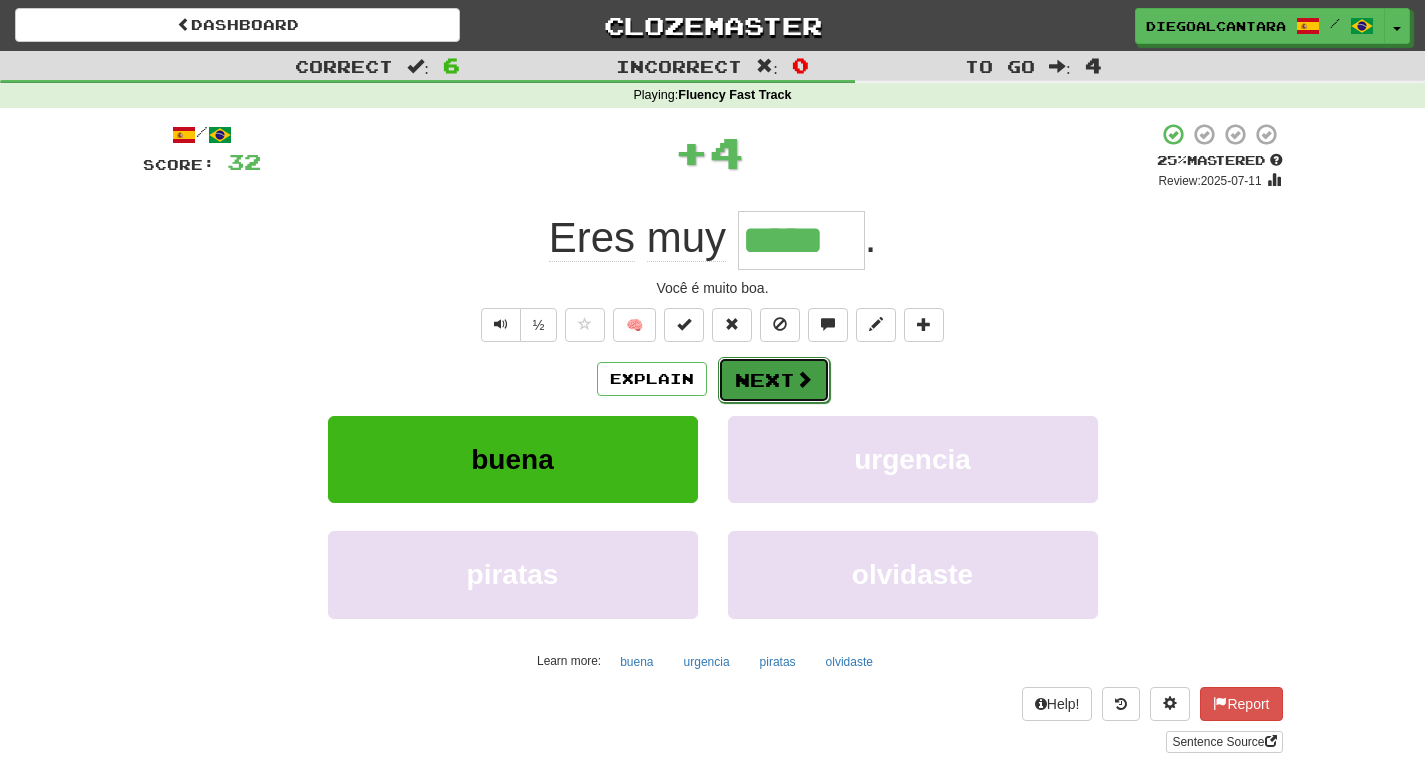click at bounding box center (804, 379) 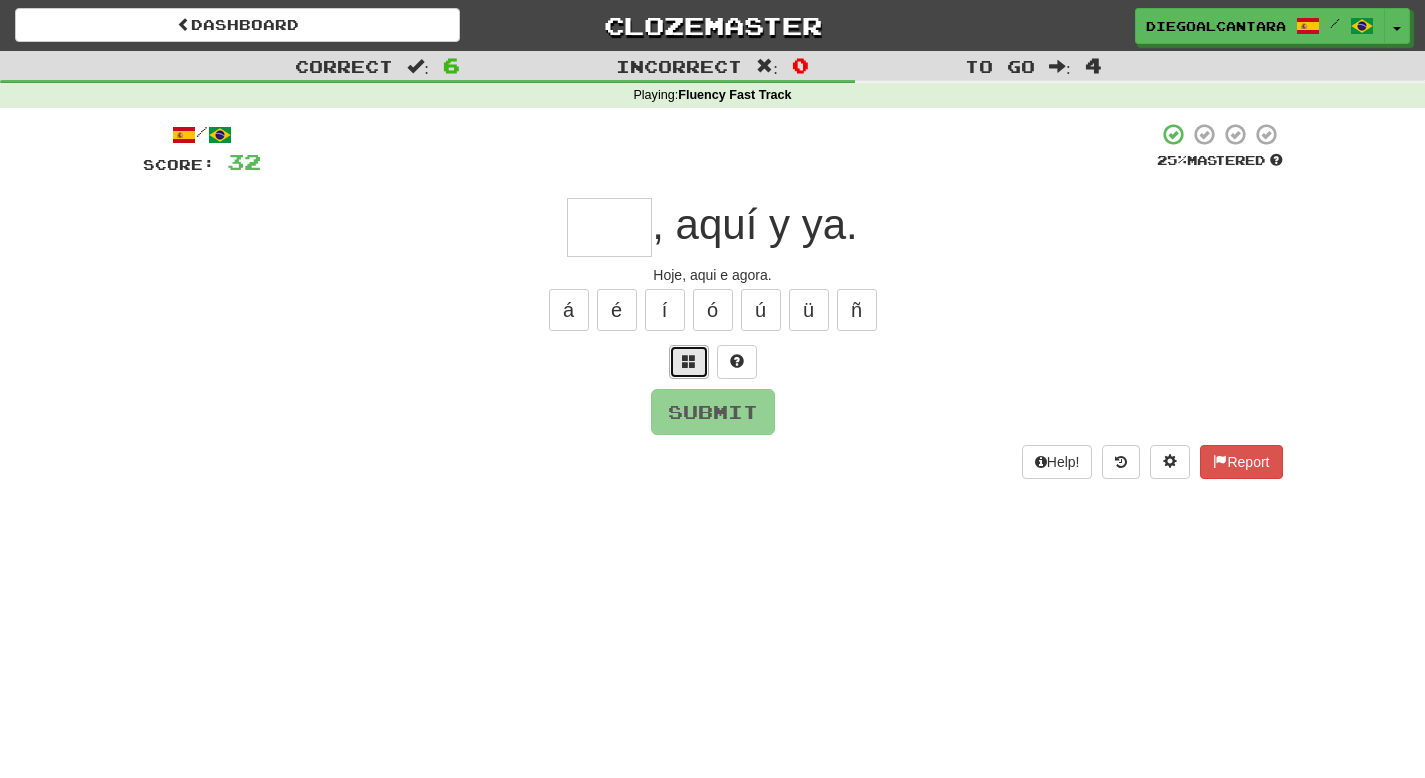 click at bounding box center [689, 362] 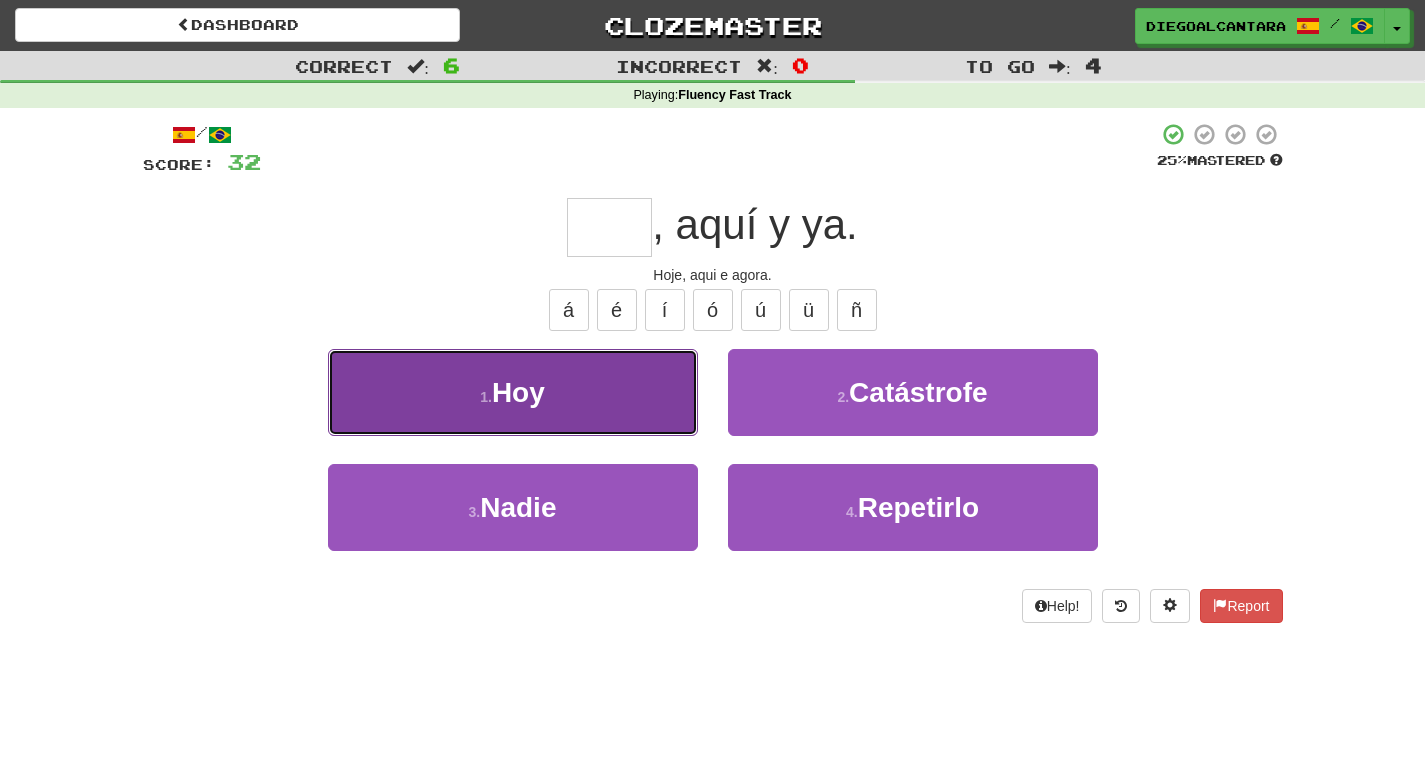click on "Hoy" at bounding box center (518, 392) 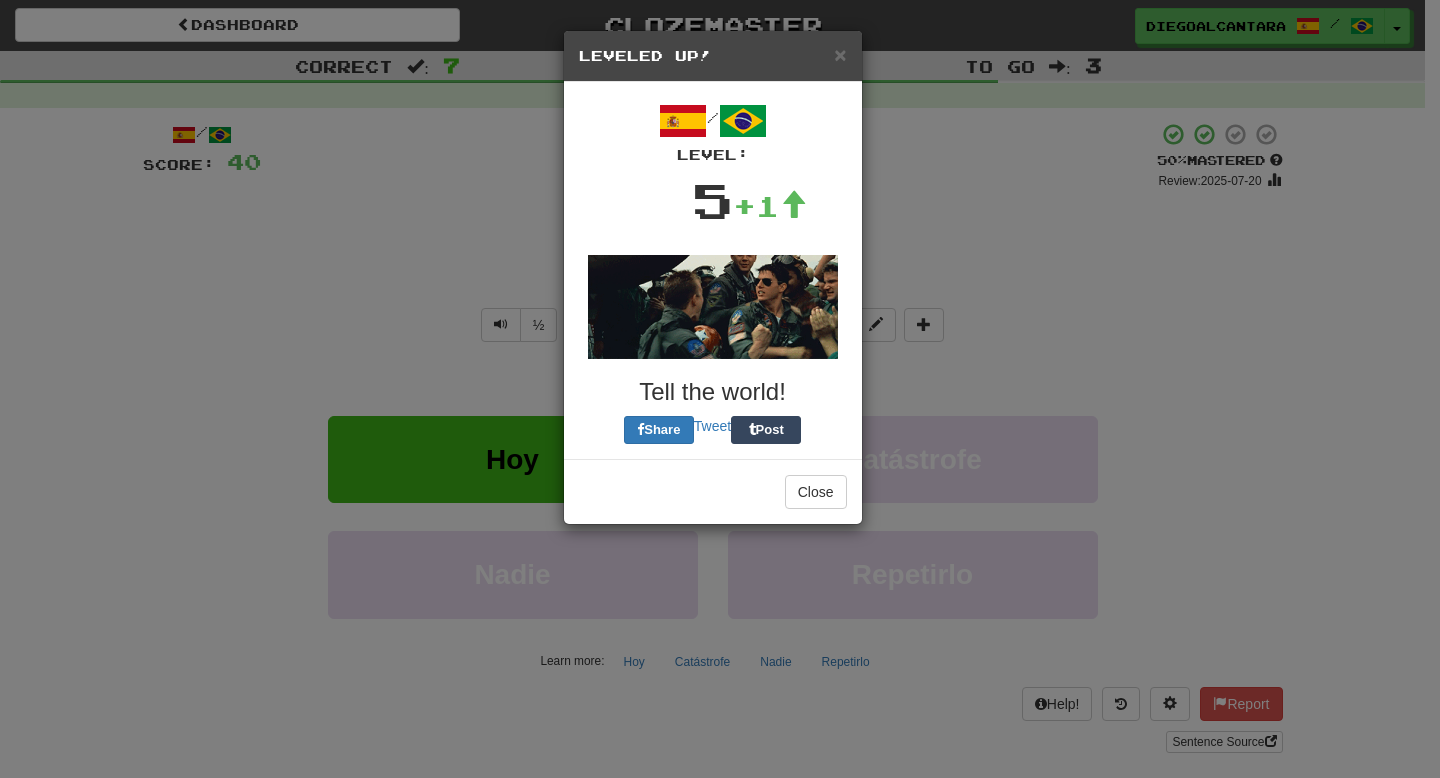 click on "Close" at bounding box center (713, 491) 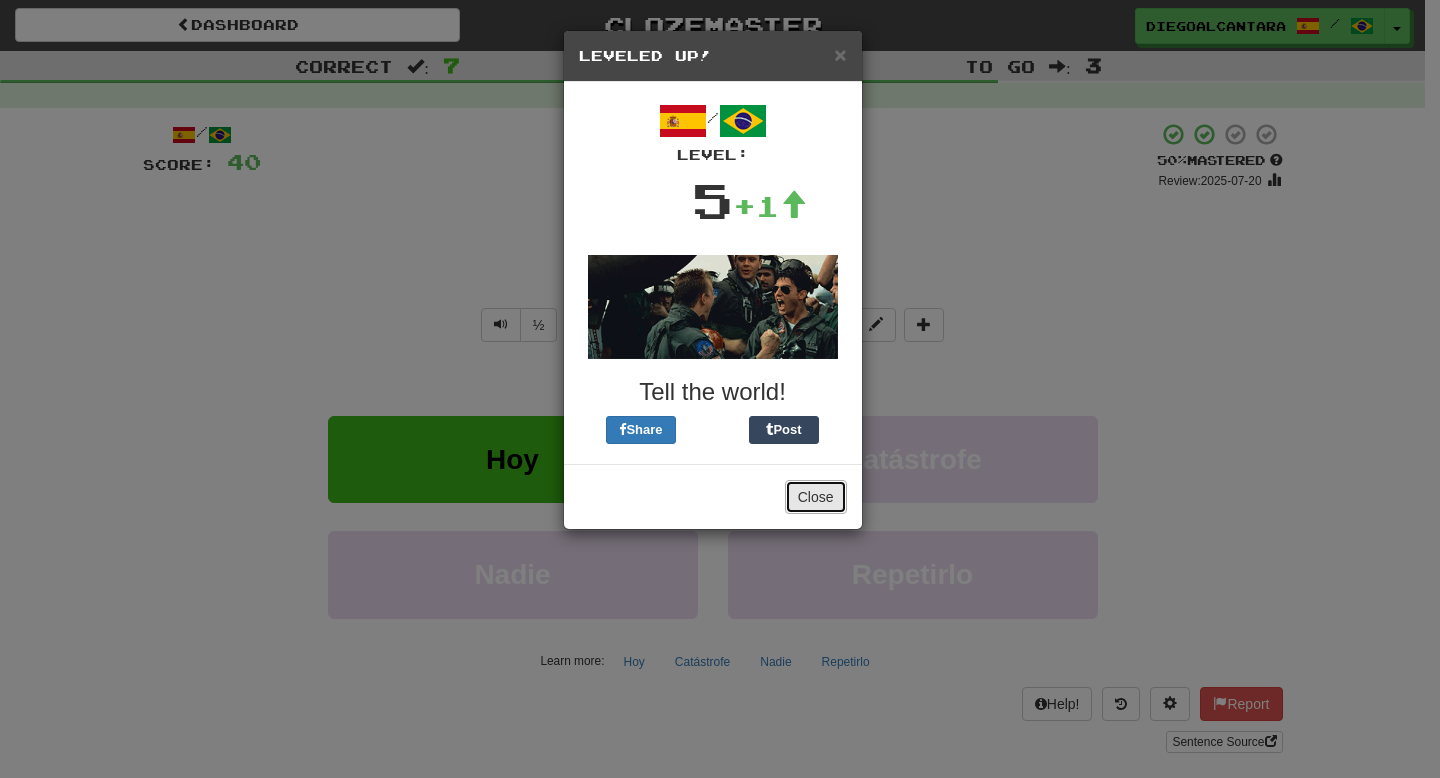 click on "Close" at bounding box center (816, 497) 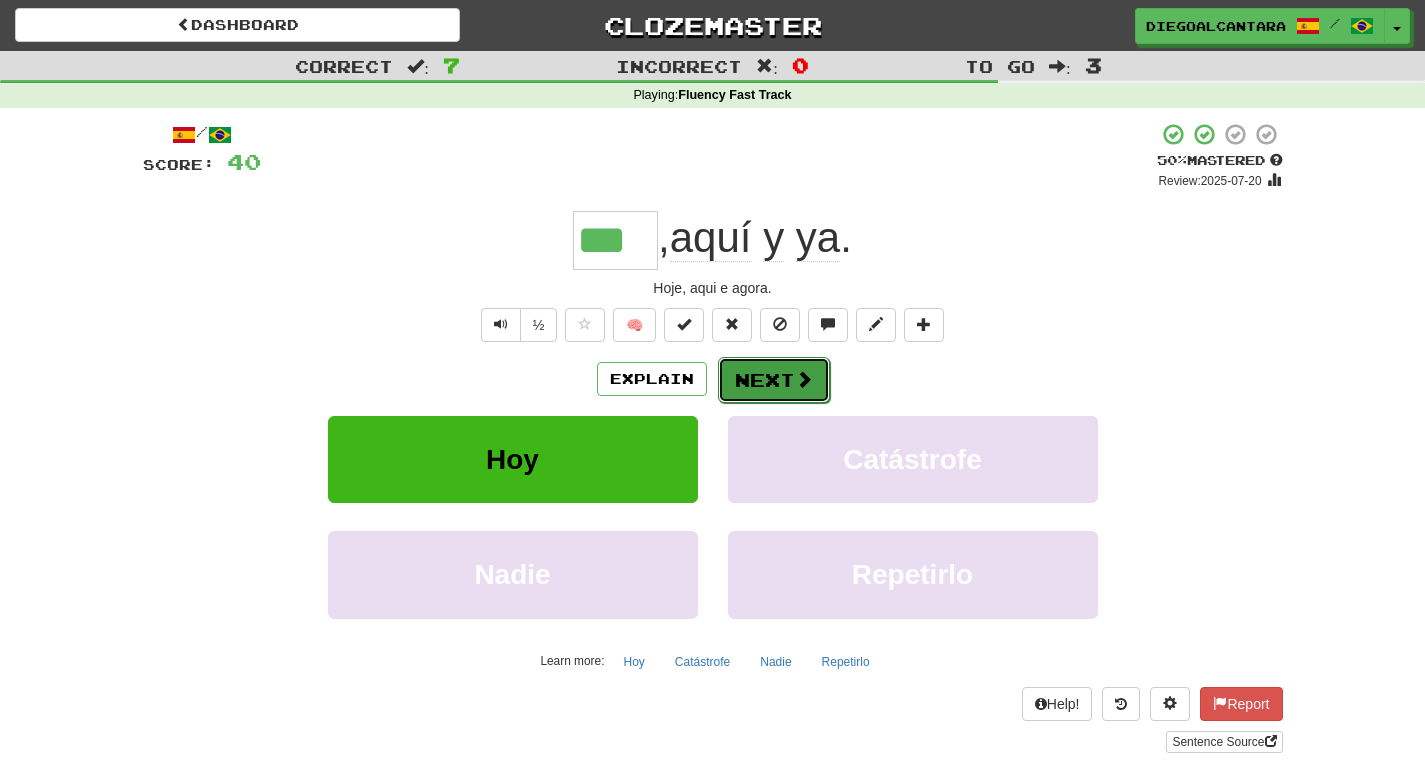 click on "Next" at bounding box center (774, 380) 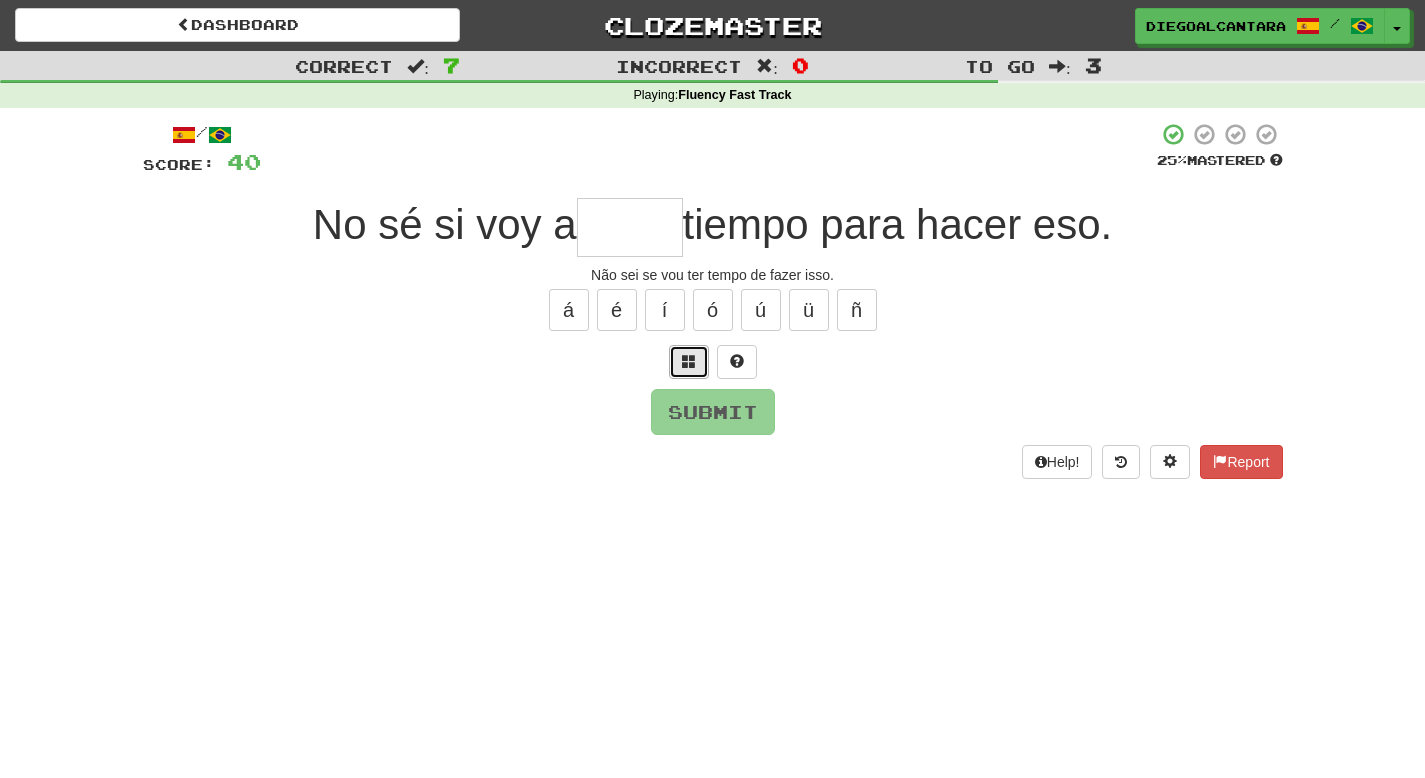 click at bounding box center [689, 362] 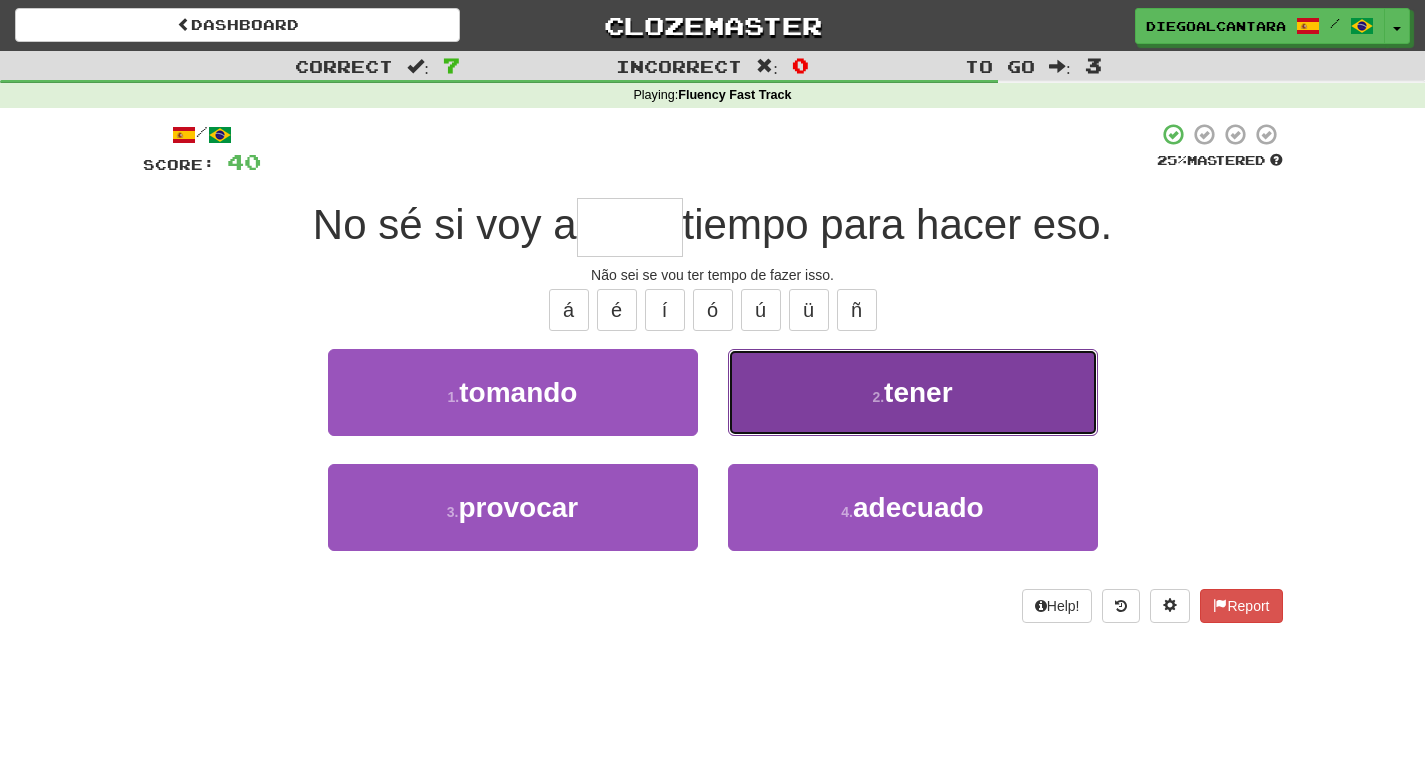 click on "2 .  tener" at bounding box center (913, 392) 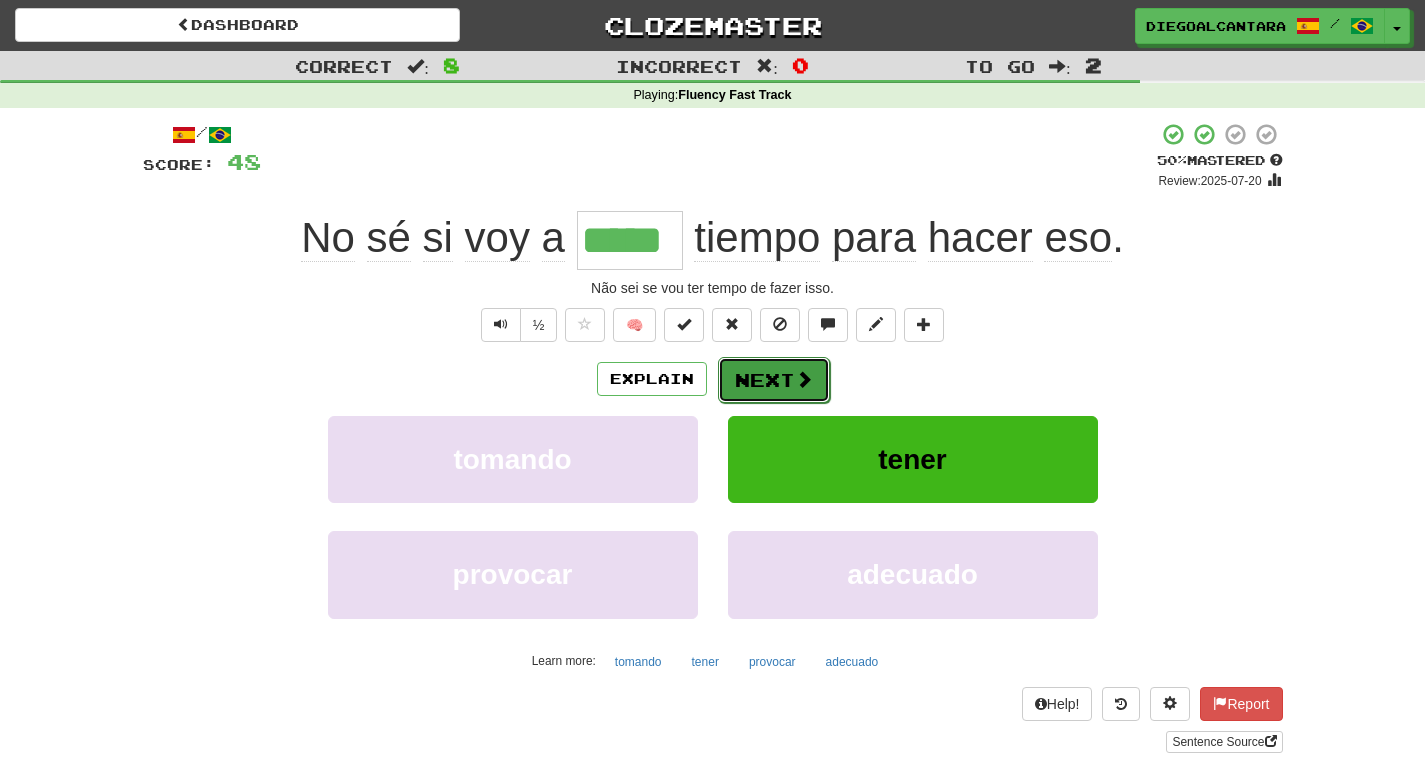 click on "Next" at bounding box center [774, 380] 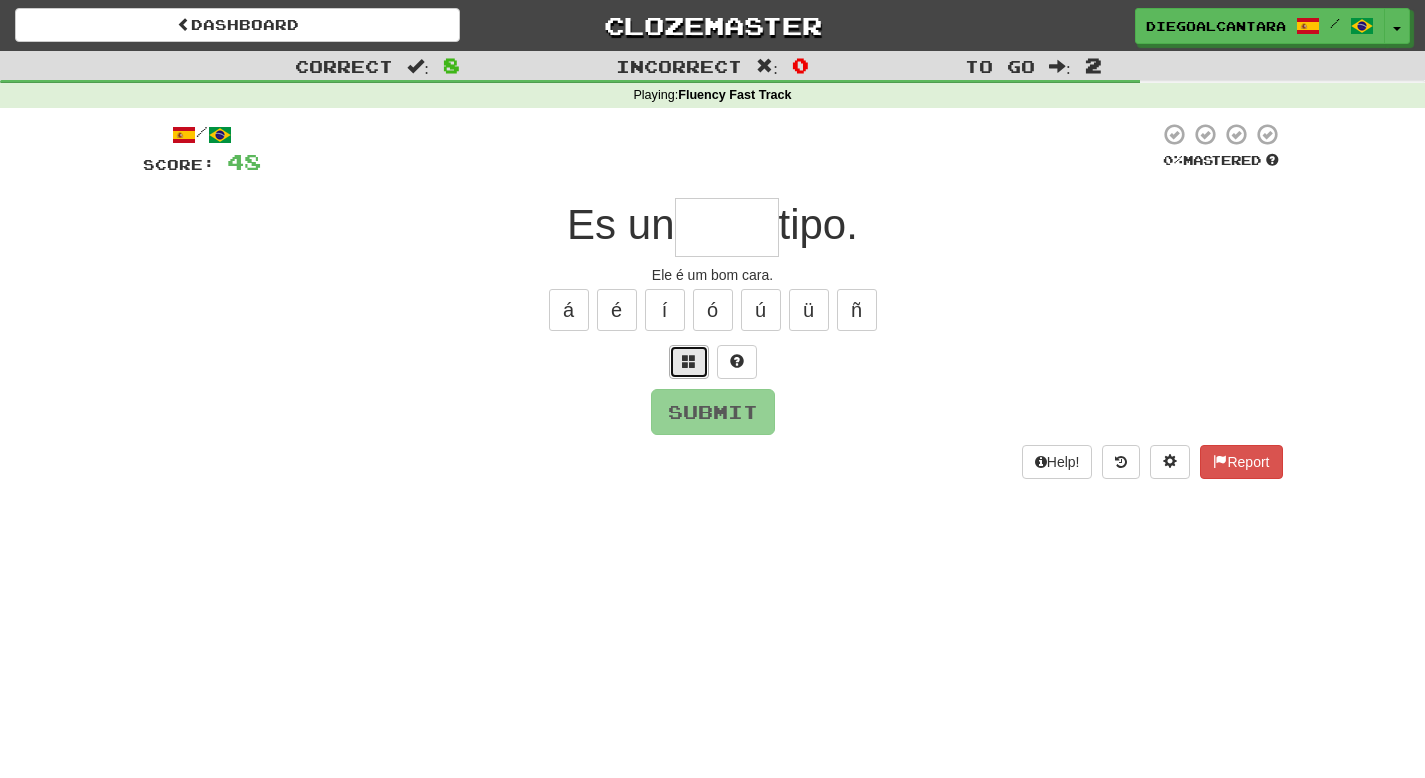 click at bounding box center (689, 361) 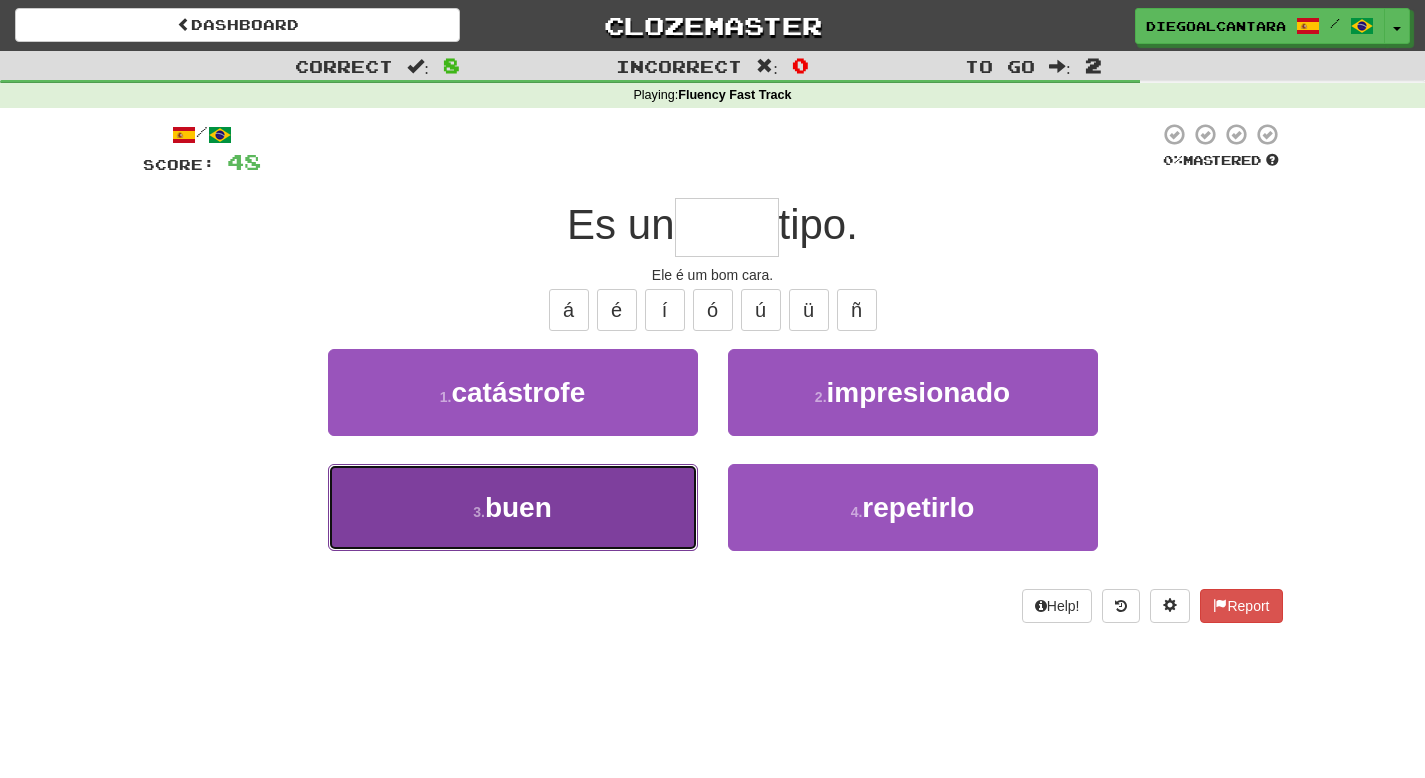 click on "3 .  buen" at bounding box center [513, 507] 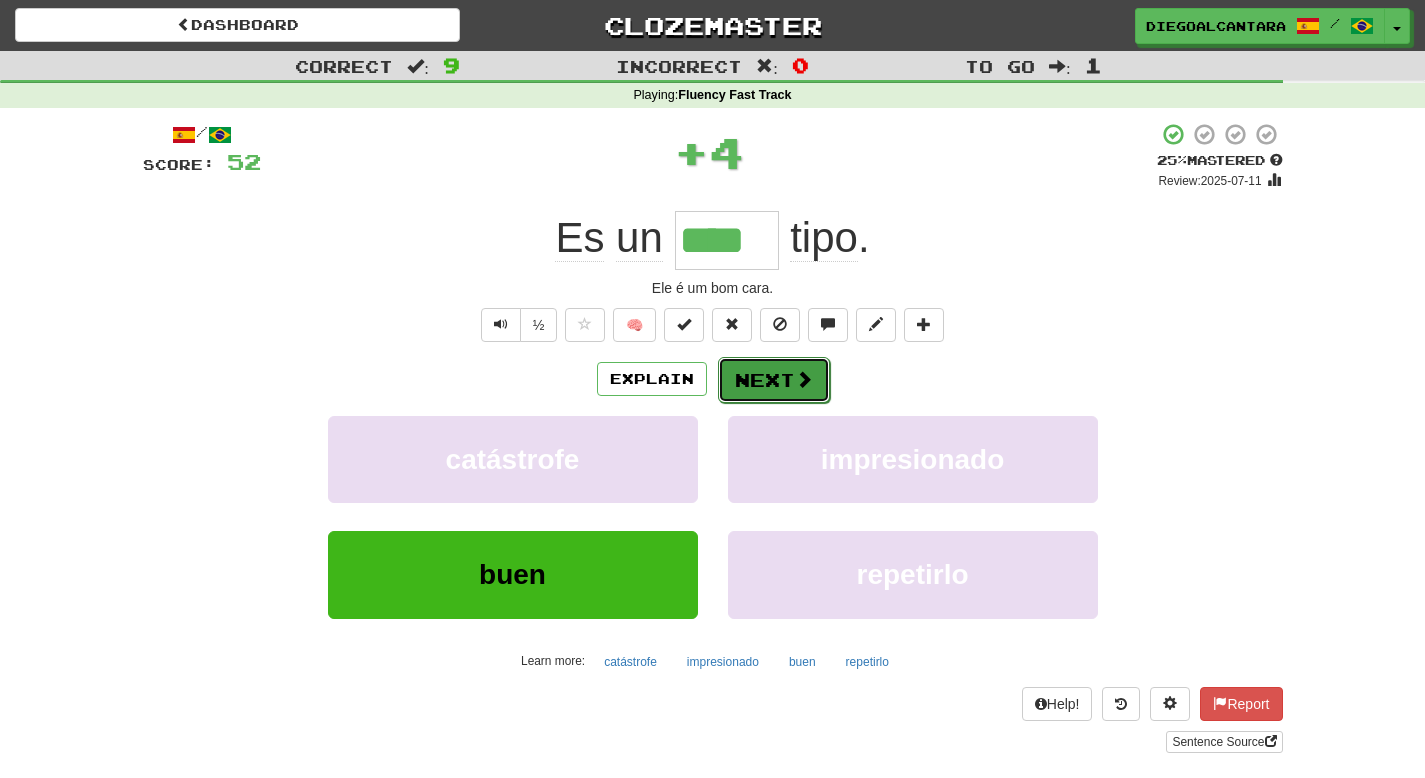 click on "Next" at bounding box center [774, 380] 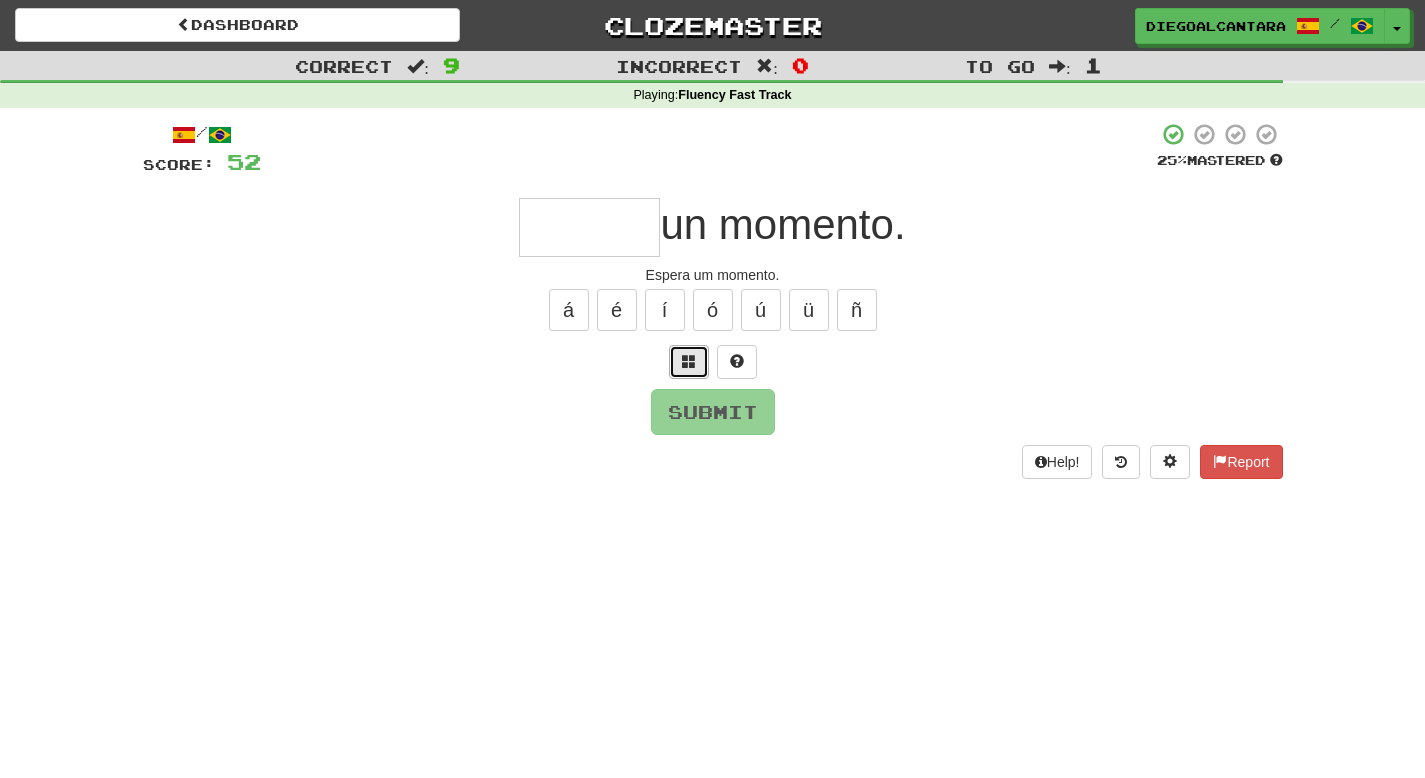 click at bounding box center (689, 361) 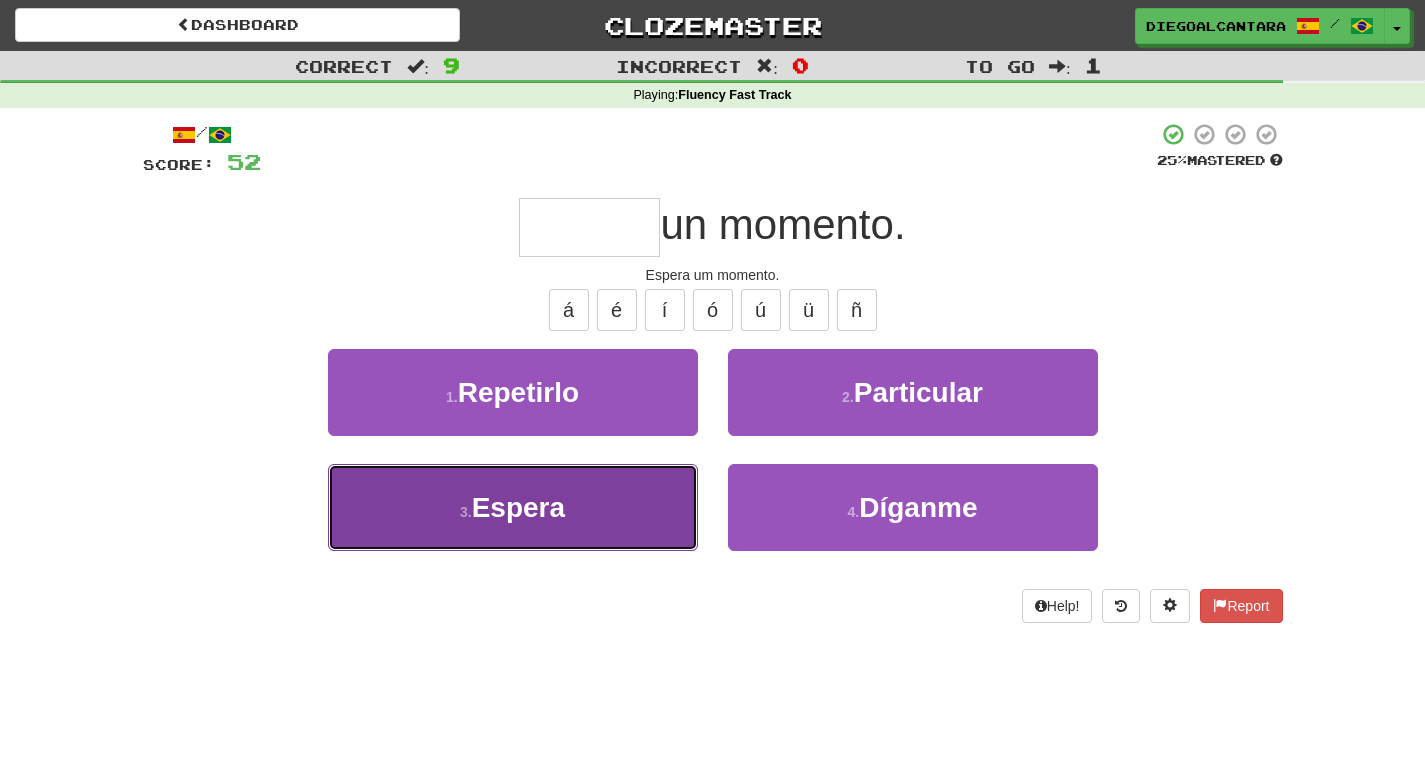 click on "3 .  Espera" at bounding box center [513, 507] 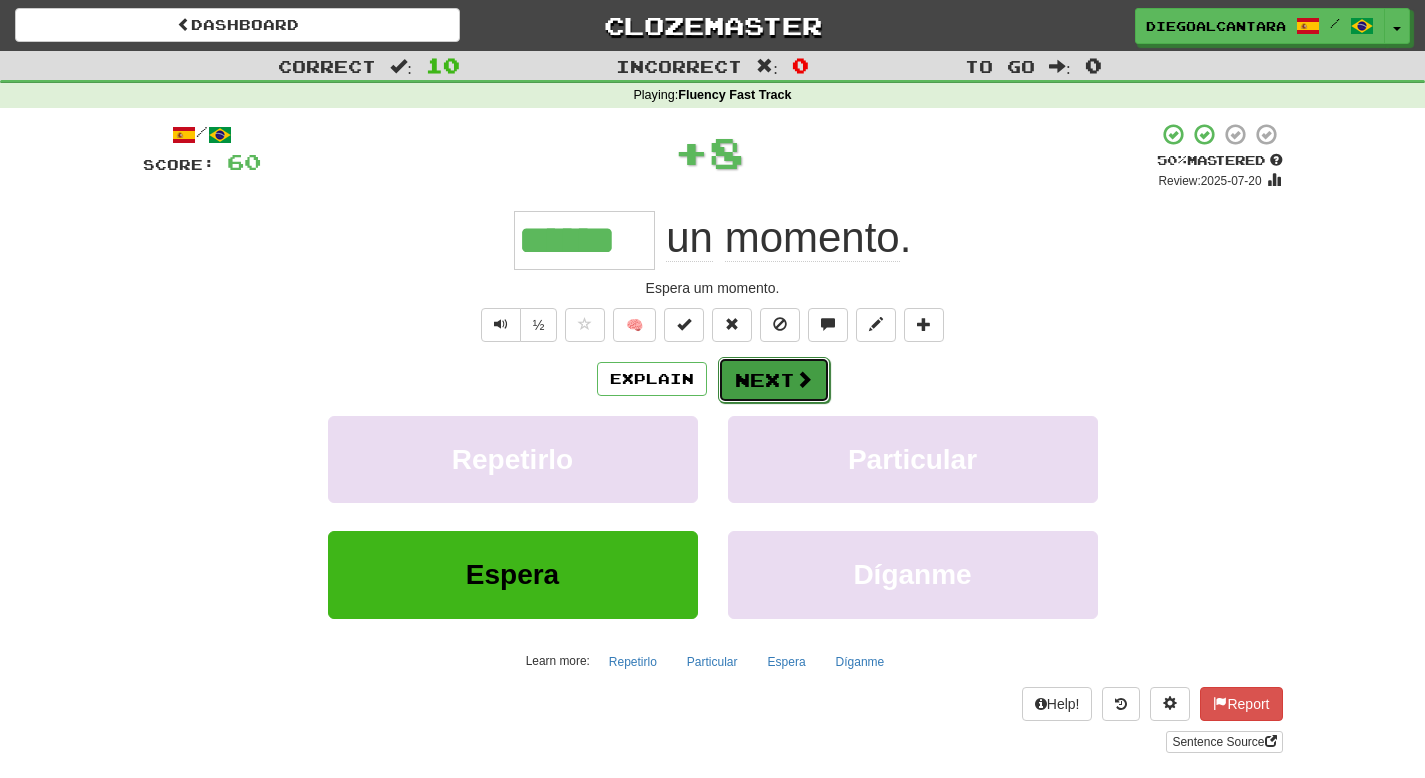 click on "Next" at bounding box center [774, 380] 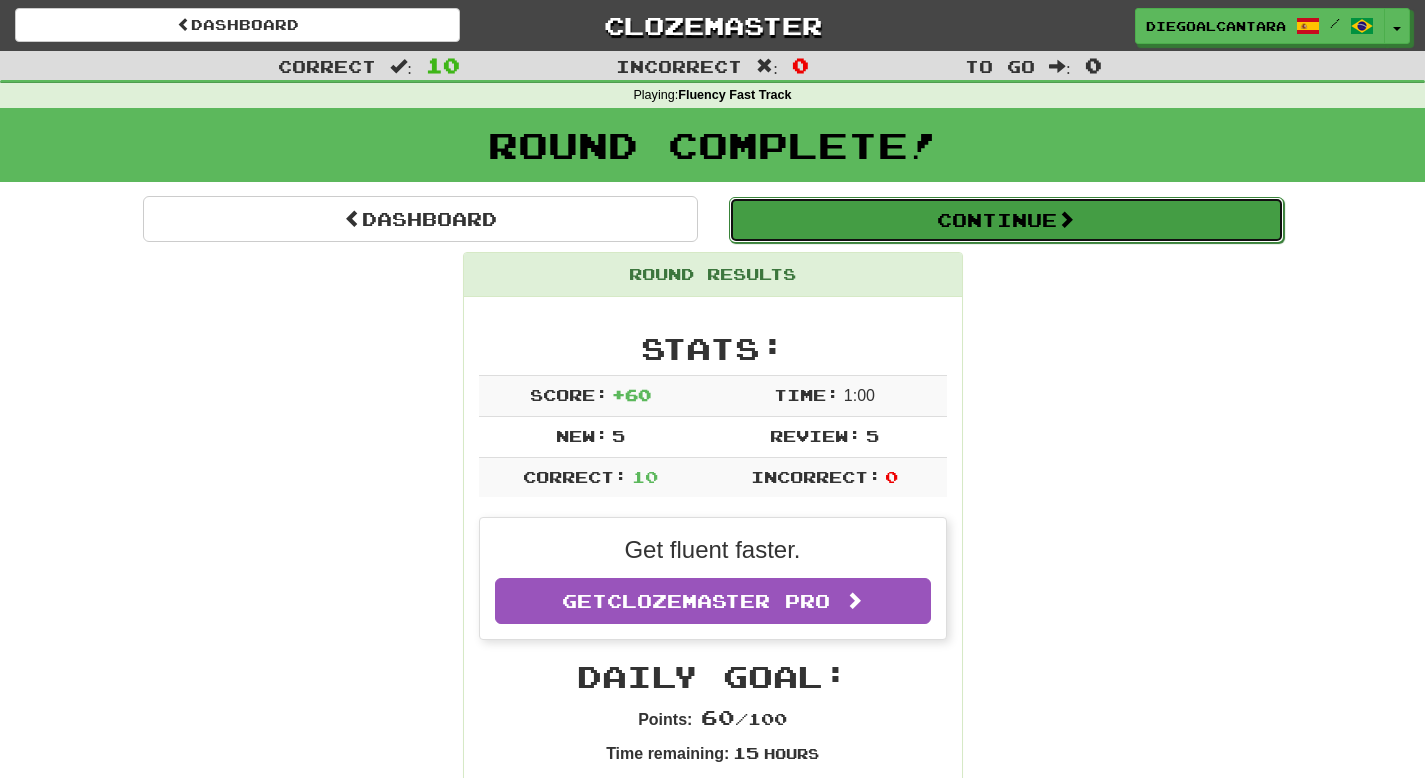 click on "Continue" at bounding box center (1006, 220) 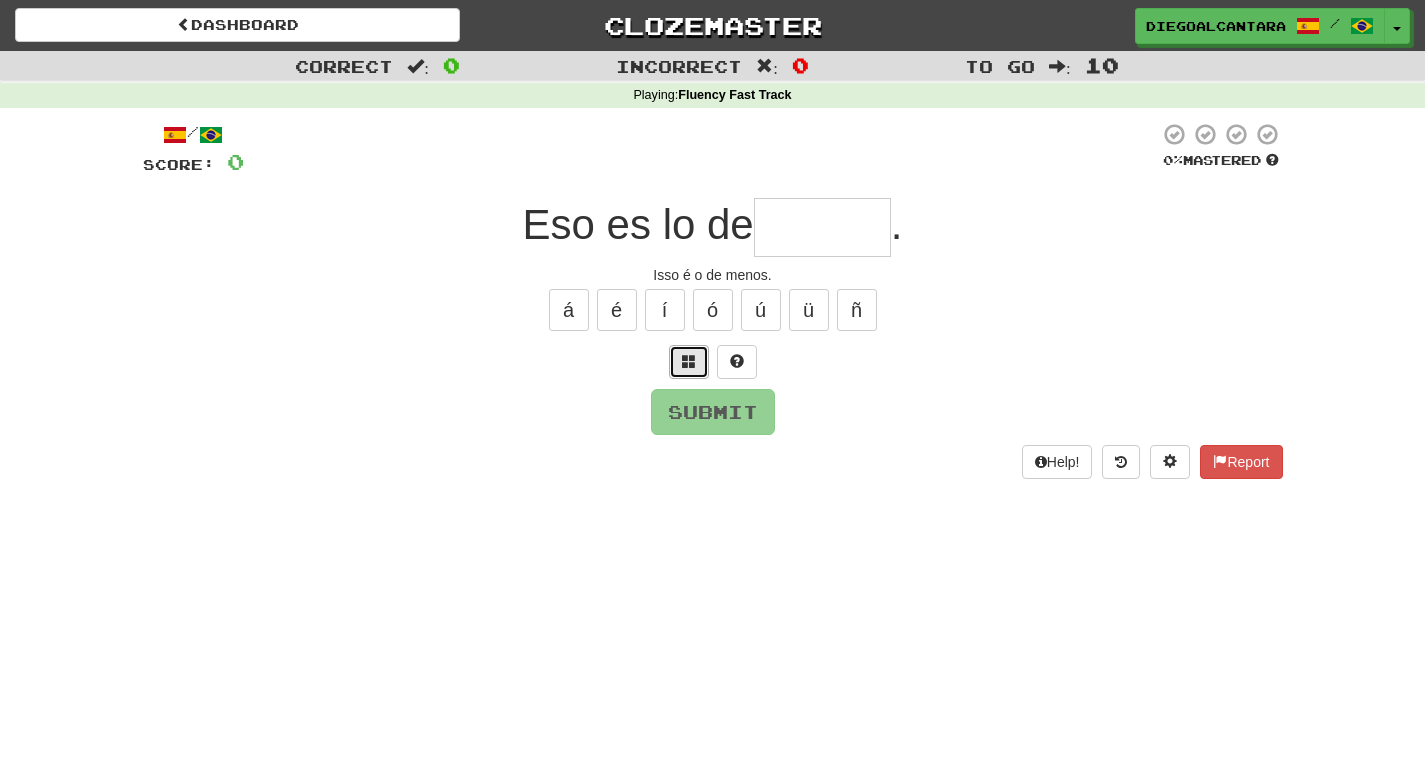 click at bounding box center [689, 362] 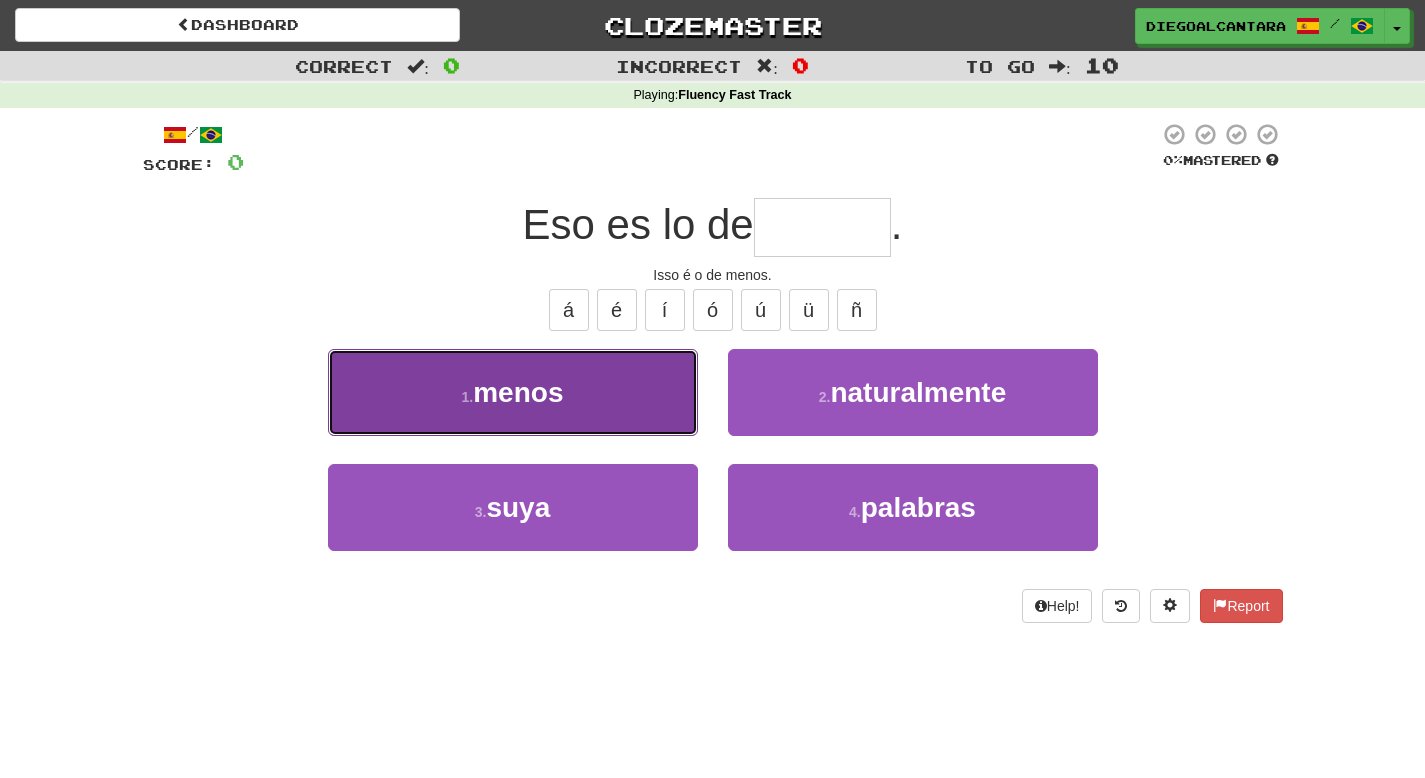 click on "menos" at bounding box center (518, 392) 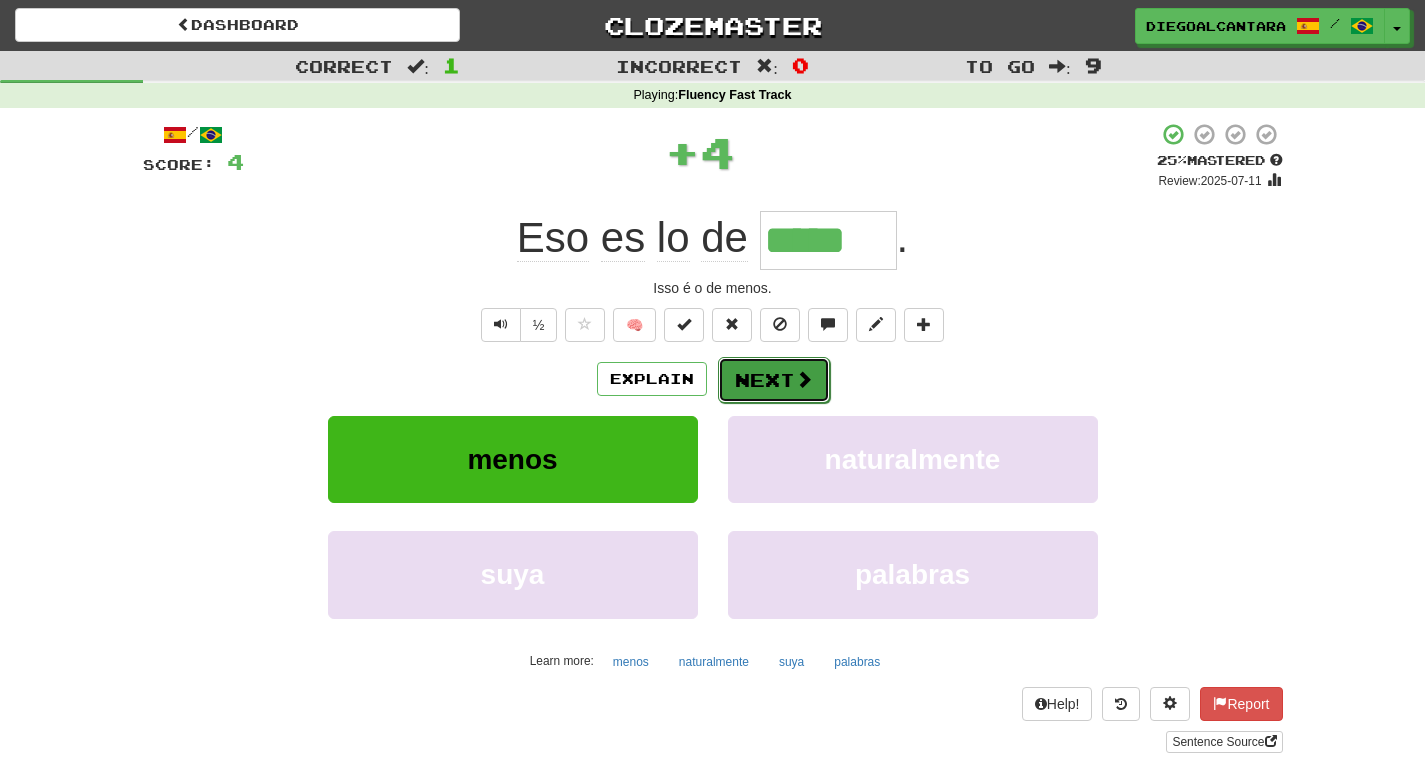 click on "Next" at bounding box center (774, 380) 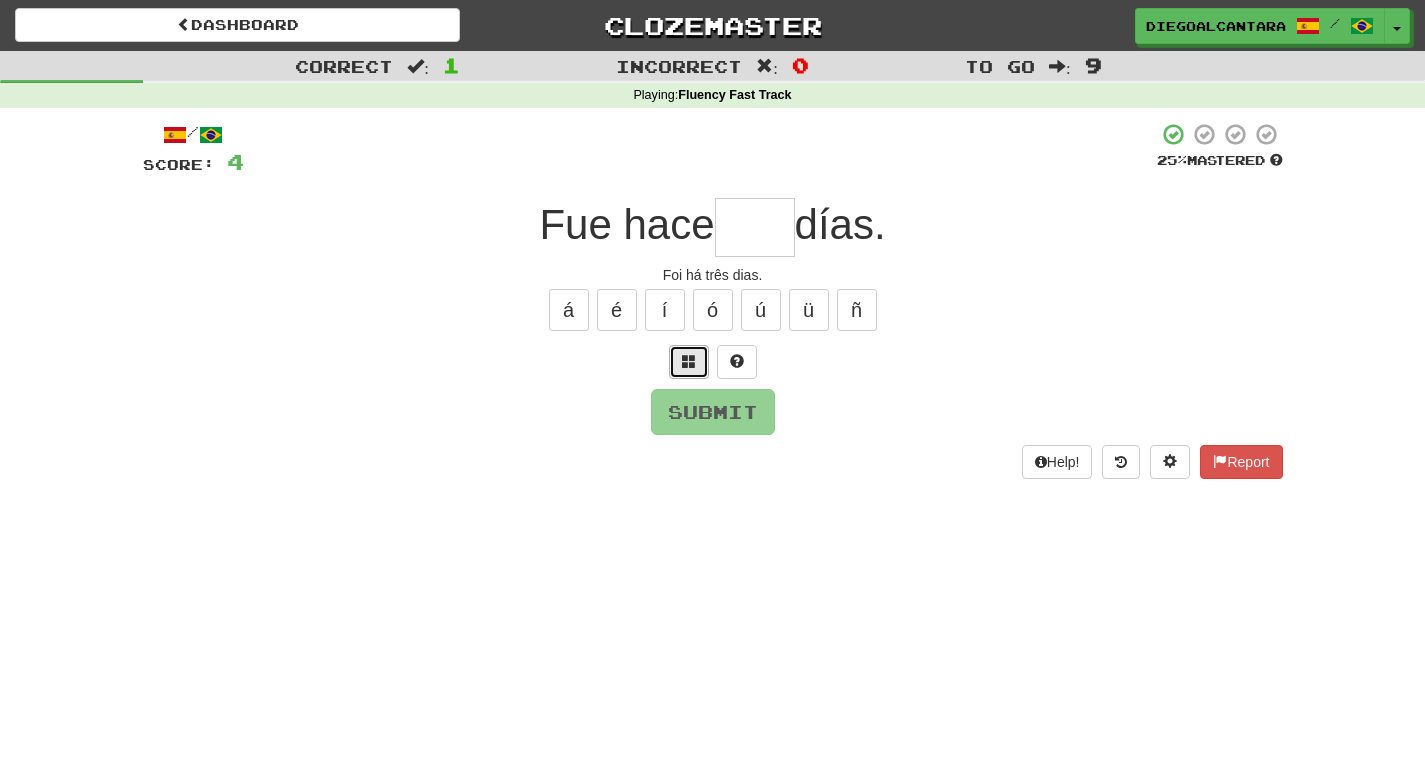 click at bounding box center (689, 362) 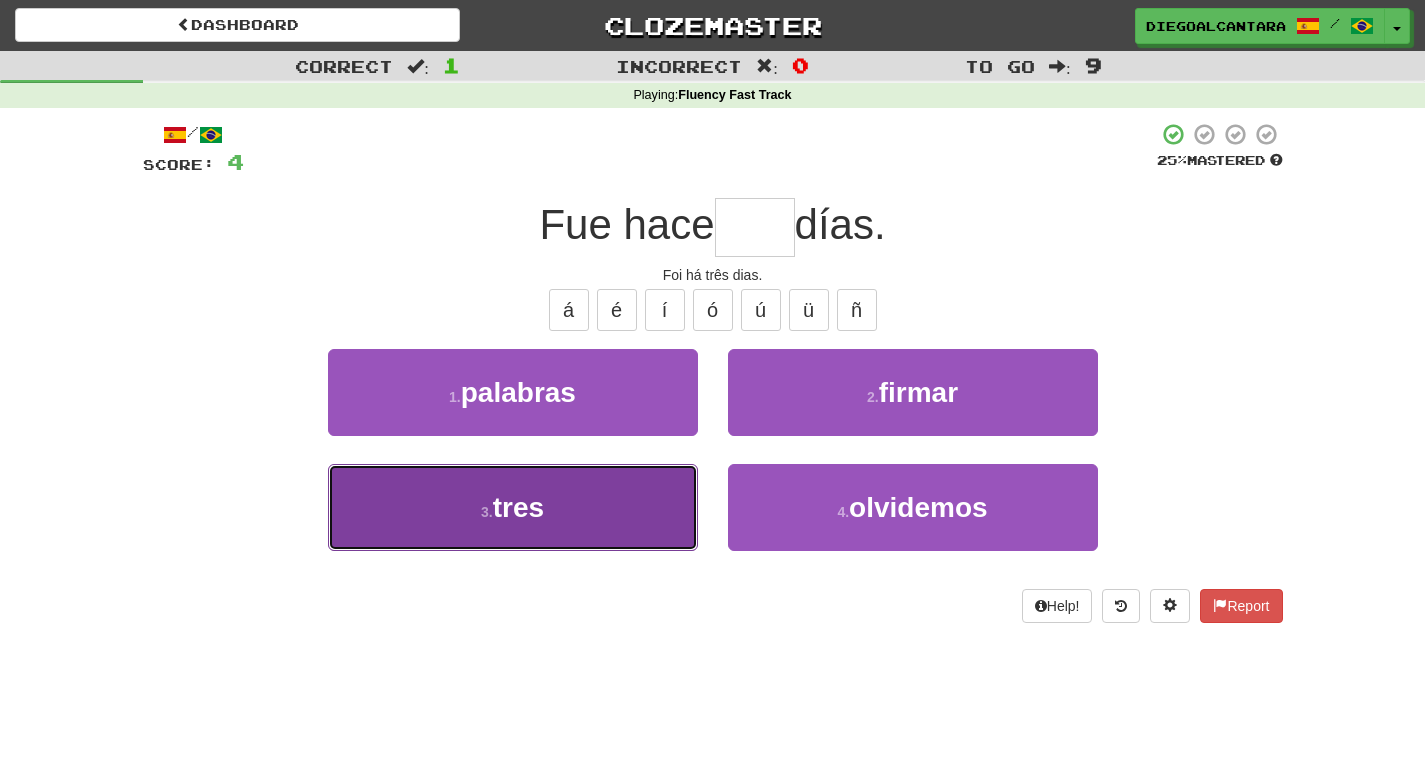 click on "3 .  tres" at bounding box center [513, 507] 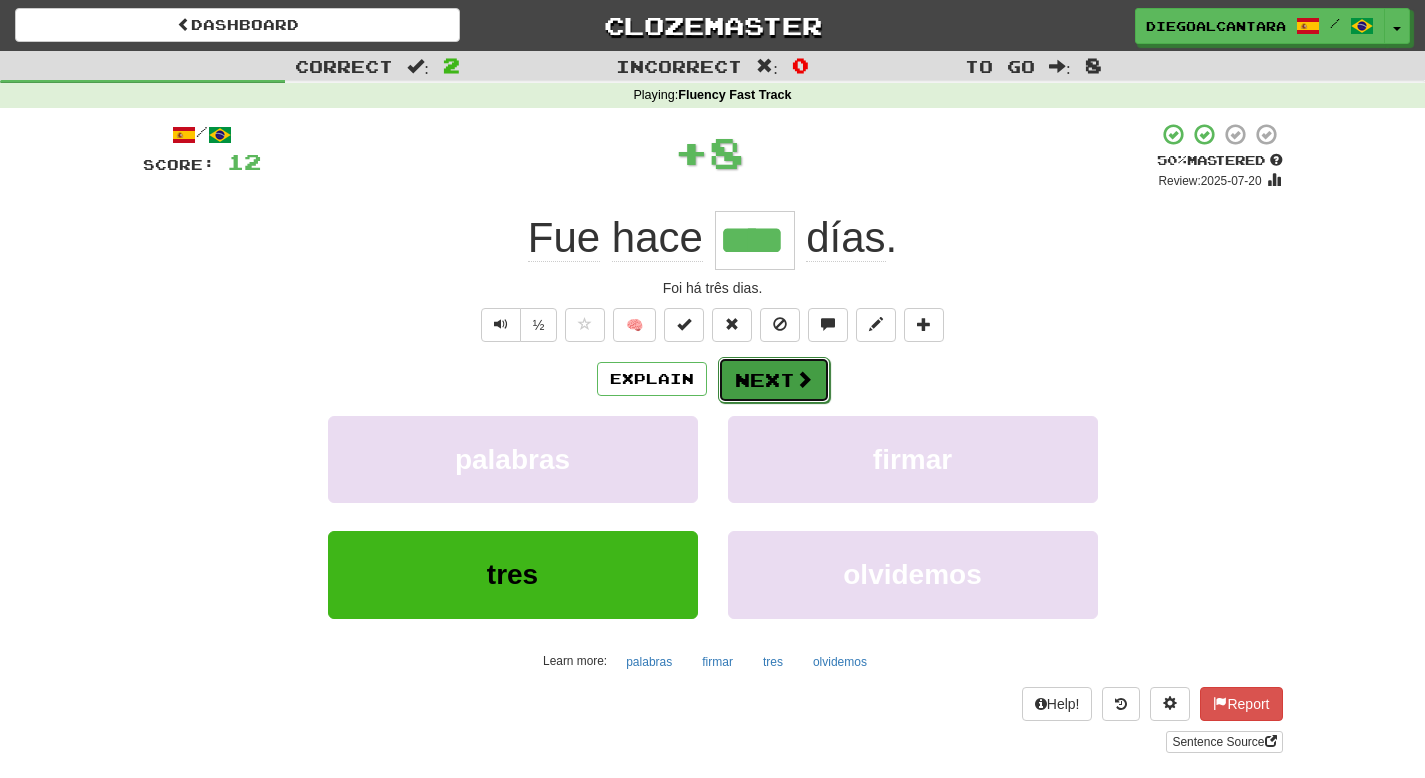 click at bounding box center [804, 379] 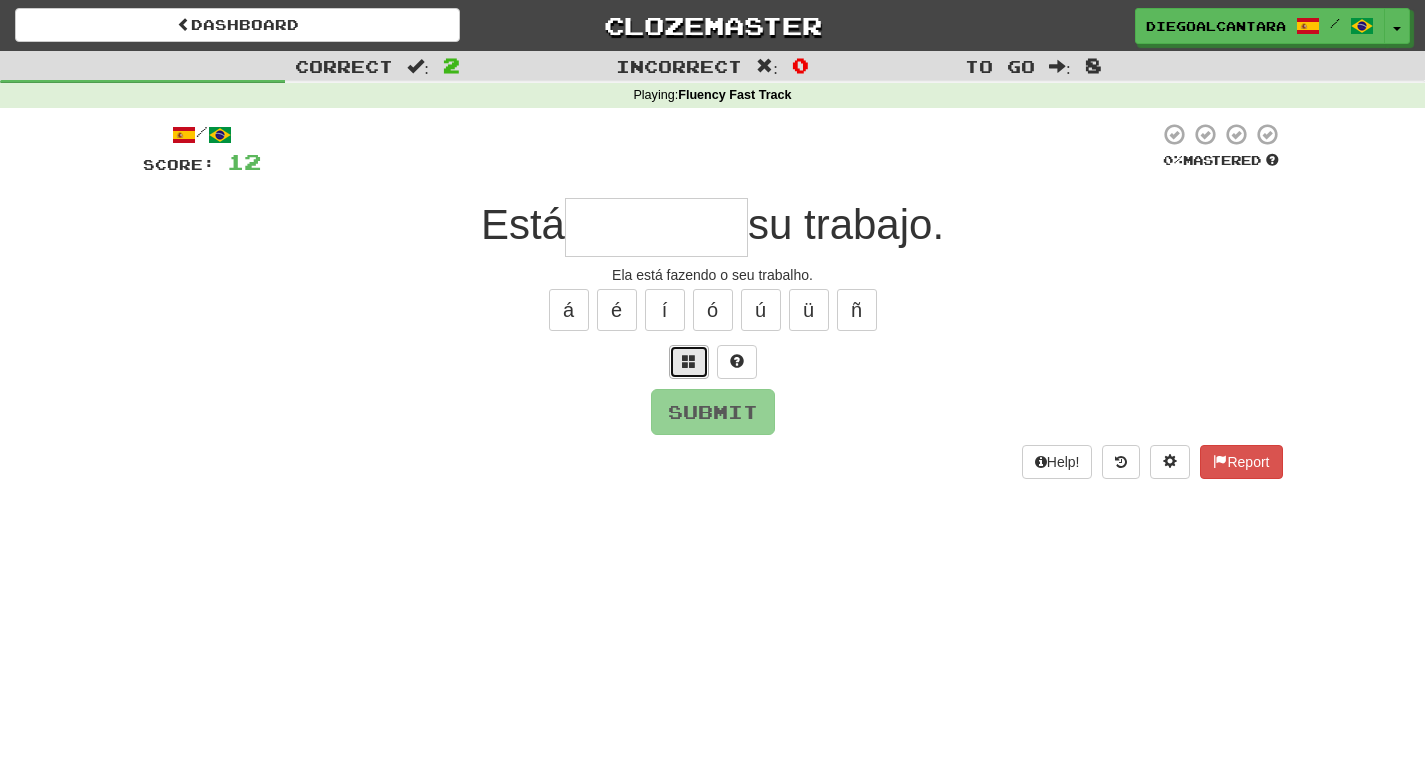 click at bounding box center [689, 361] 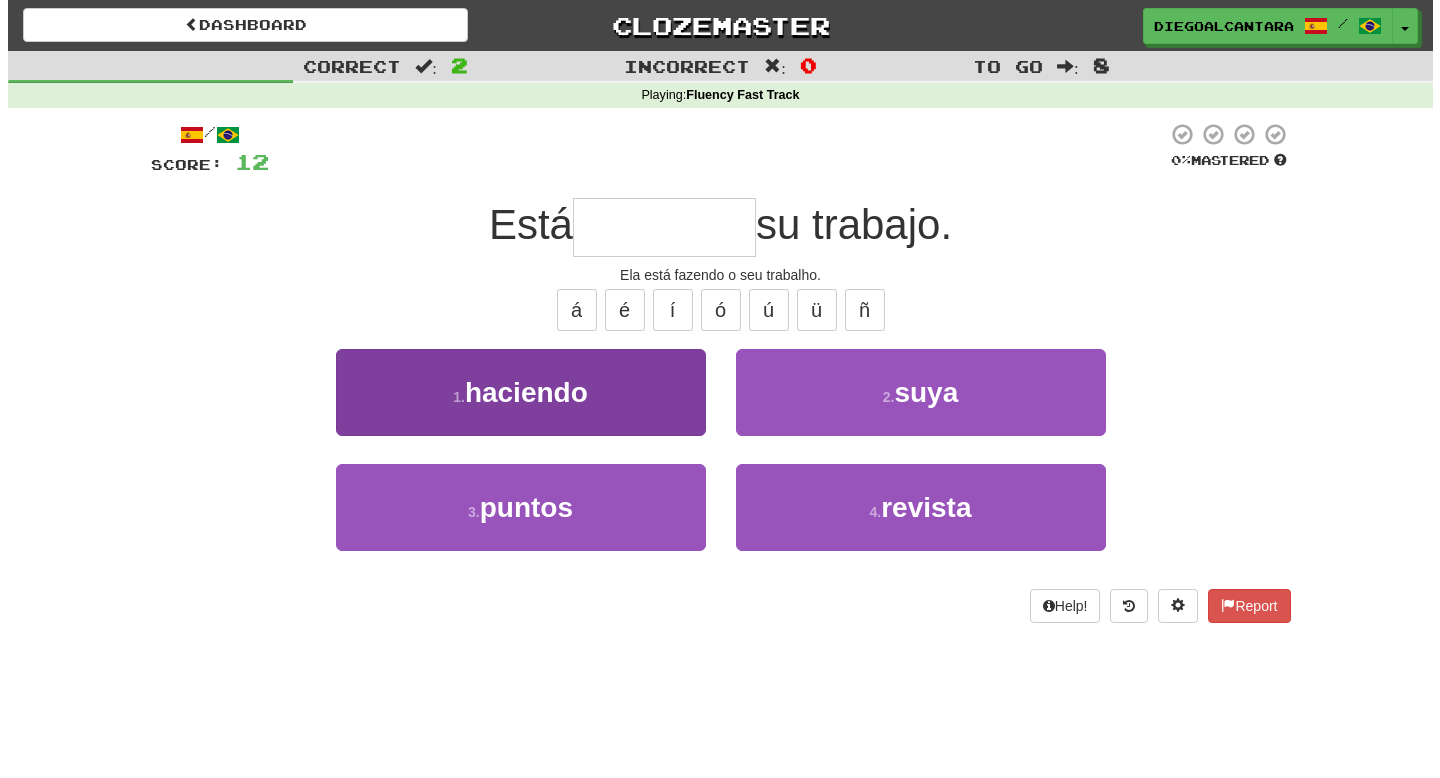 scroll, scrollTop: 3, scrollLeft: 0, axis: vertical 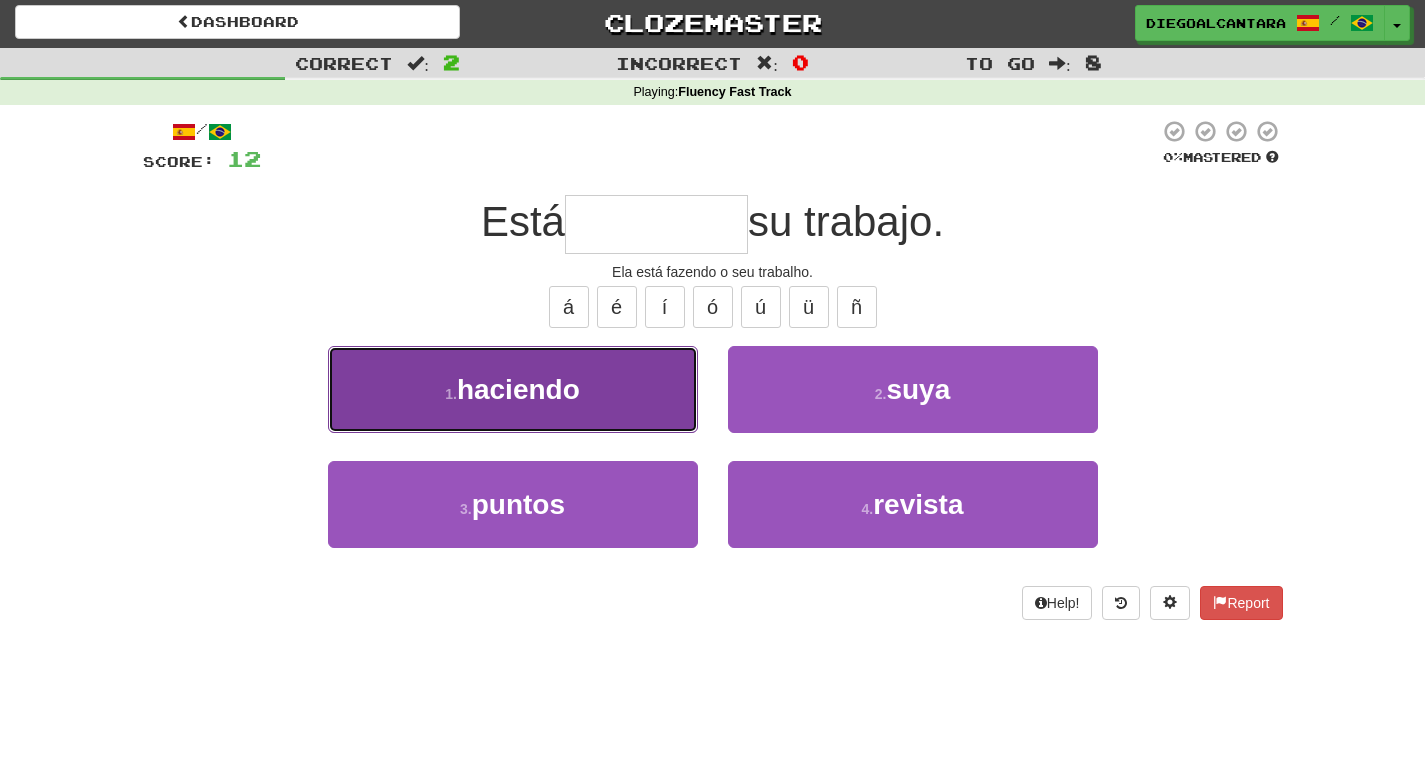 click on "haciendo" at bounding box center [518, 389] 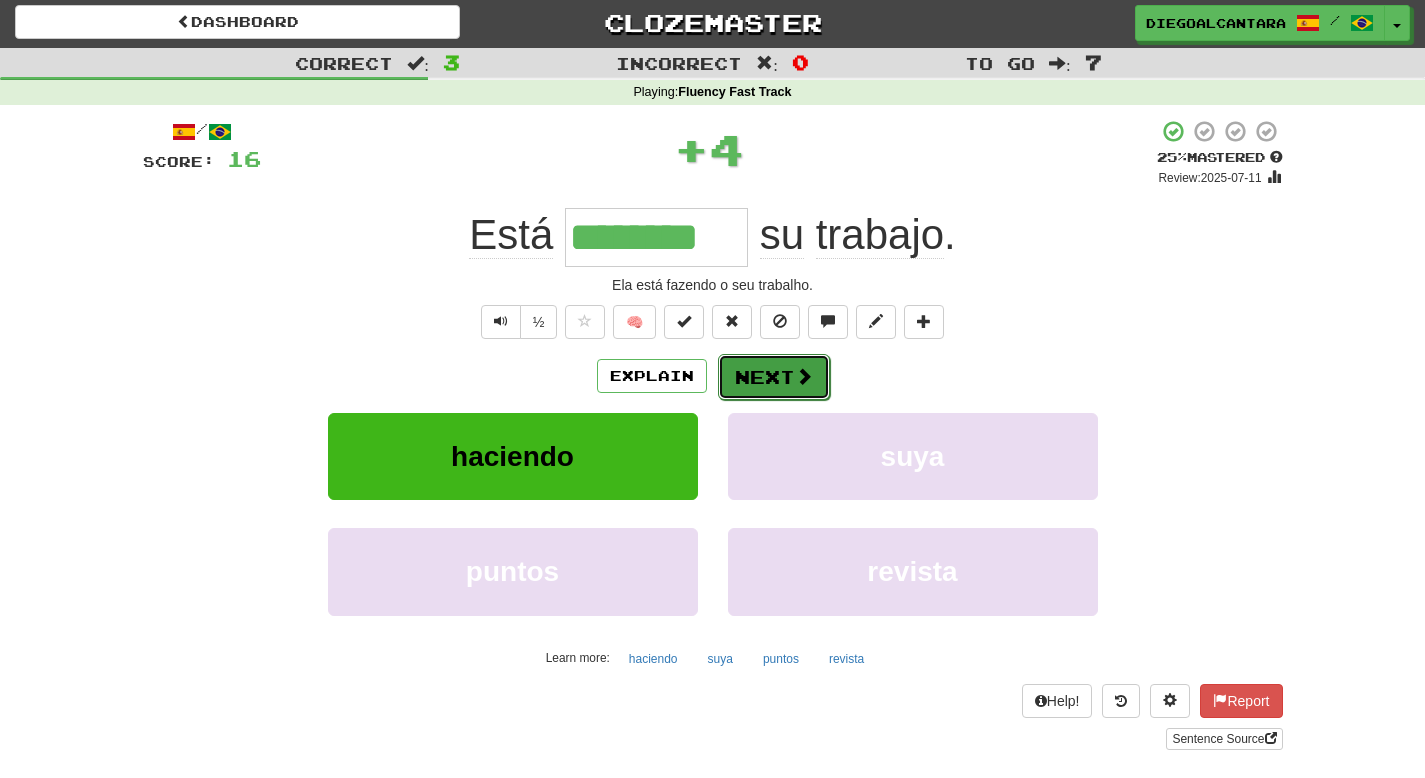 click on "Next" at bounding box center [774, 377] 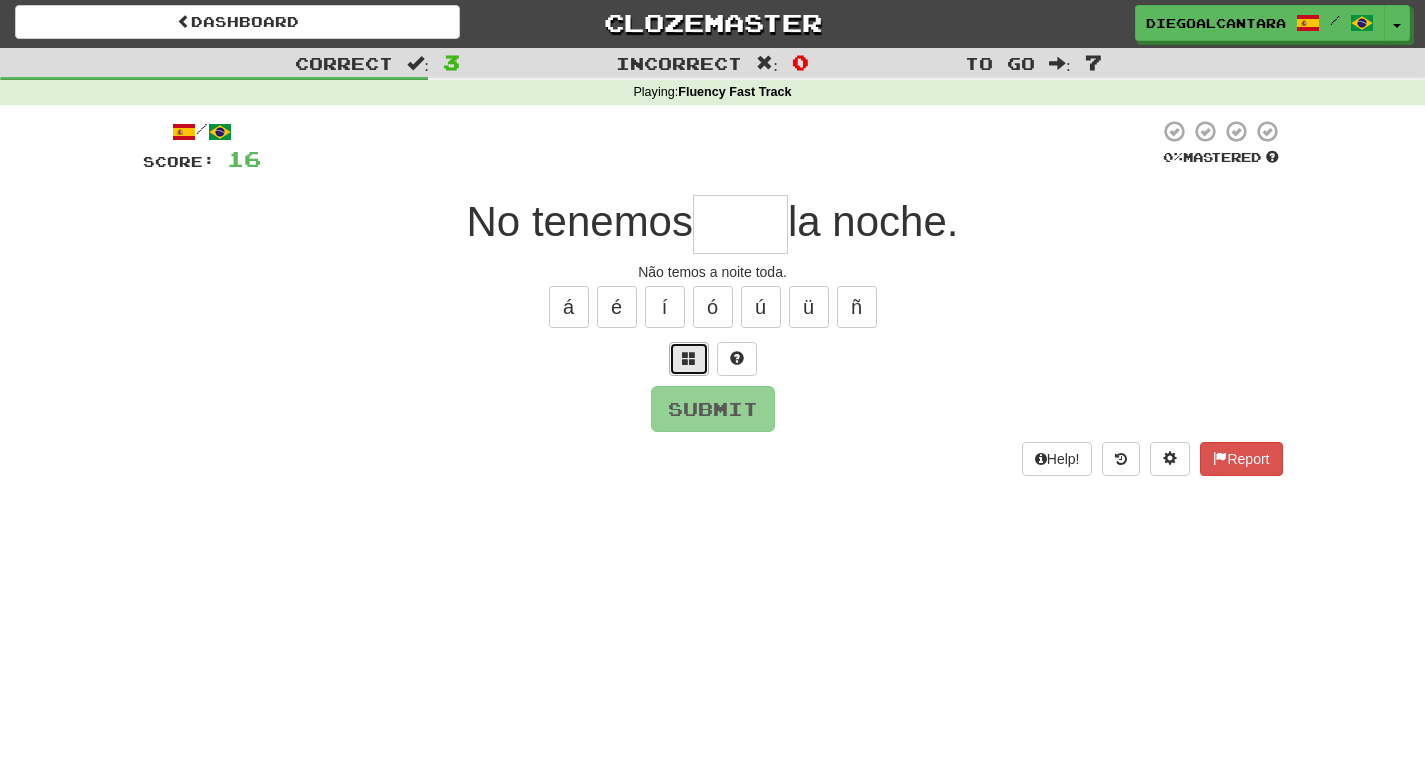 click at bounding box center (689, 359) 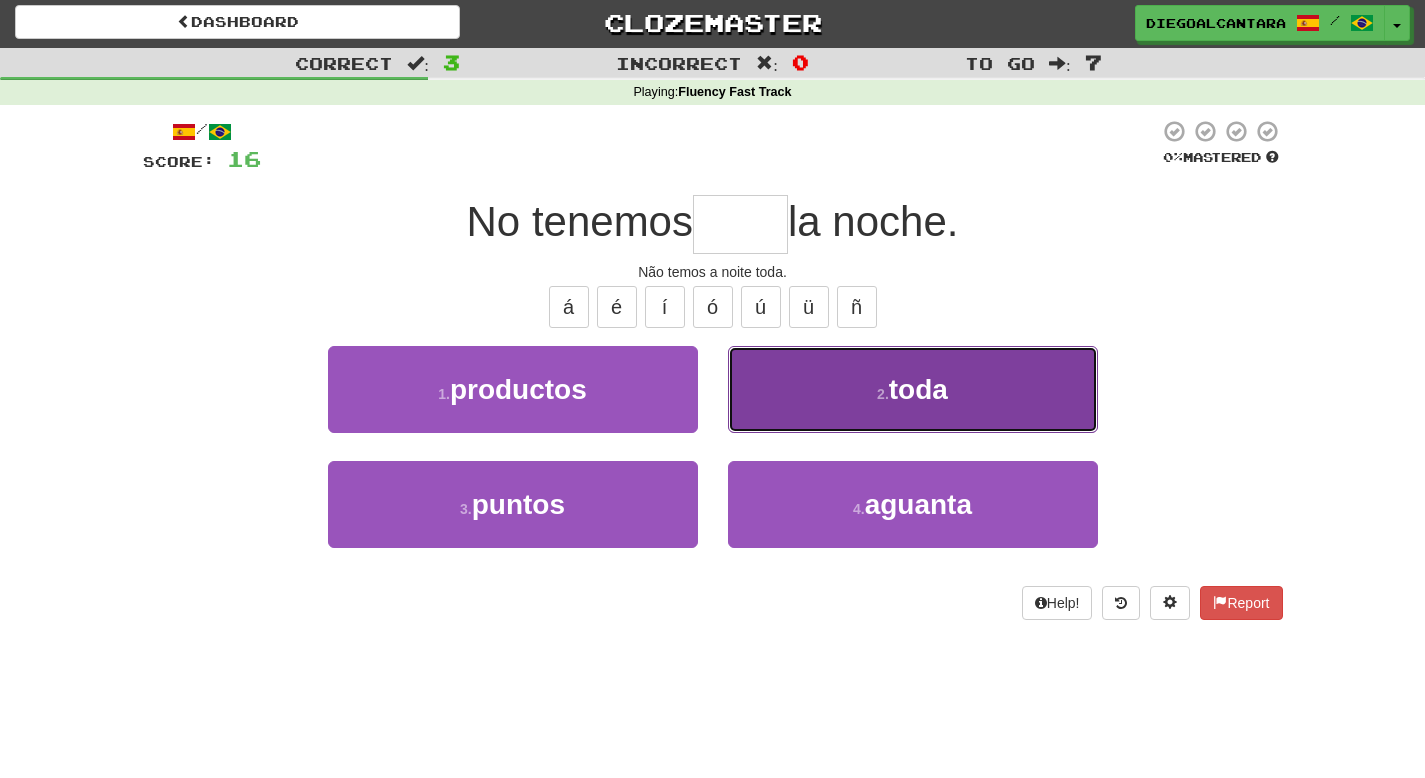 click on "2 .  toda" at bounding box center (913, 389) 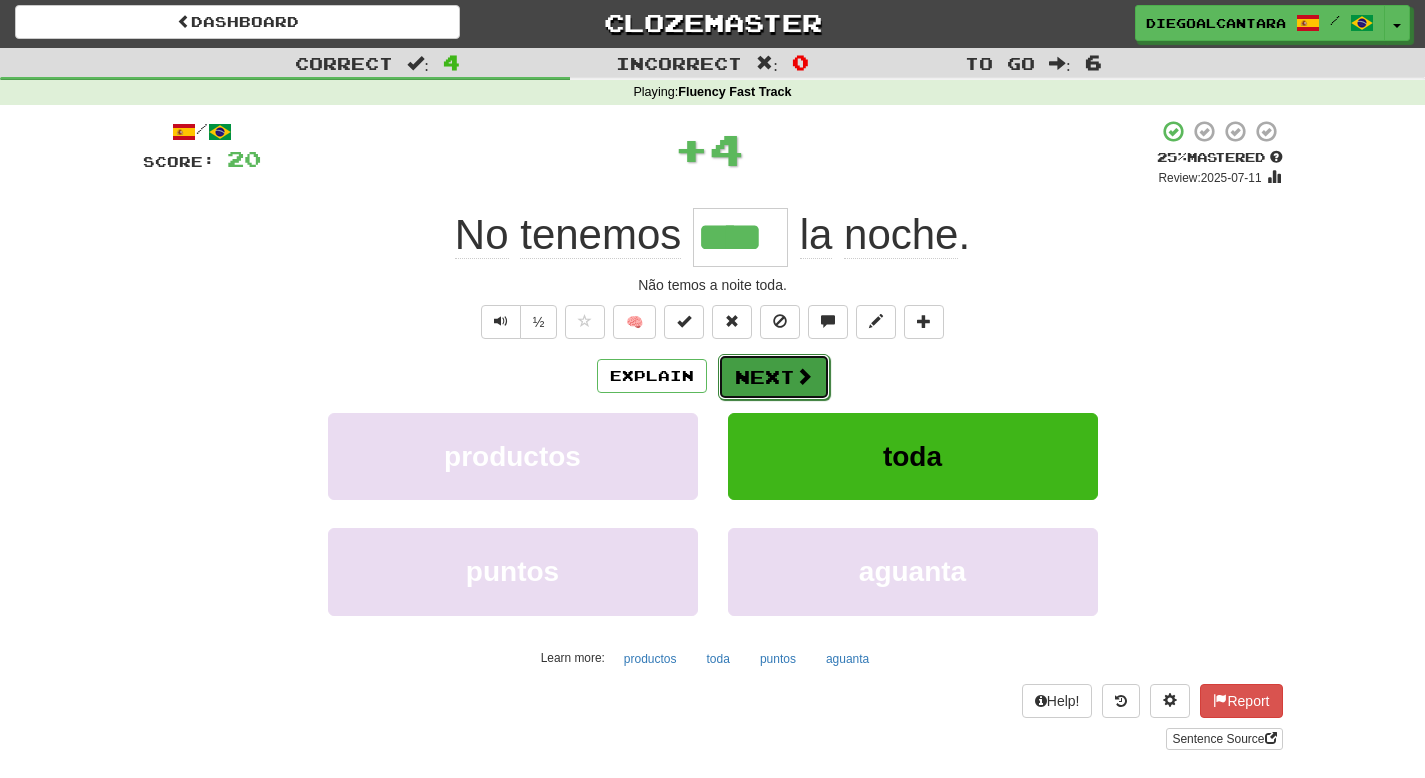 click on "Next" at bounding box center [774, 377] 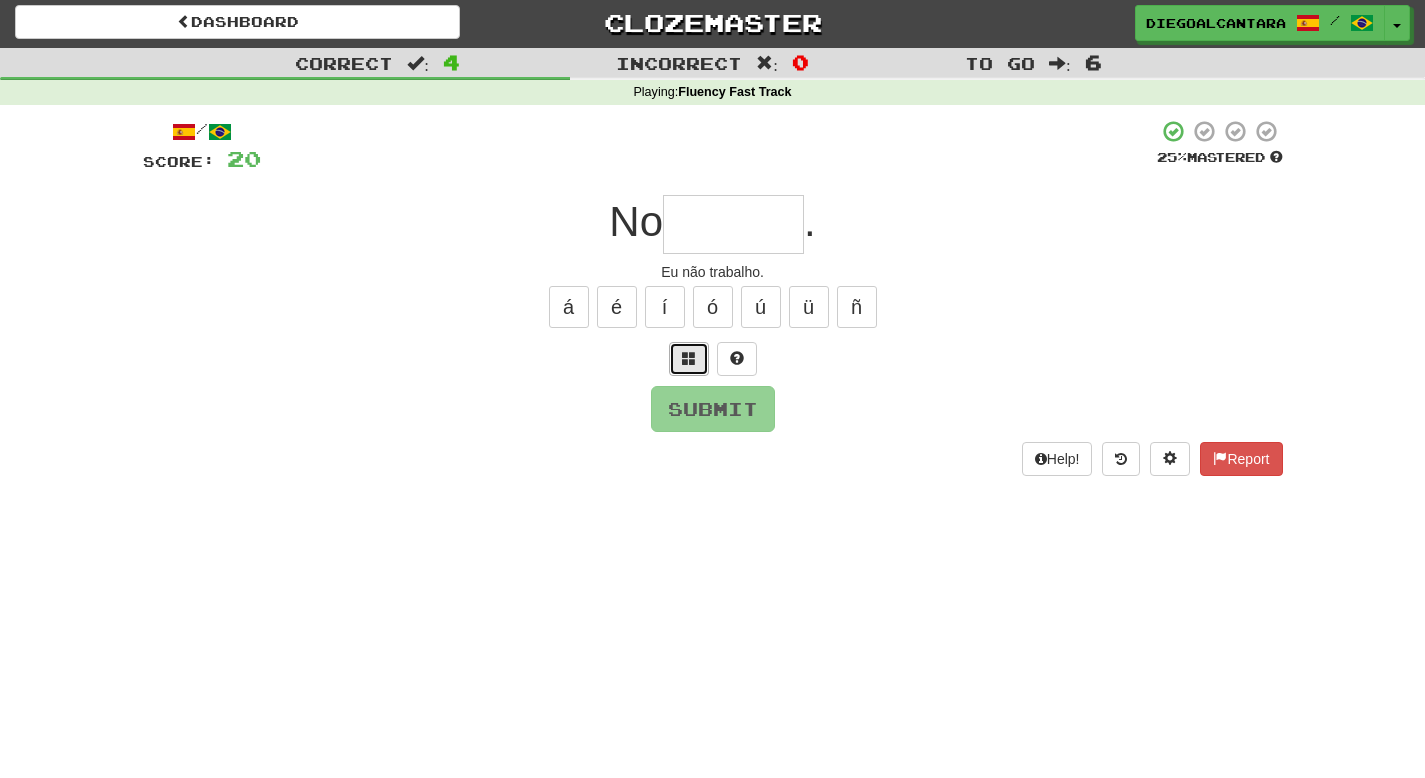 click at bounding box center [689, 358] 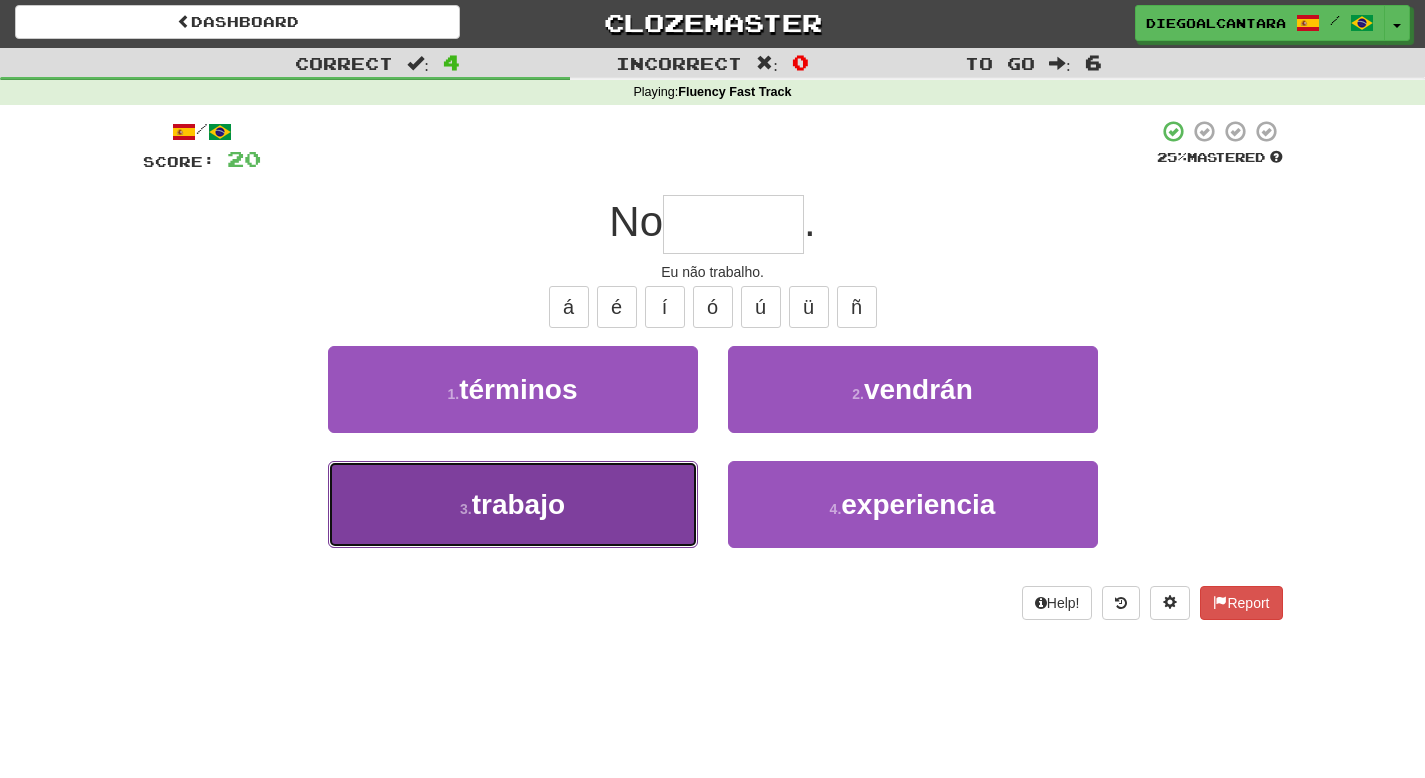 click on "trabajo" at bounding box center [518, 504] 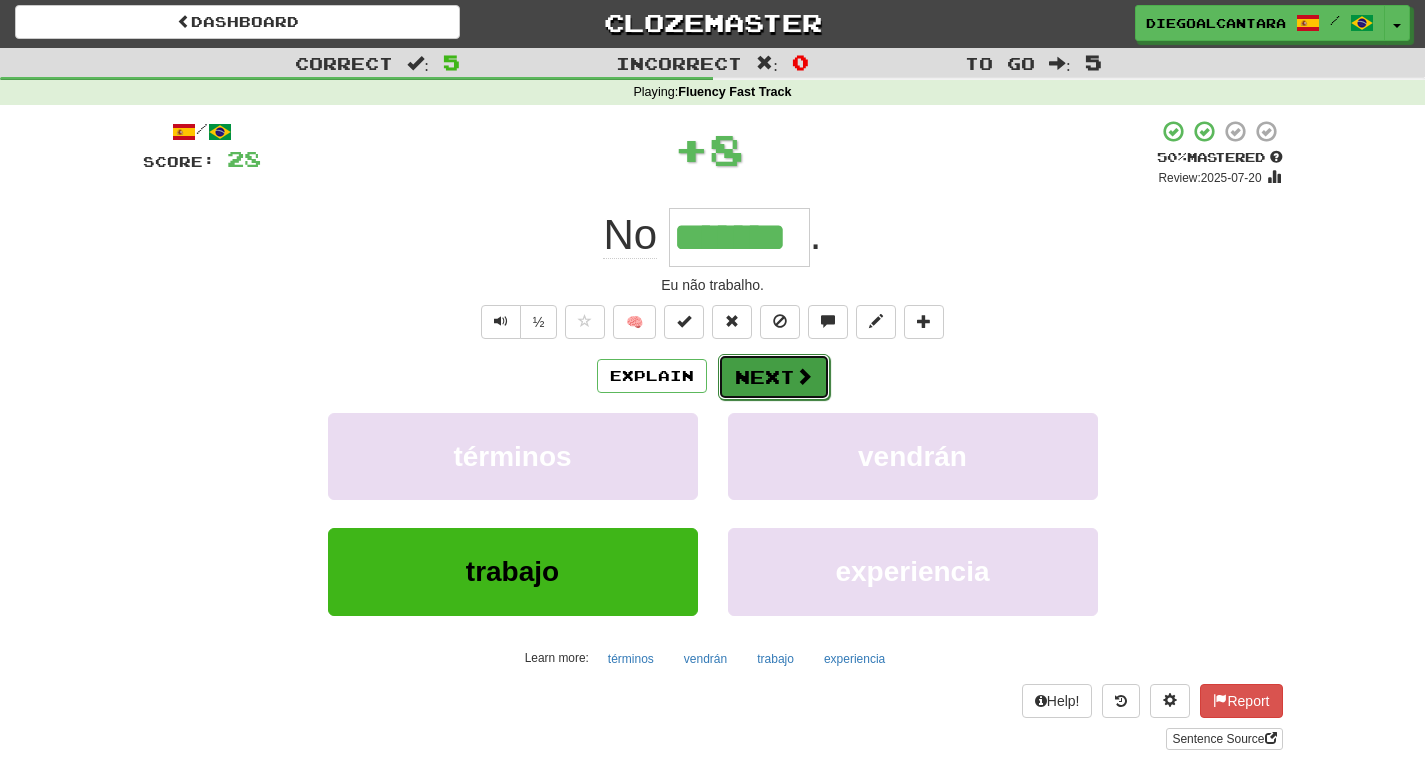 click on "Next" at bounding box center [774, 377] 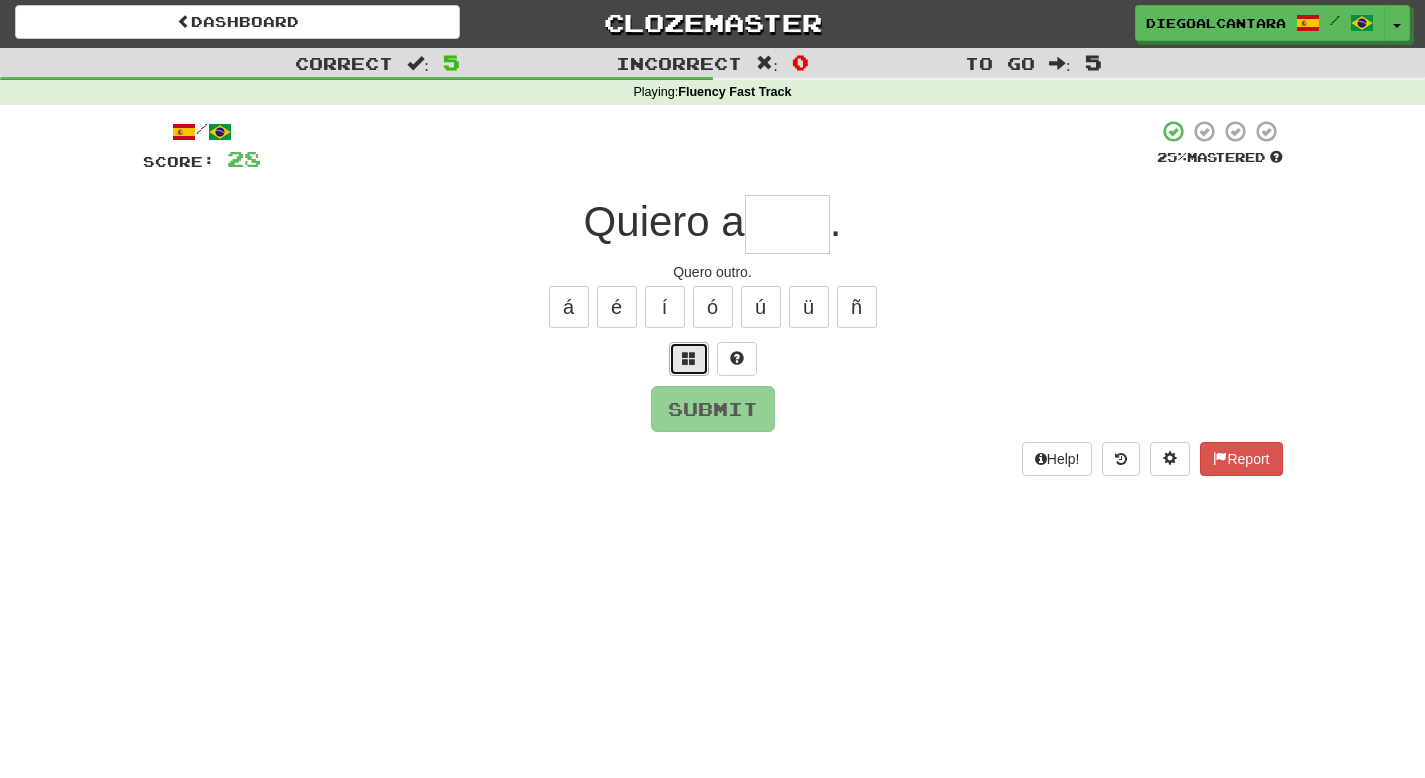 click at bounding box center (689, 359) 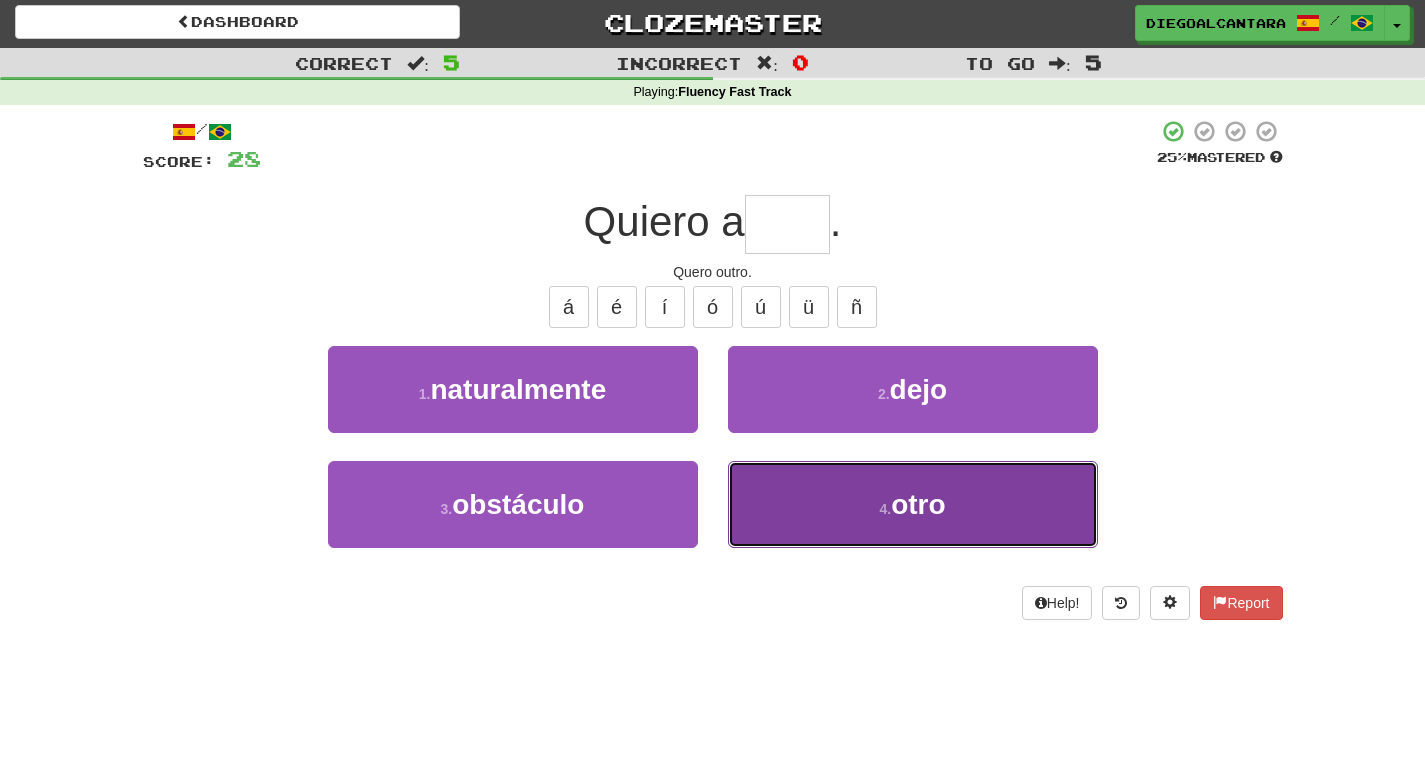 click on "otro" at bounding box center [918, 504] 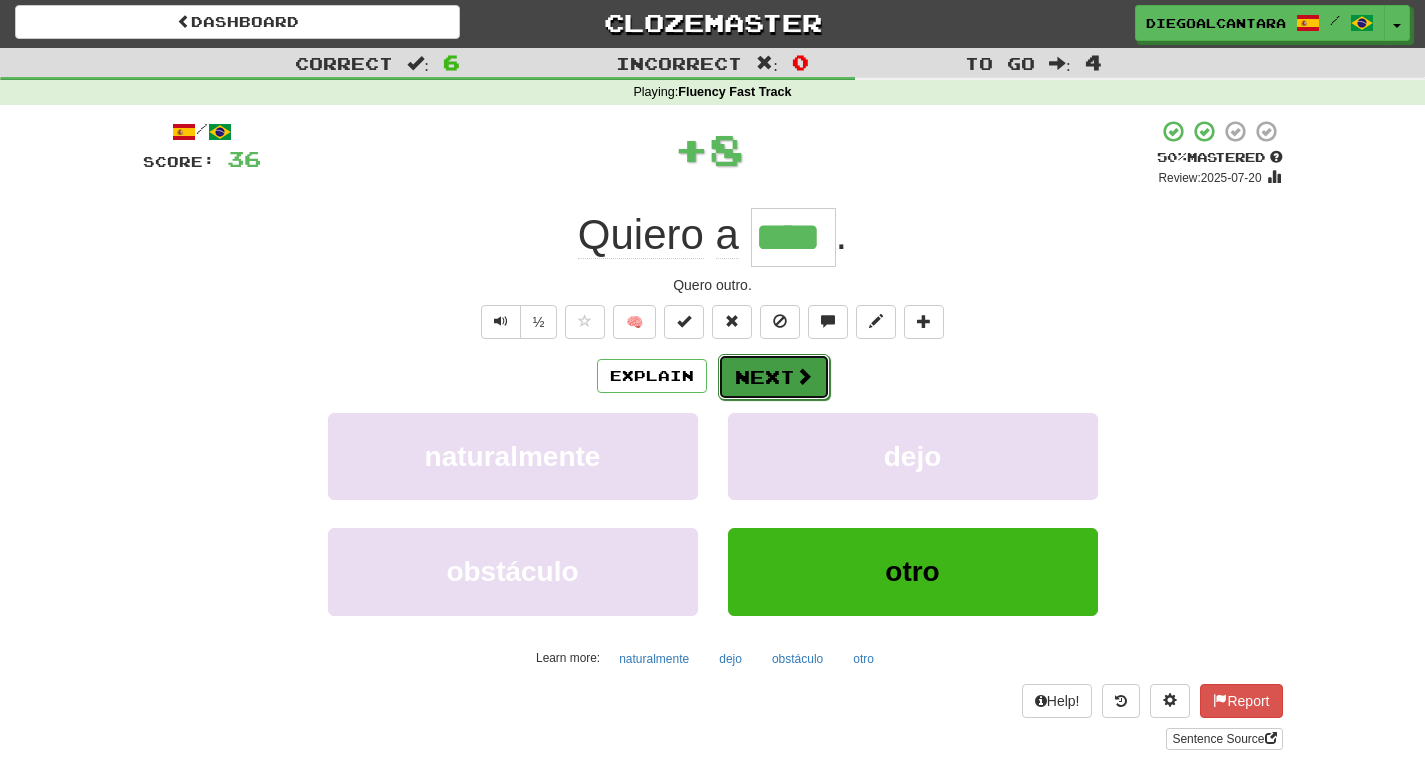 click on "Next" at bounding box center (774, 377) 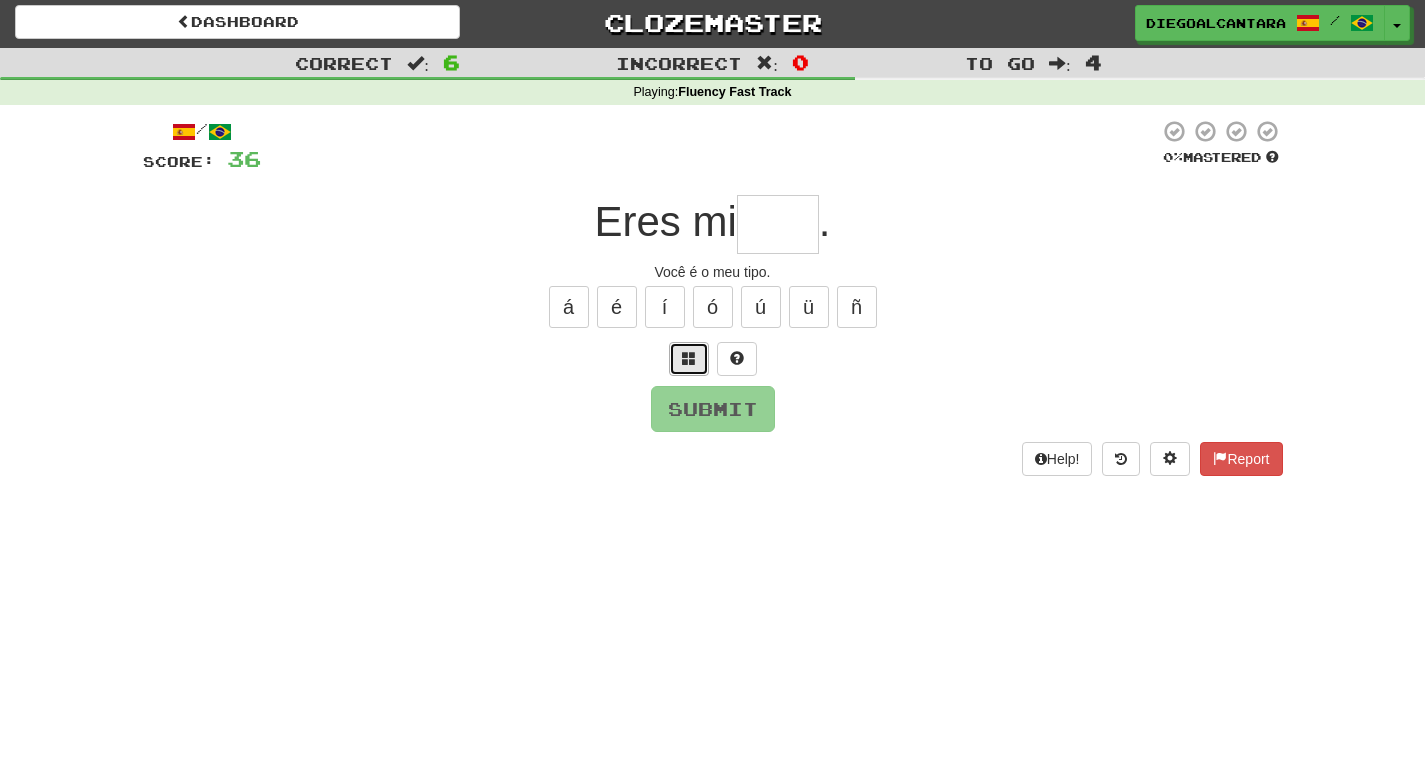 click at bounding box center (689, 359) 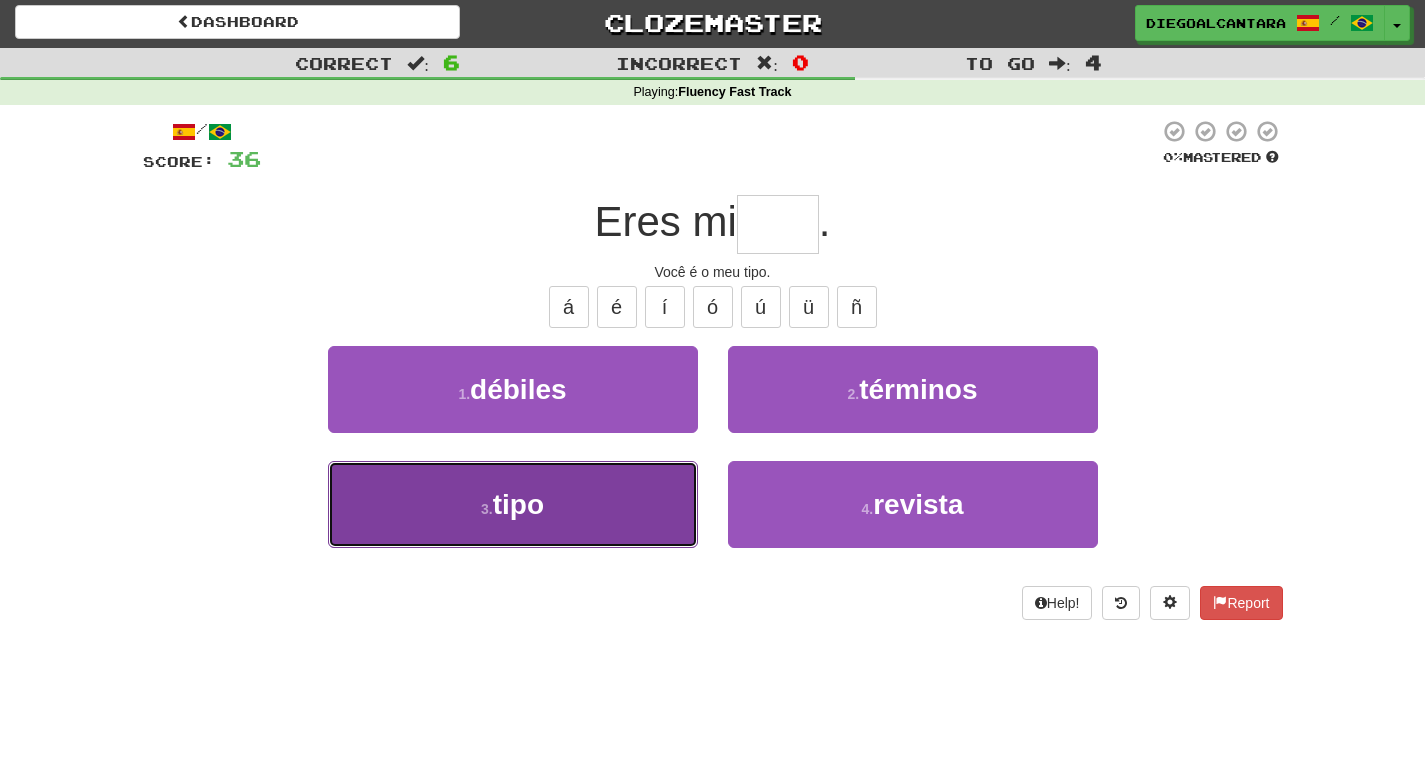 click on "3 .  tipo" at bounding box center [513, 504] 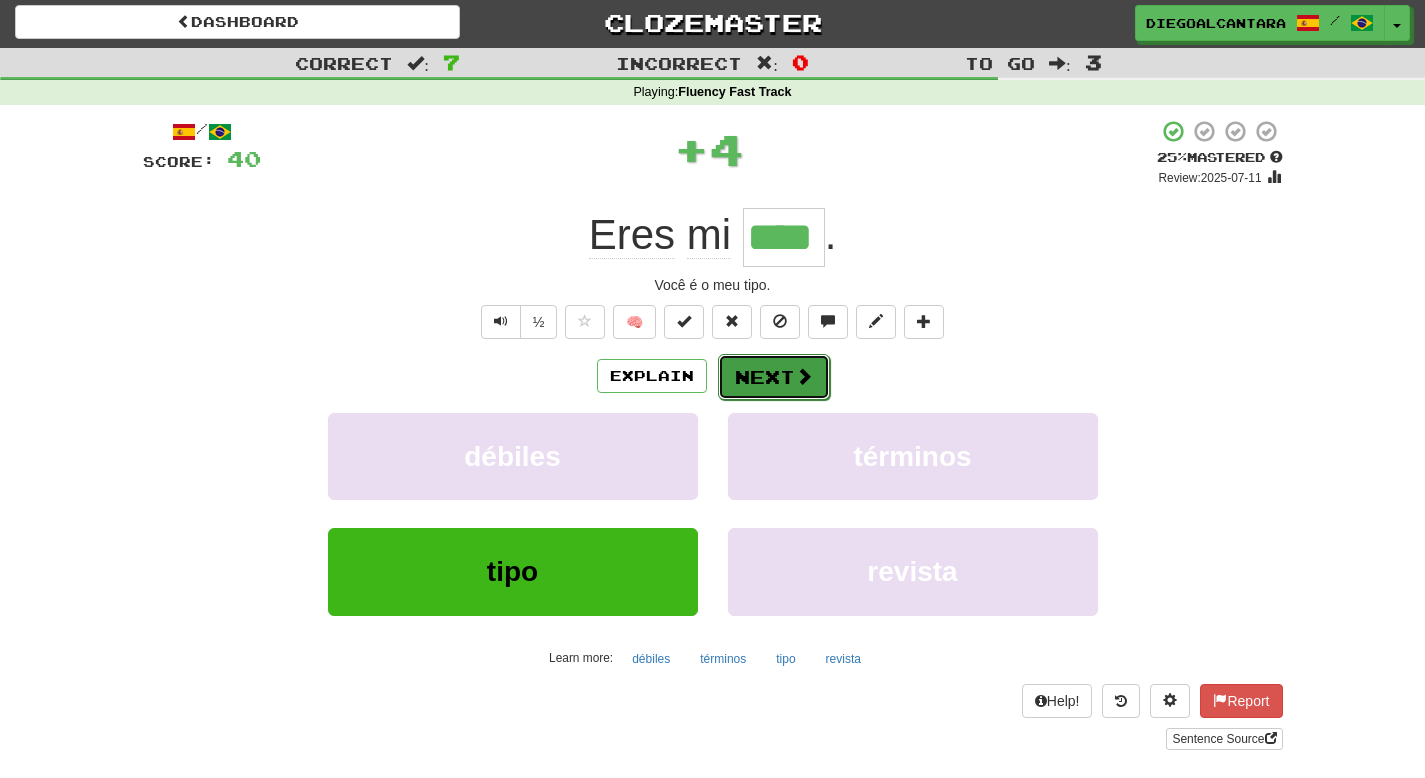 click on "Next" at bounding box center [774, 377] 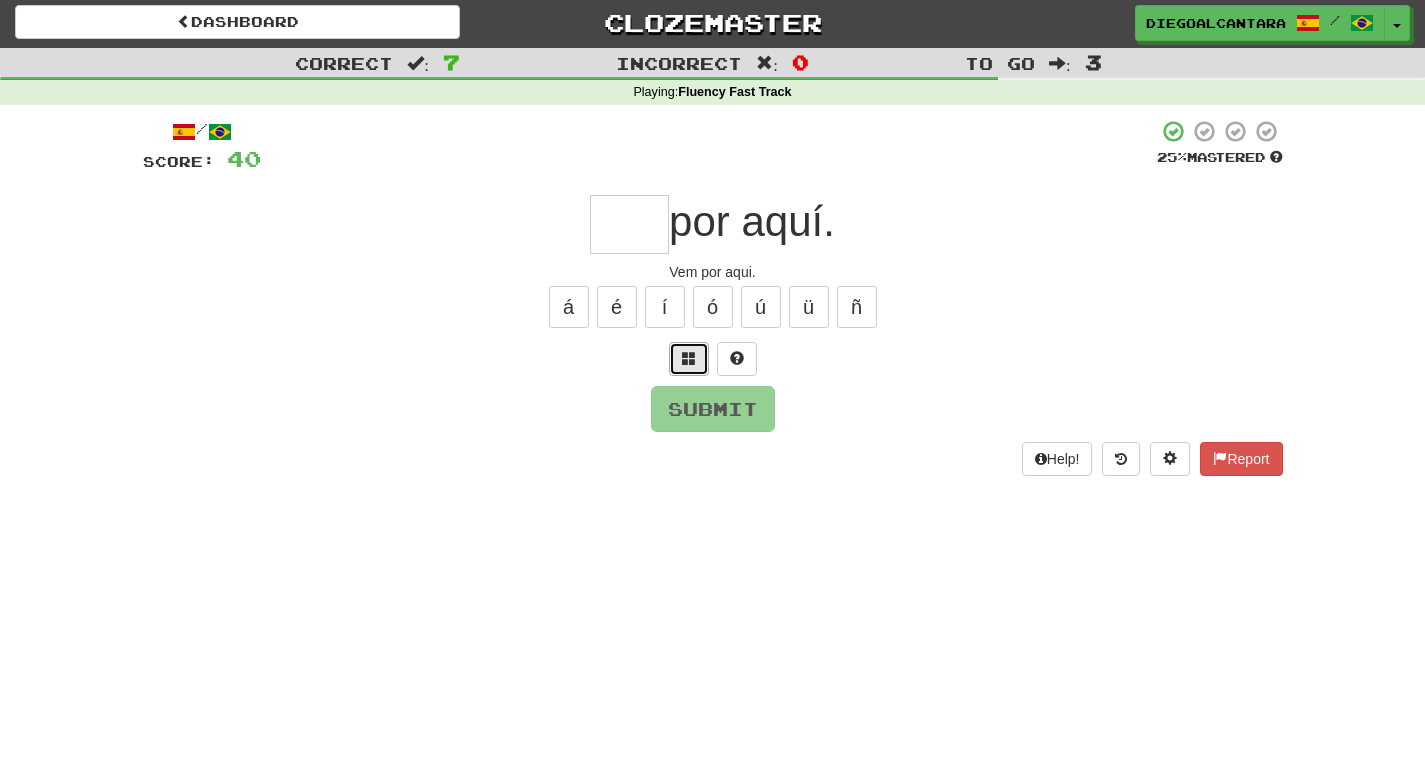 click at bounding box center [689, 359] 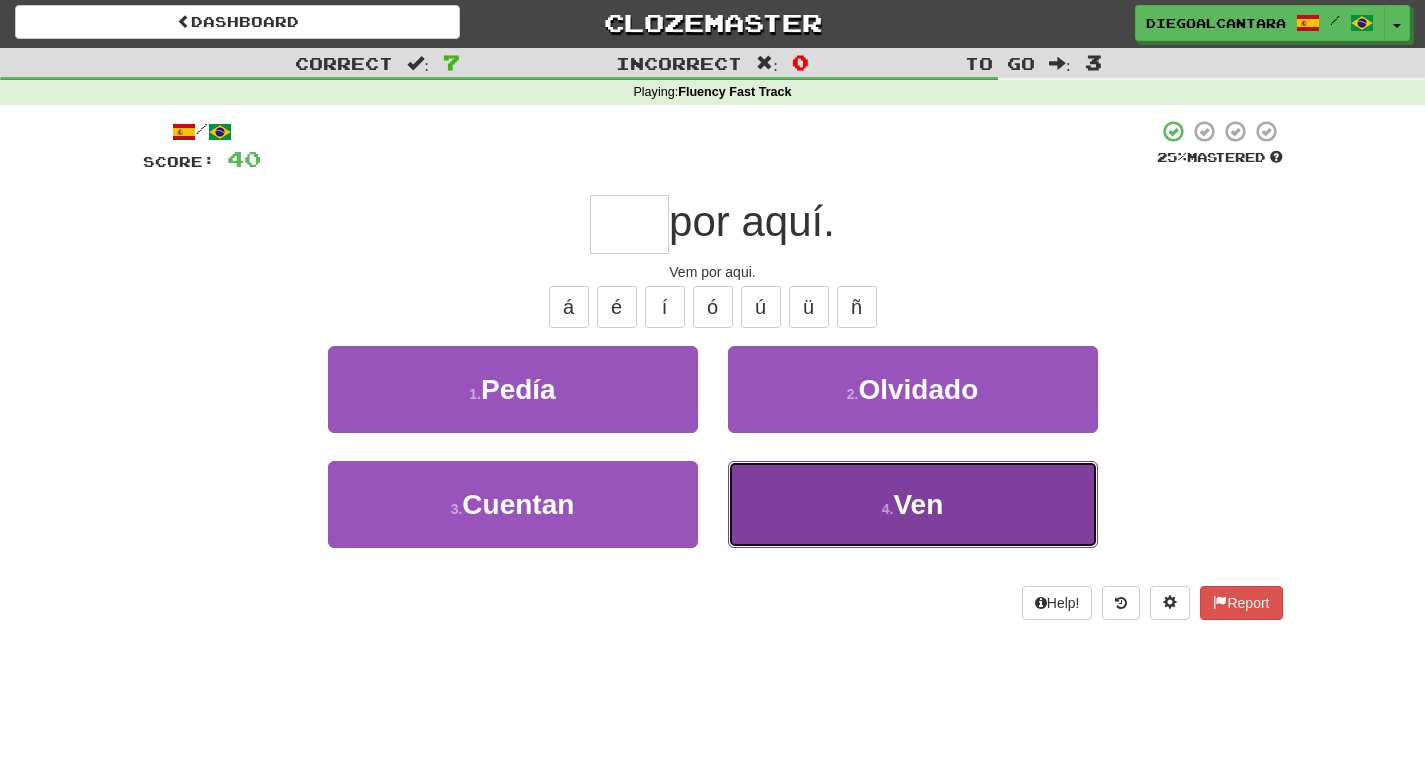 click on "4 .  Ven" at bounding box center [913, 504] 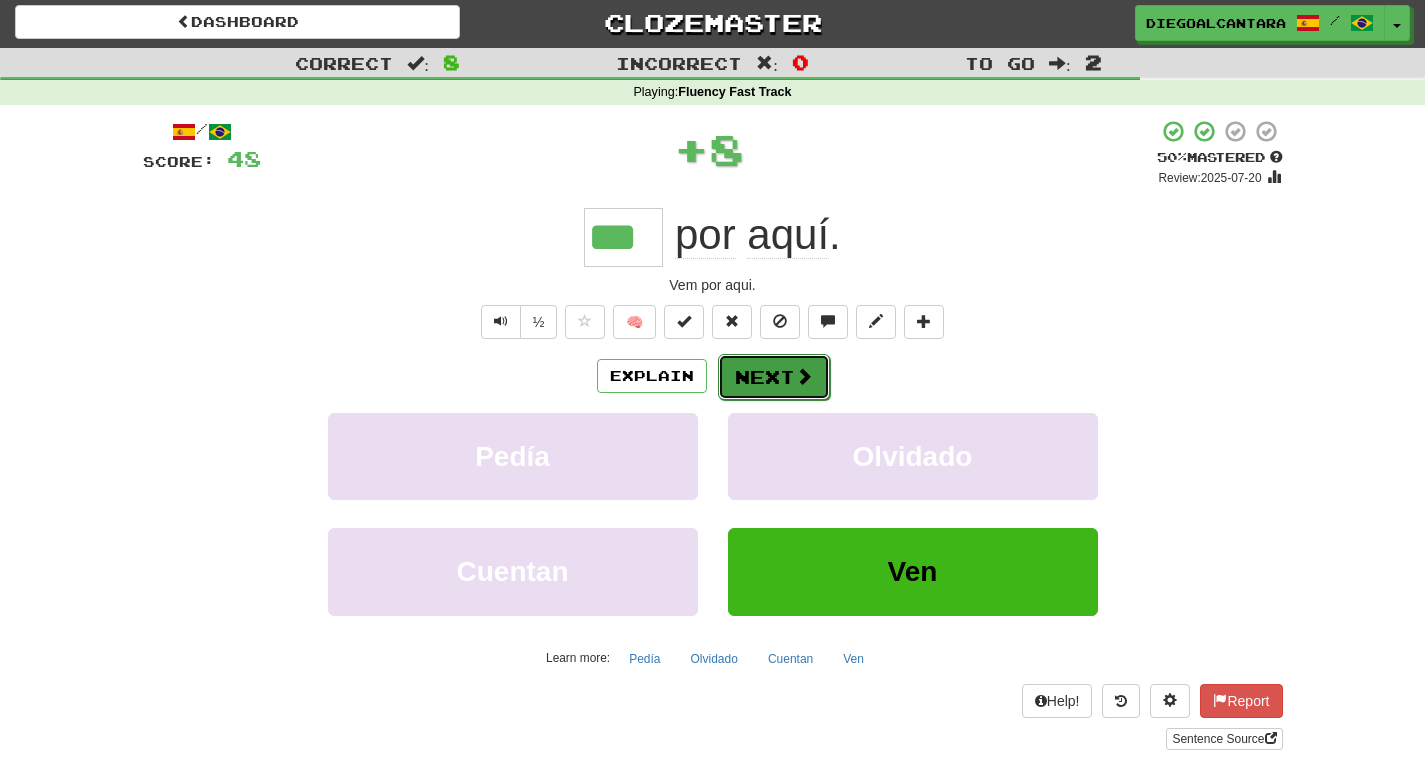 click on "Next" at bounding box center [774, 377] 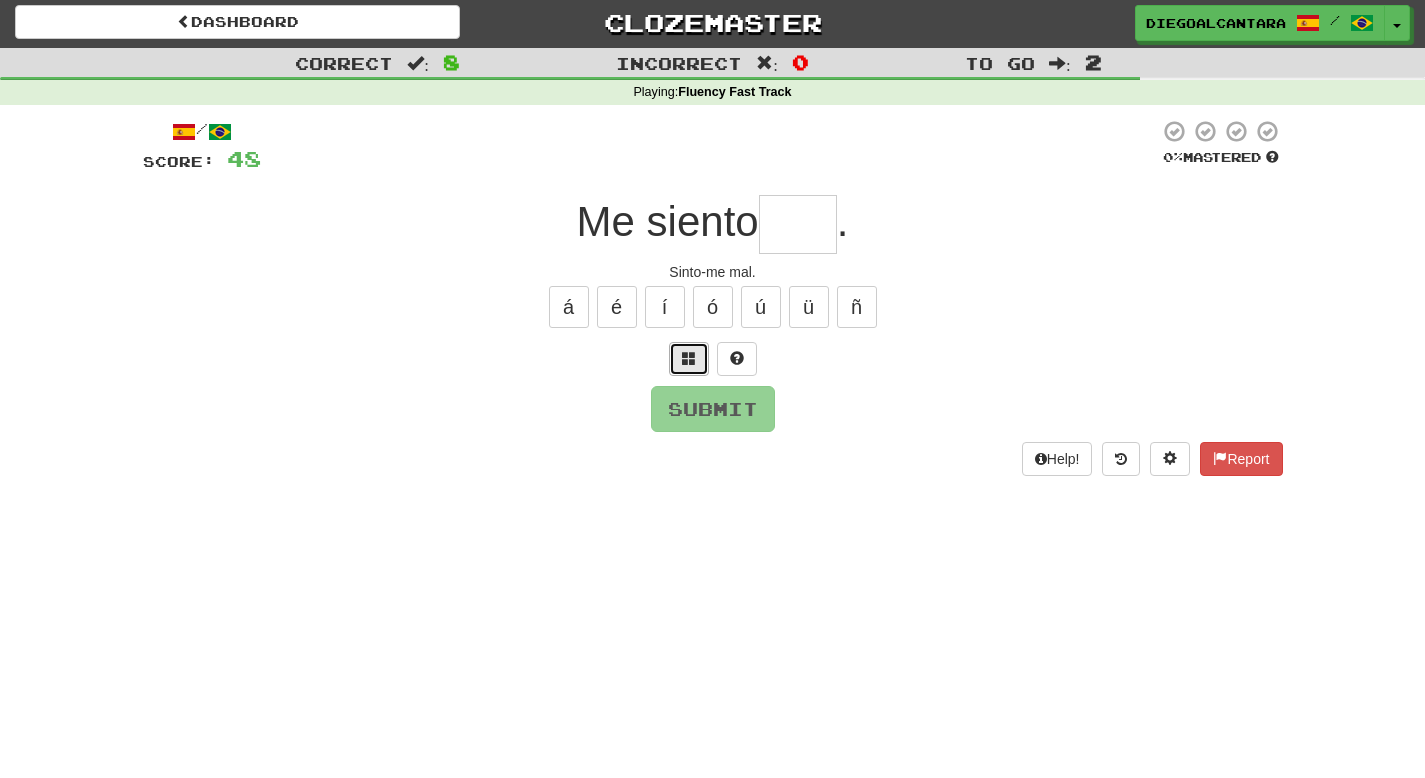 click at bounding box center [689, 359] 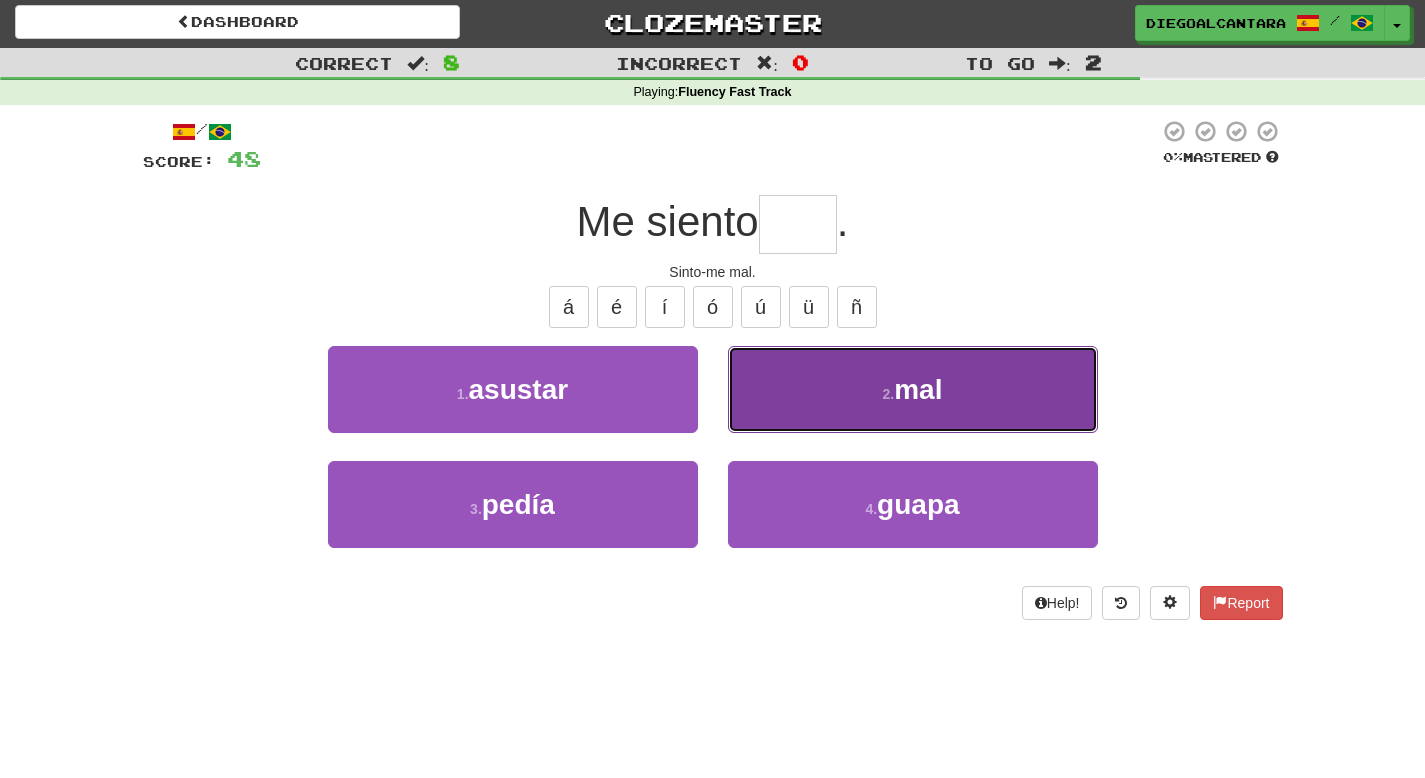 click on "2 .  mal" at bounding box center (913, 389) 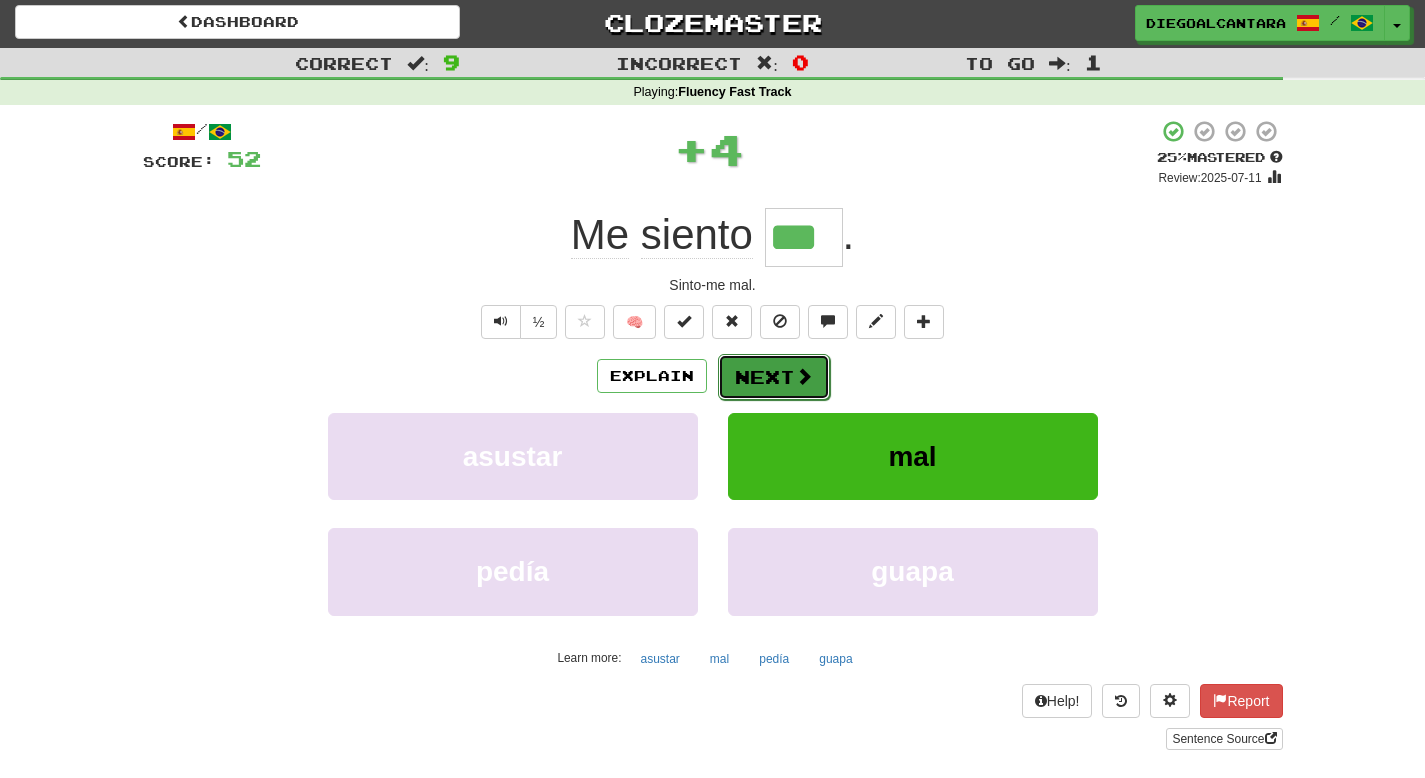 click on "Next" at bounding box center (774, 377) 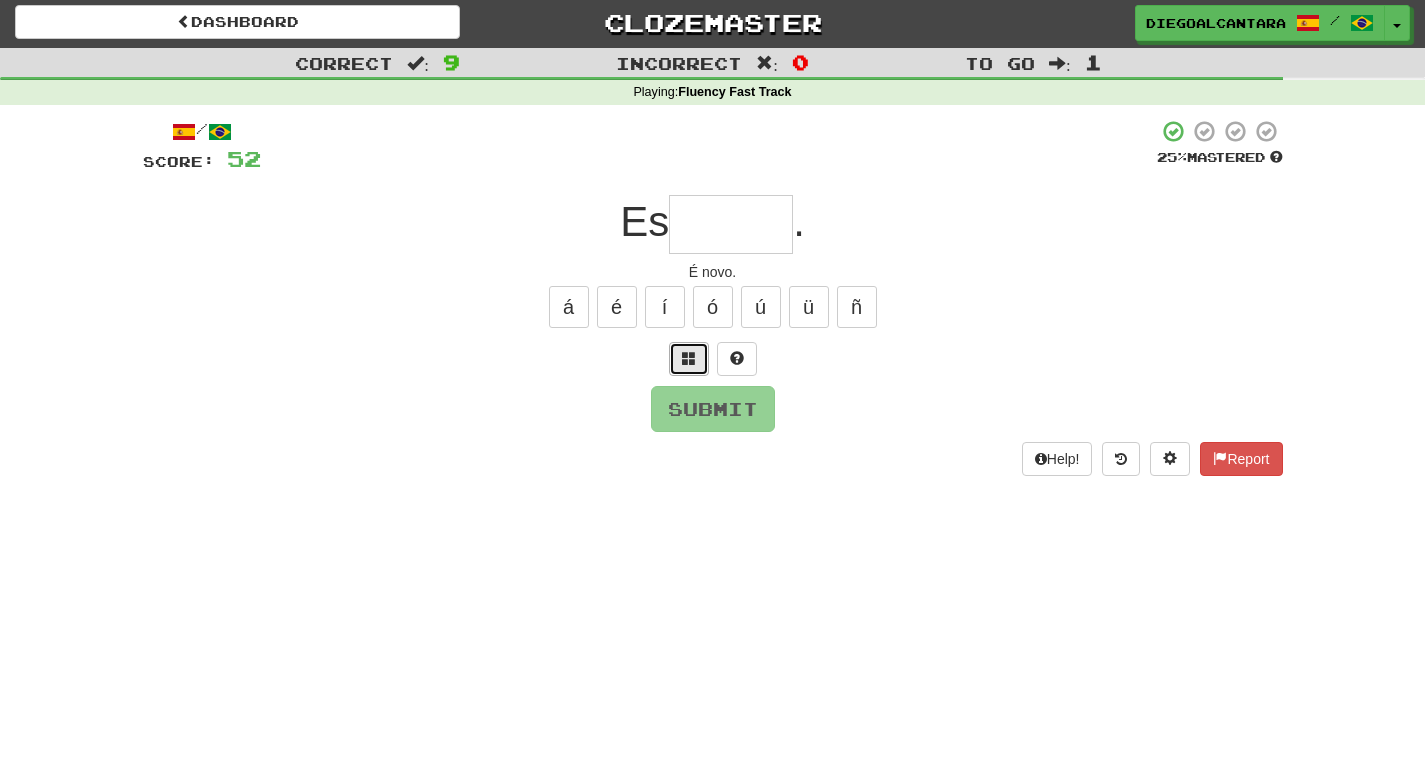 click at bounding box center [689, 359] 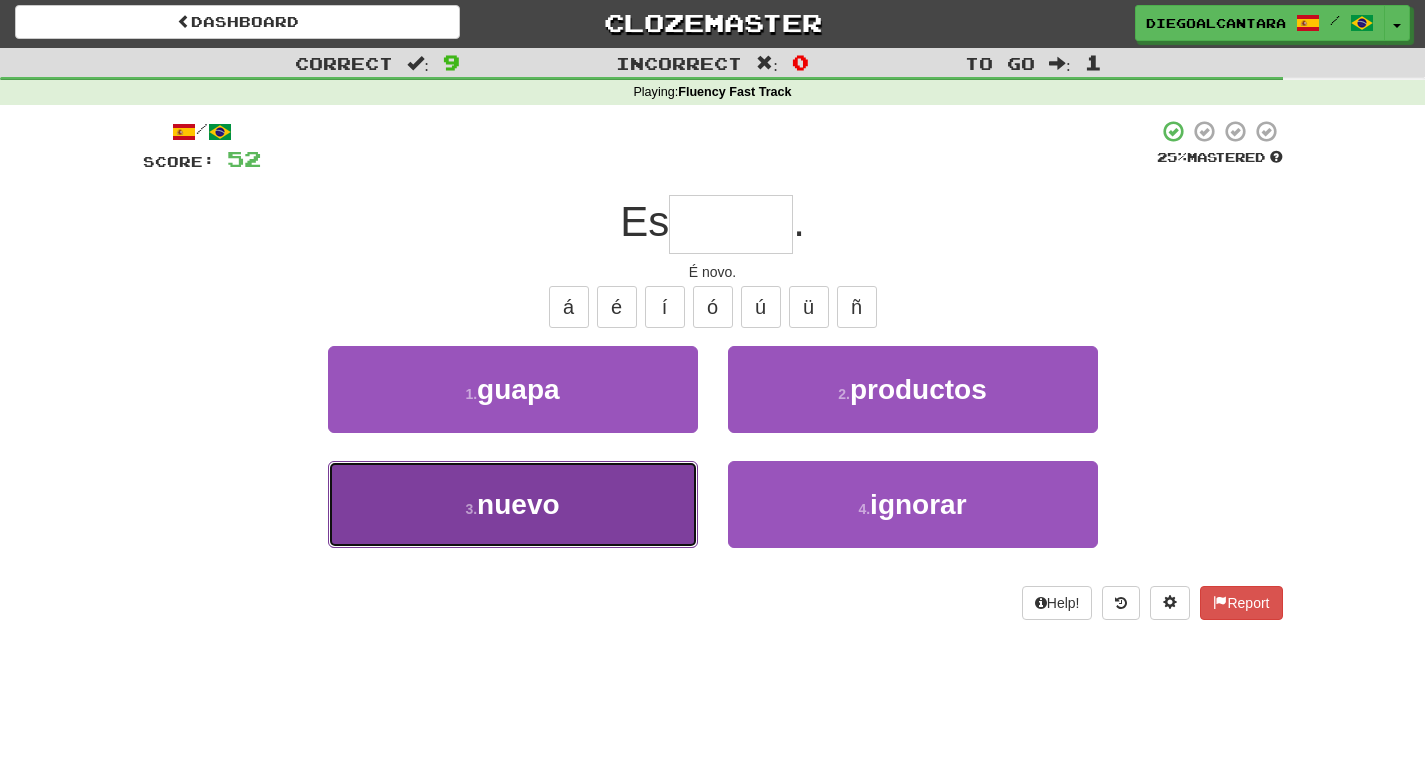 click on "3 .  nuevo" at bounding box center (513, 504) 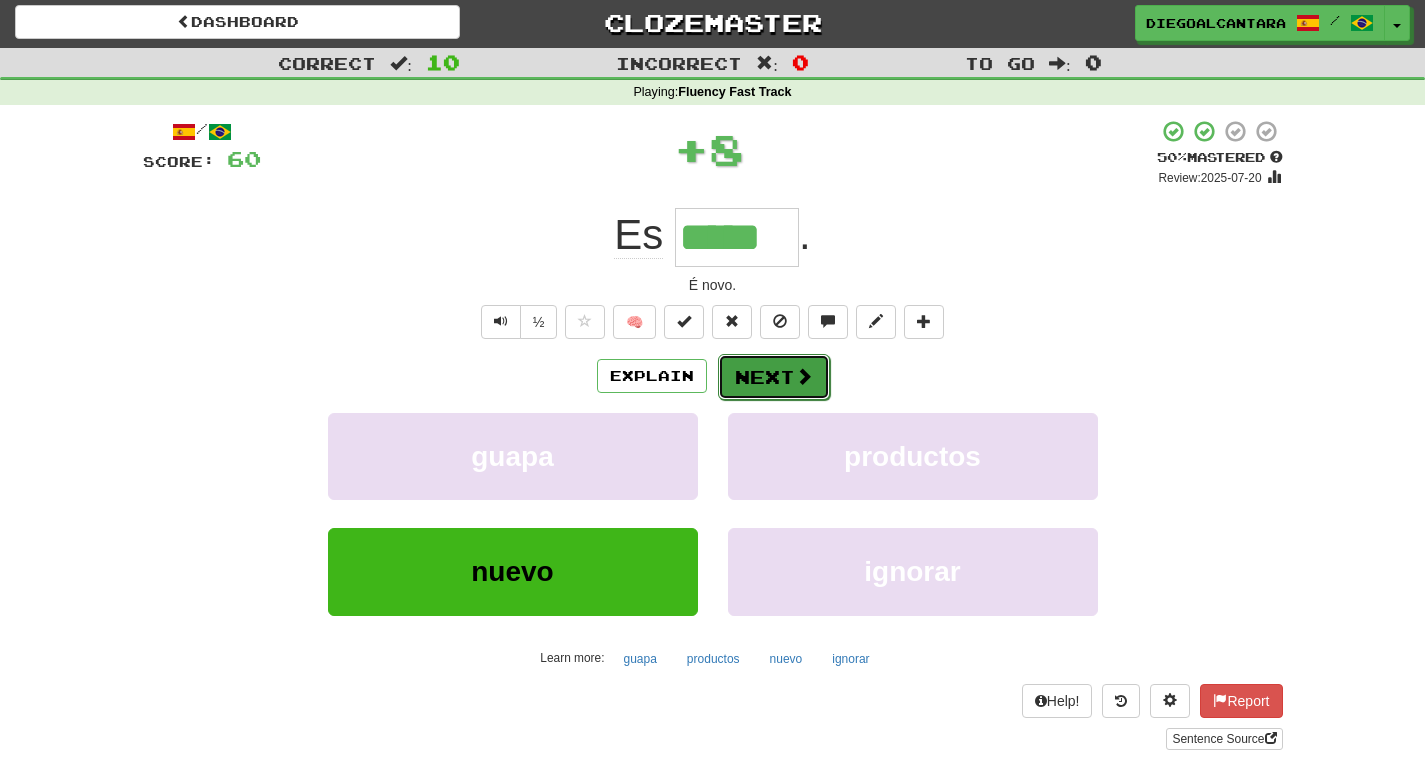 click on "Next" at bounding box center (774, 377) 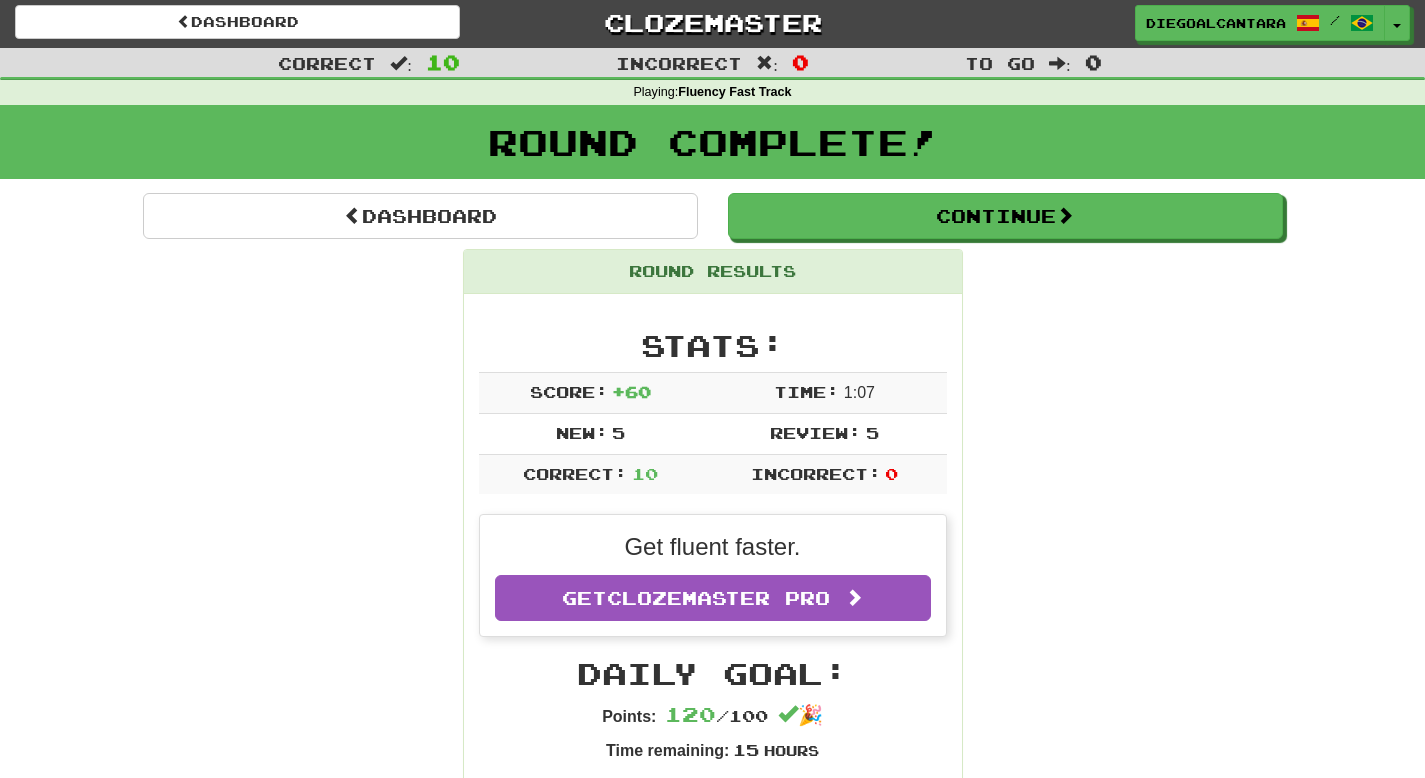 click on "Dashboard Continue  Round Results Stats: Score:   + 60 Time:   1 : 0 7 New:   5 Review:   5 Correct:   10 Incorrect:   0 Get fluent faster. Get  Clozemaster Pro   Daily Goal: Points:   120  /  100  🎉 Time remaining: 15   Hours Progress: Fluency Fast Track Playing:  84  /  13,554 + 5 0.583% 0.62% Mastered:  0  /  13,554 0% Ready for Review:  9  /  Level:  5 ⬆🎉🙌 121  points to level  6  - keep going! Ranked:  13 th  this week ( 4  points to  12 th ) Sentences:  Report Eso es lo de  menos . Isso é o de menos.  Report Fue hace  tres  días. Foi há três dias.  Report Está  haciendo  su trabajo. Ela está fazendo o seu trabalho.  Report No tenemos  toda  la noche. Não temos a noite toda.  Report No  trabajo . Eu não trabalho.  Report Quiero a  otro . Quero outro.  Report Eres mi  tipo . Você é o meu tipo.  Report Ven  por aquí. Vem por aqui.  Report Me siento  mal . Sinto-me mal.  Report Es  nuevo . É novo.  Dashboard Continue" at bounding box center (713, 1245) 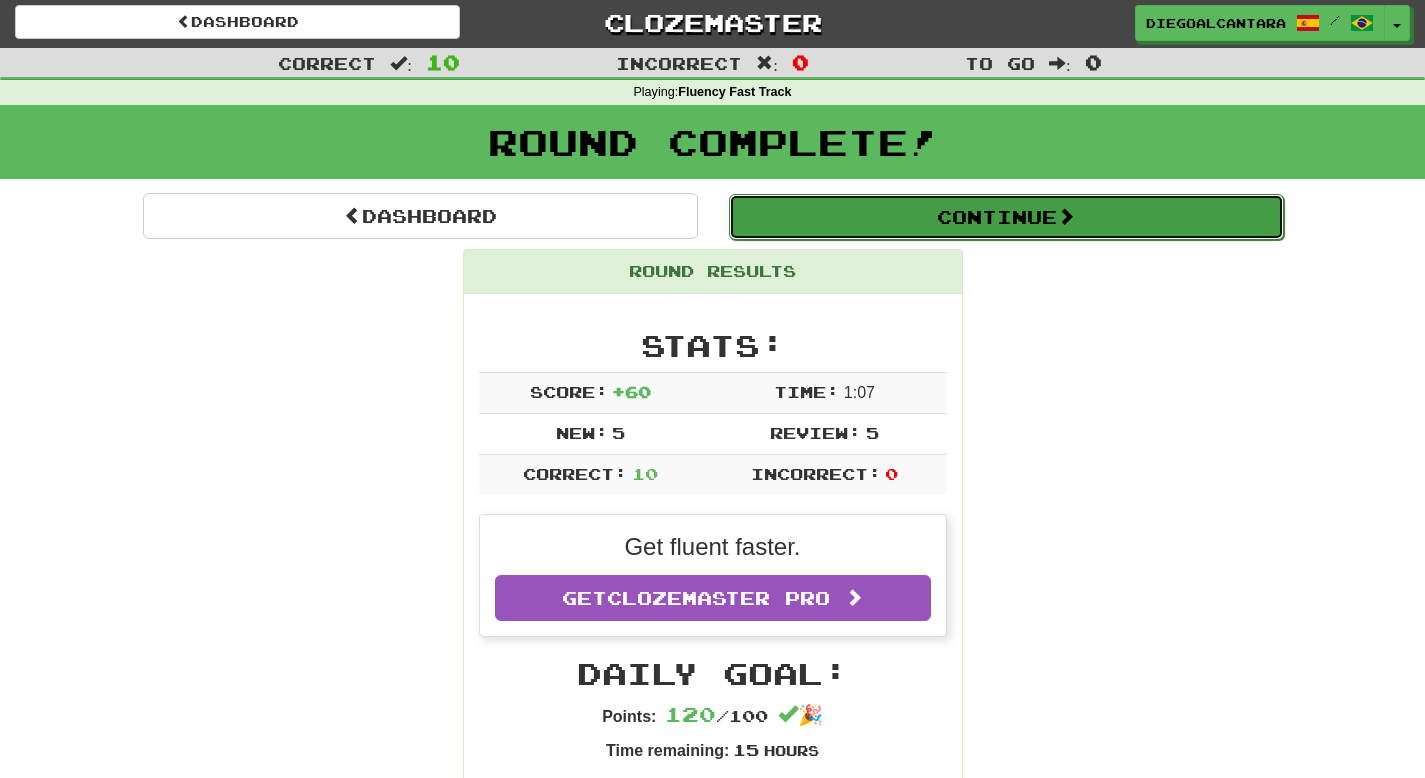 click on "Continue" at bounding box center (1006, 217) 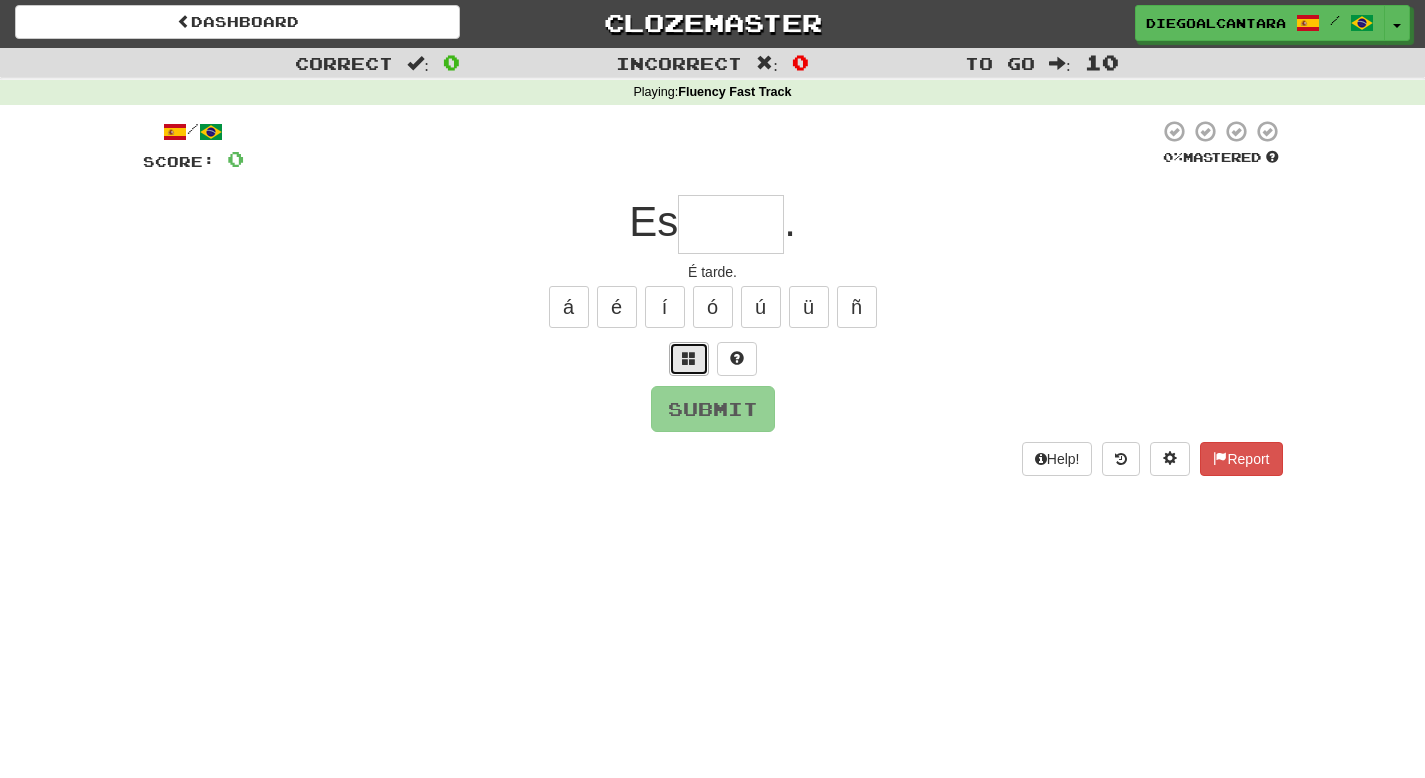 click at bounding box center (689, 359) 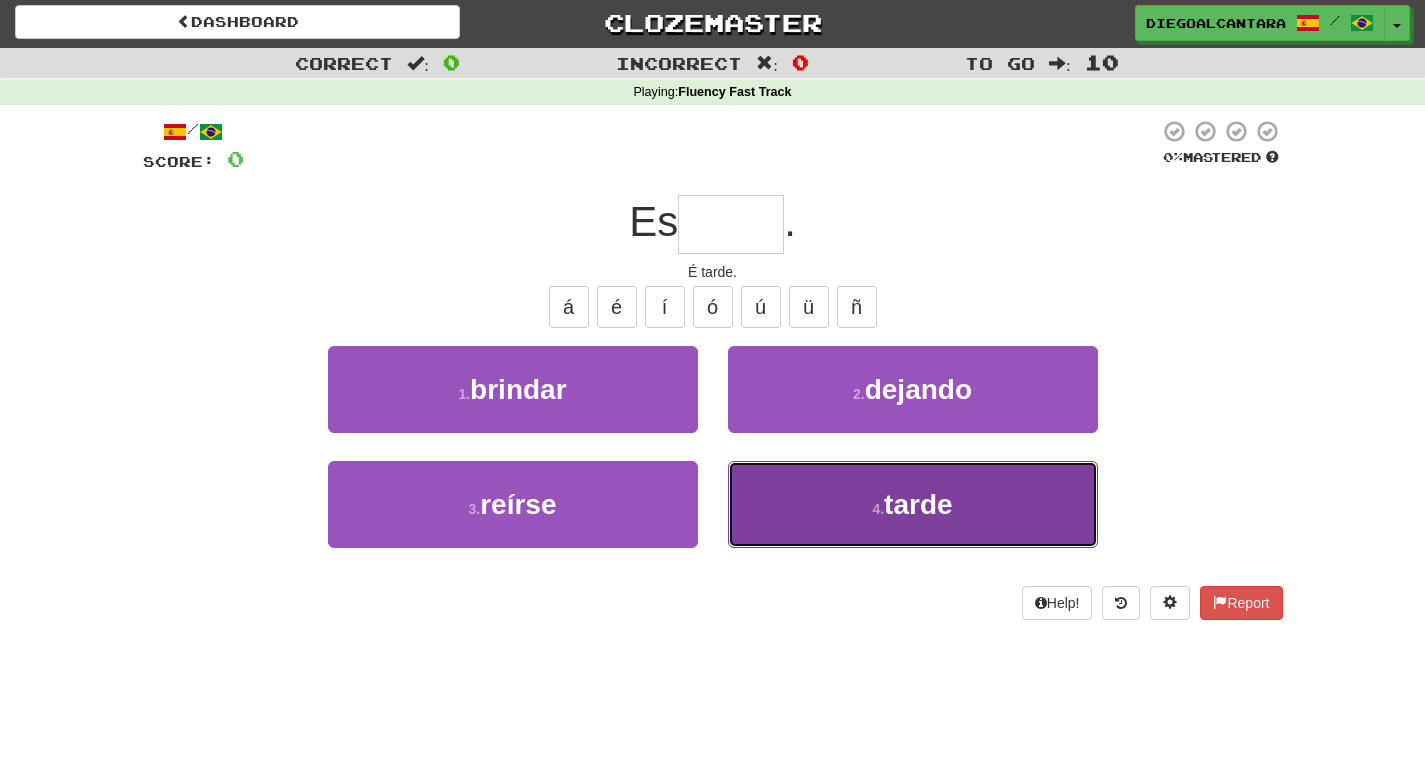 click on "4 .  tarde" at bounding box center [913, 504] 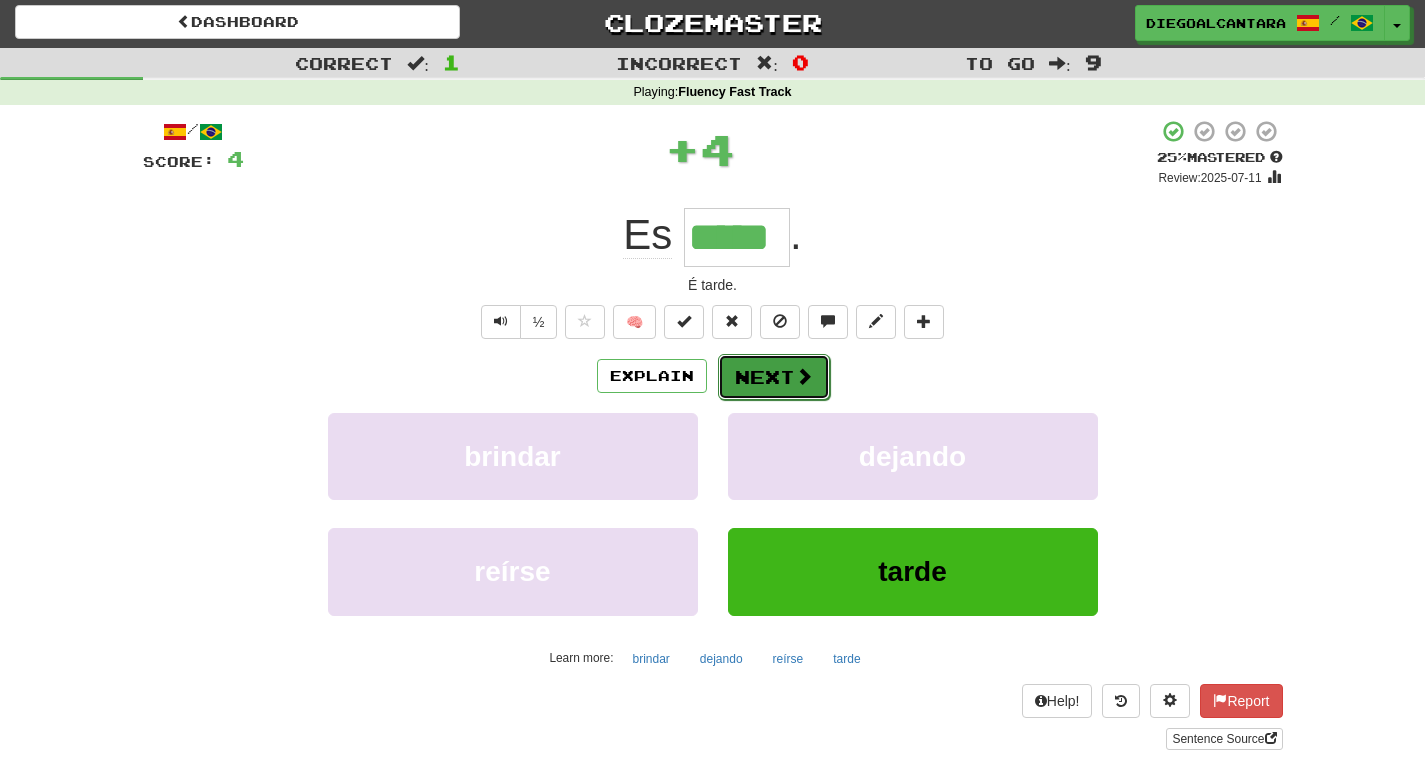 click at bounding box center (804, 376) 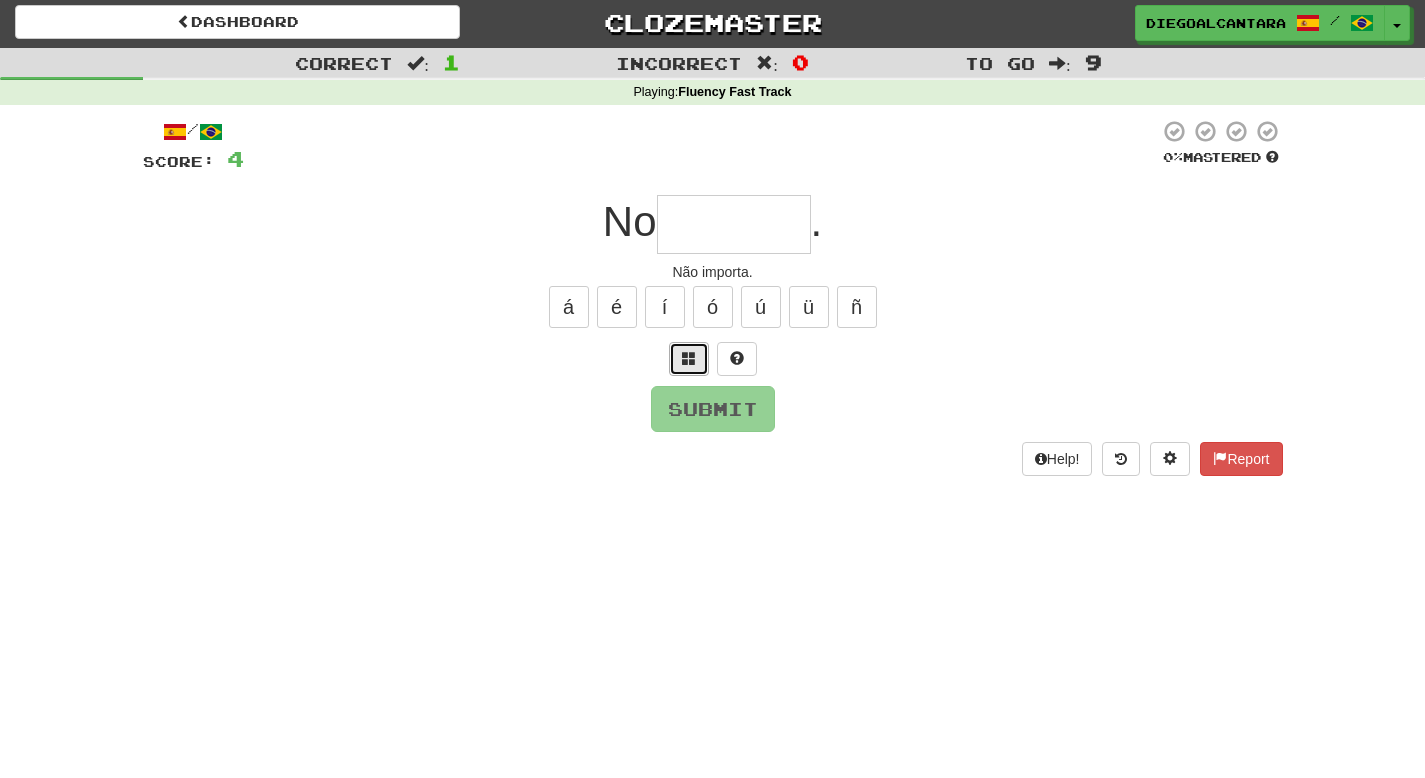 click at bounding box center [689, 358] 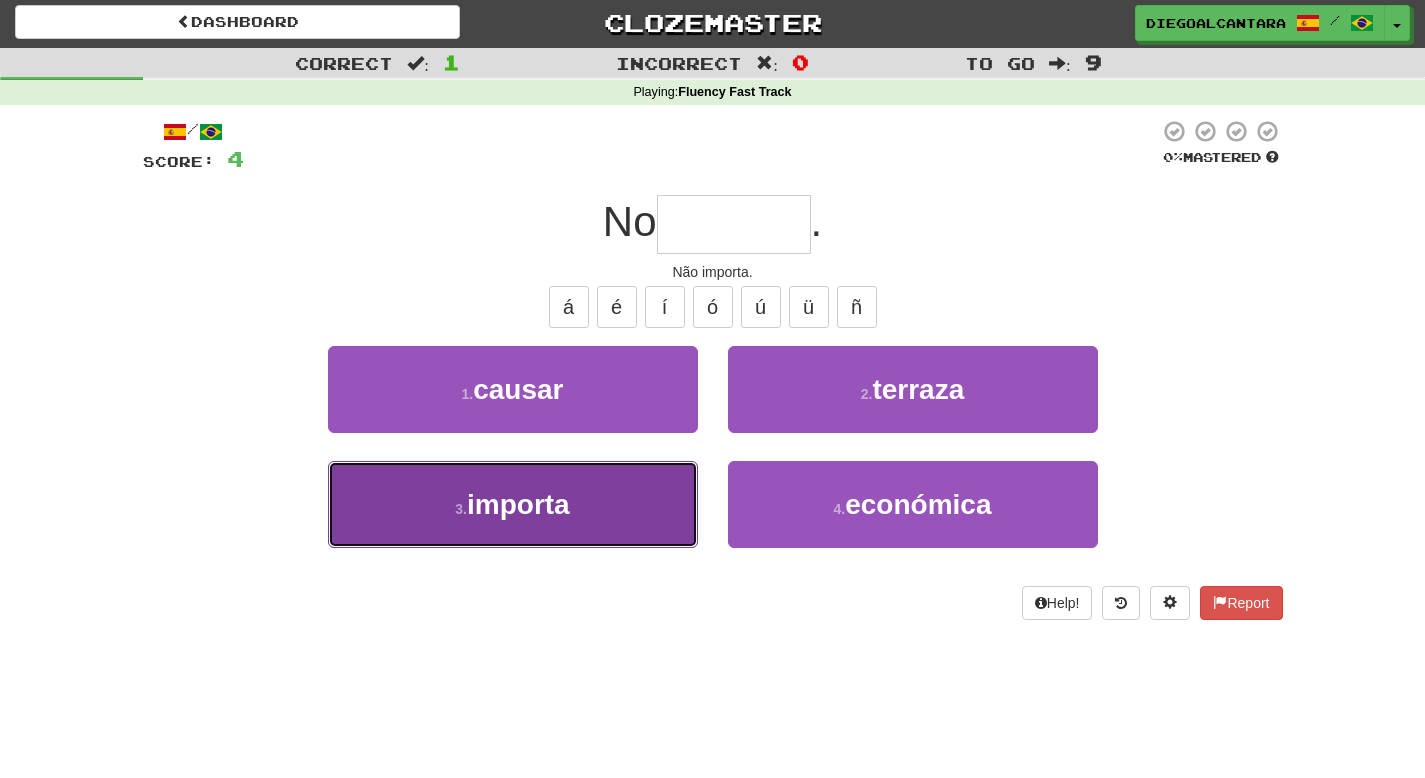 click on "3 .  importa" at bounding box center [513, 504] 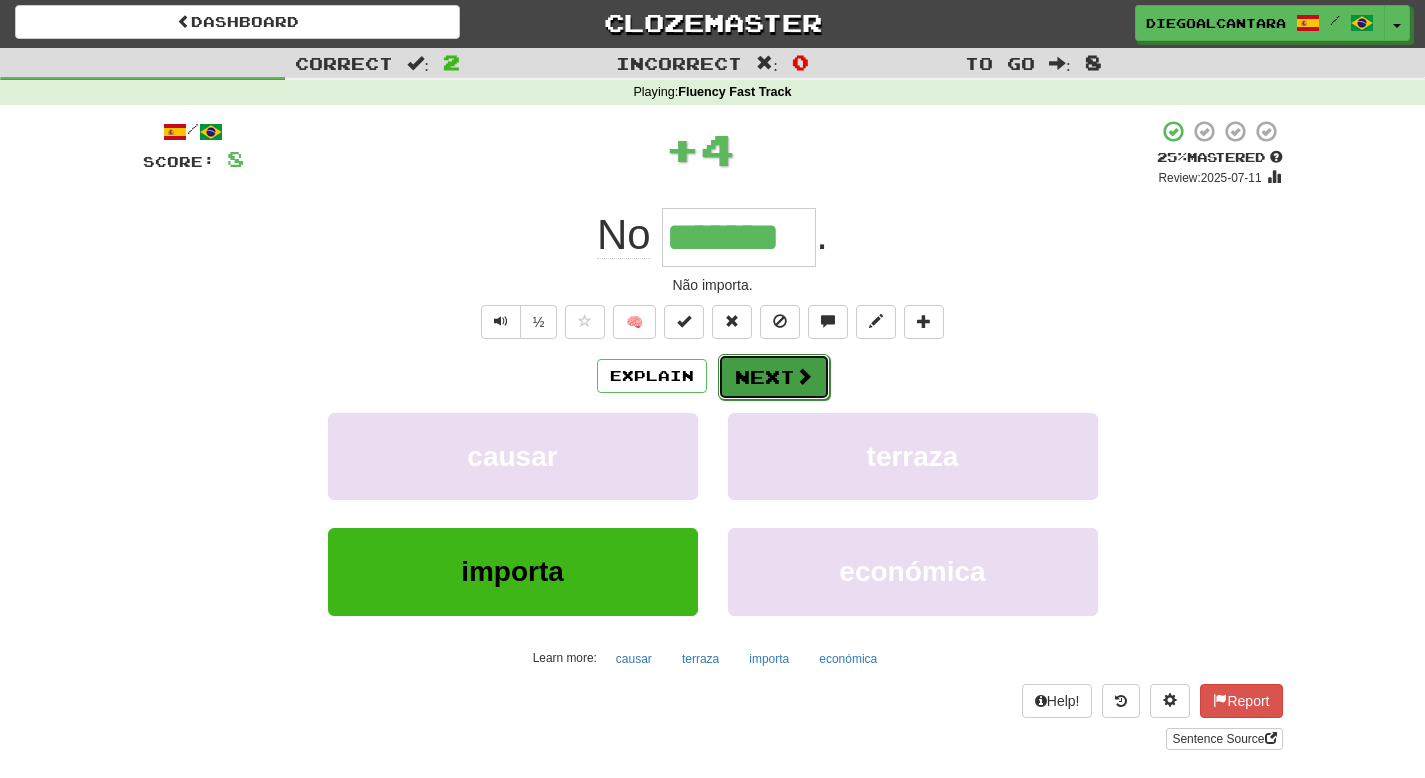 click on "Next" at bounding box center [774, 377] 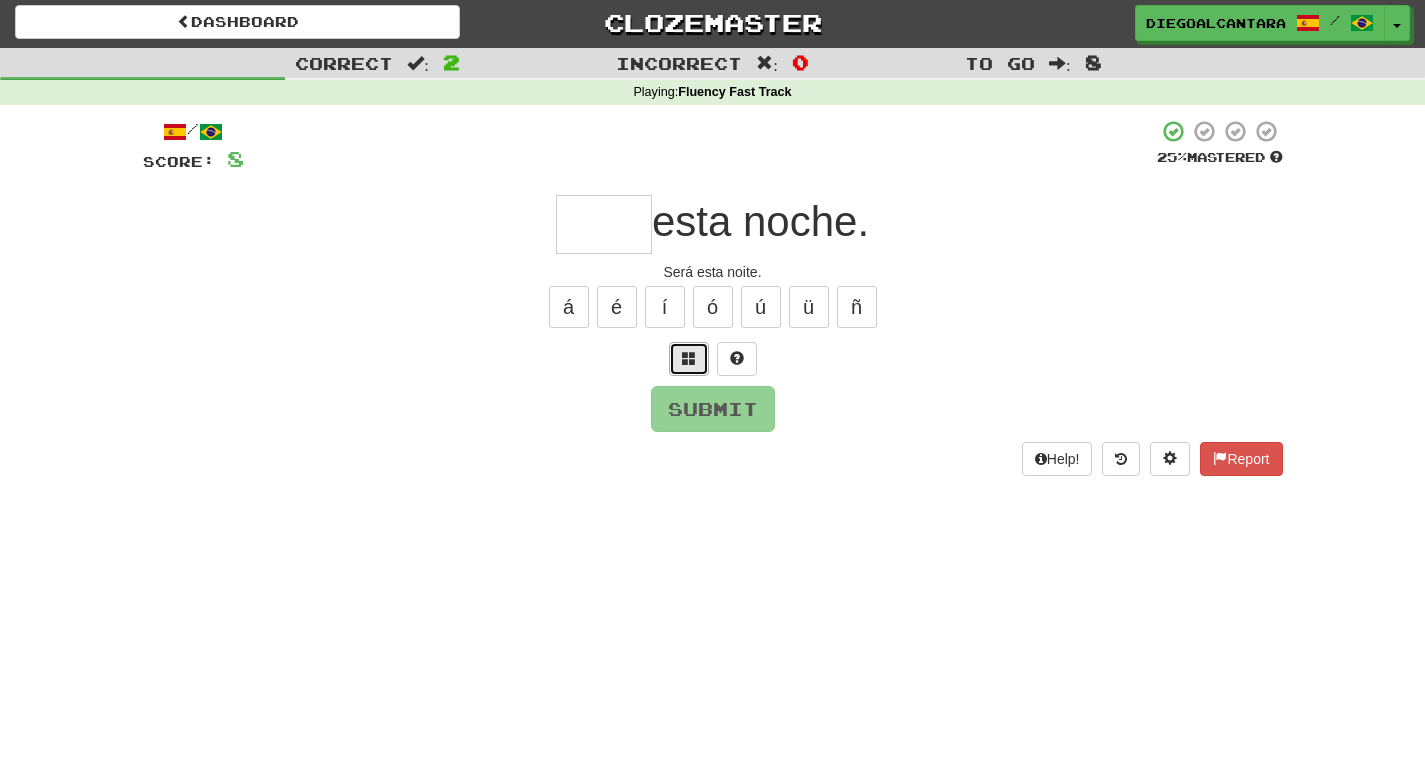 click at bounding box center (689, 359) 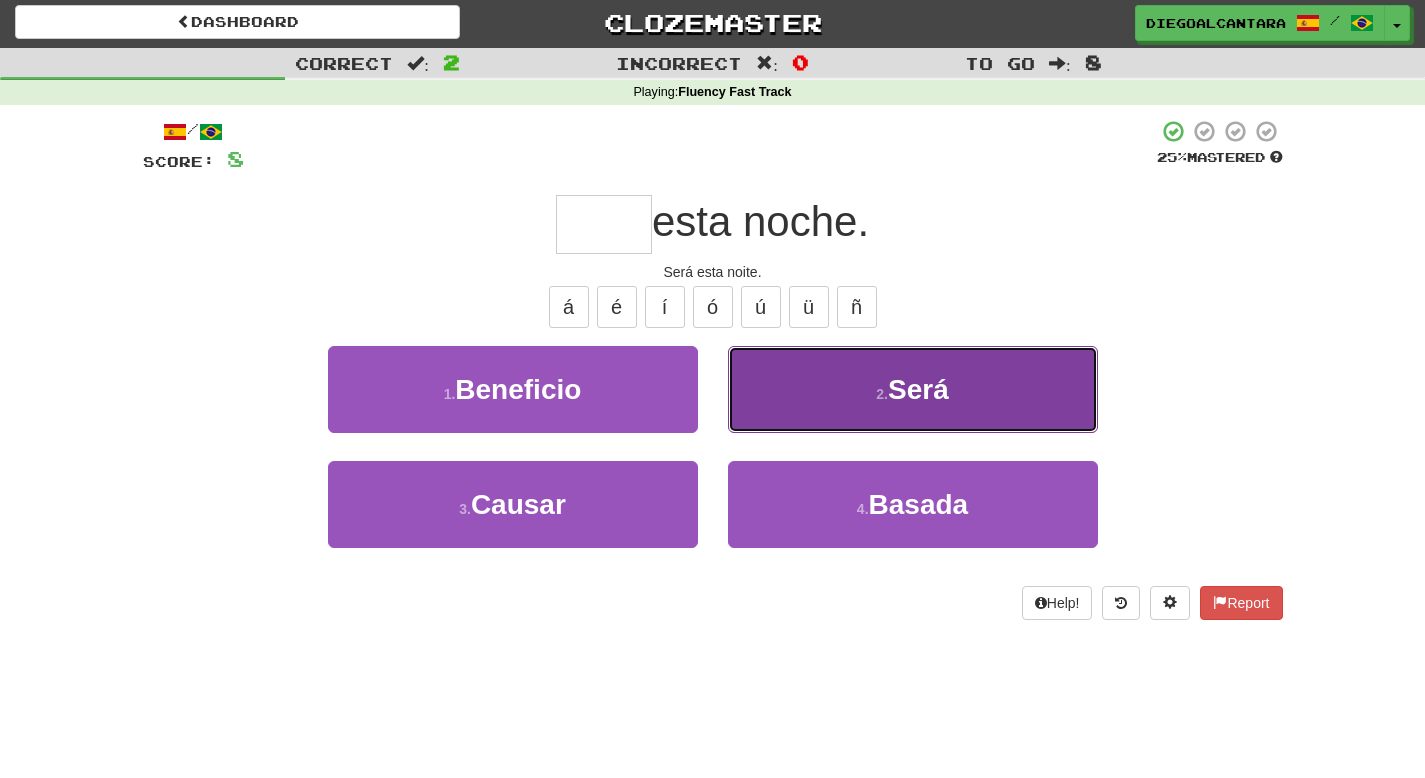 click on "2 ." at bounding box center [882, 394] 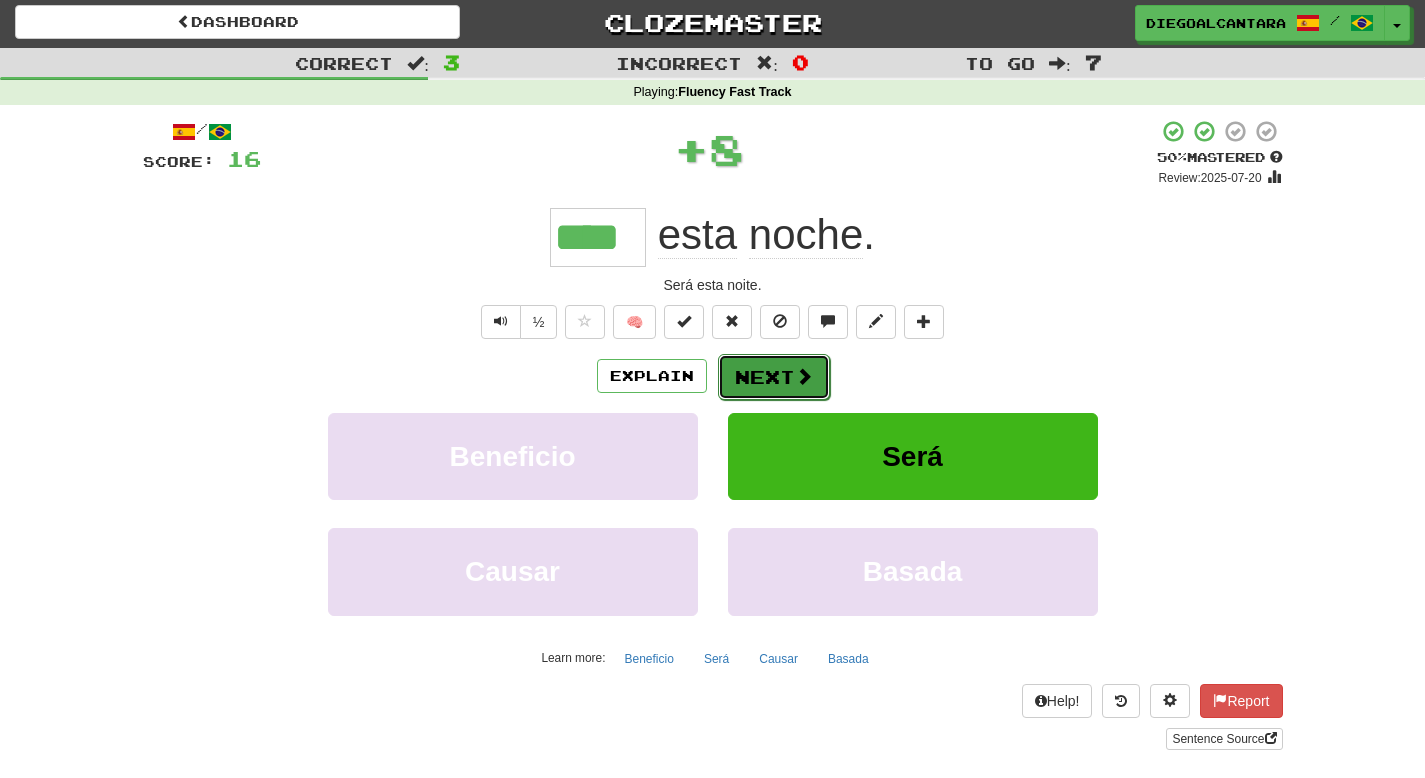 click on "Next" at bounding box center (774, 377) 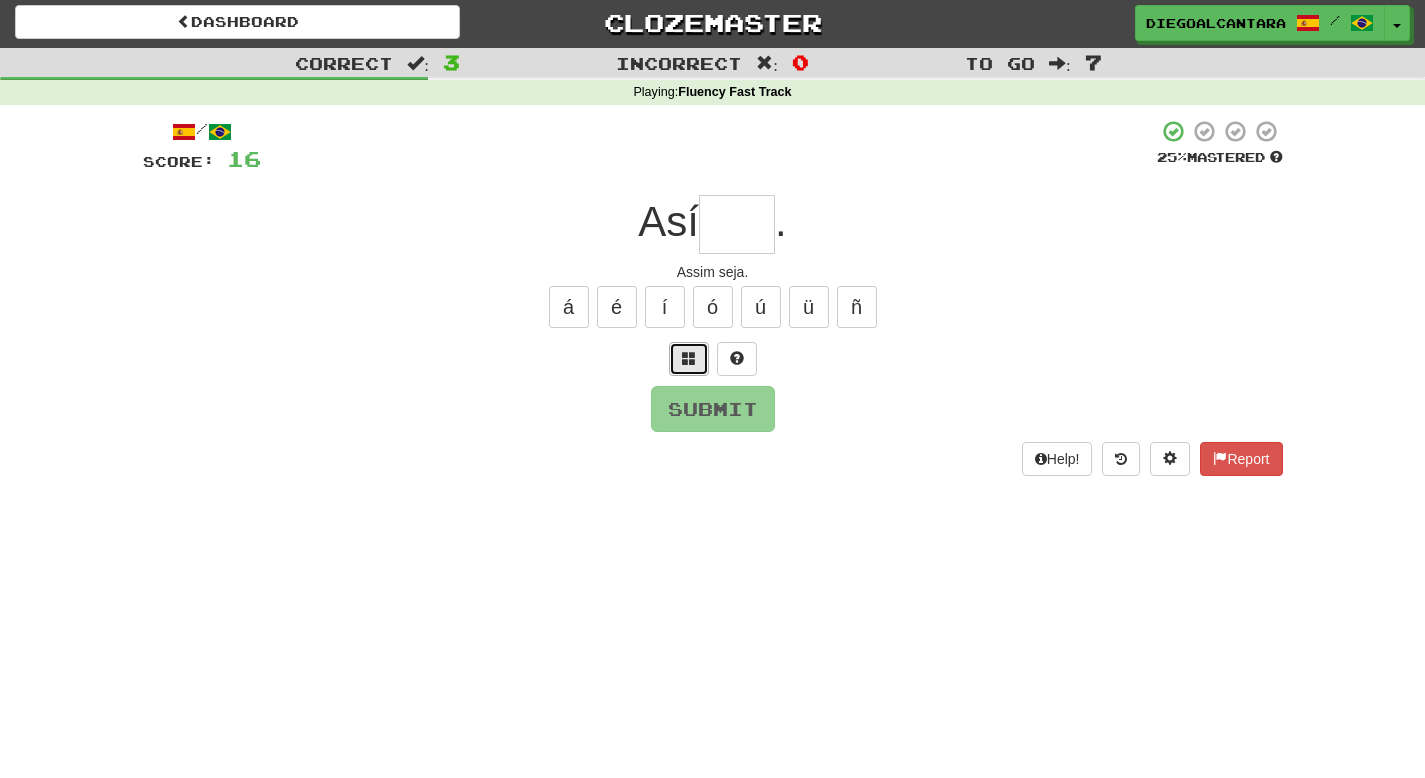 click at bounding box center [689, 359] 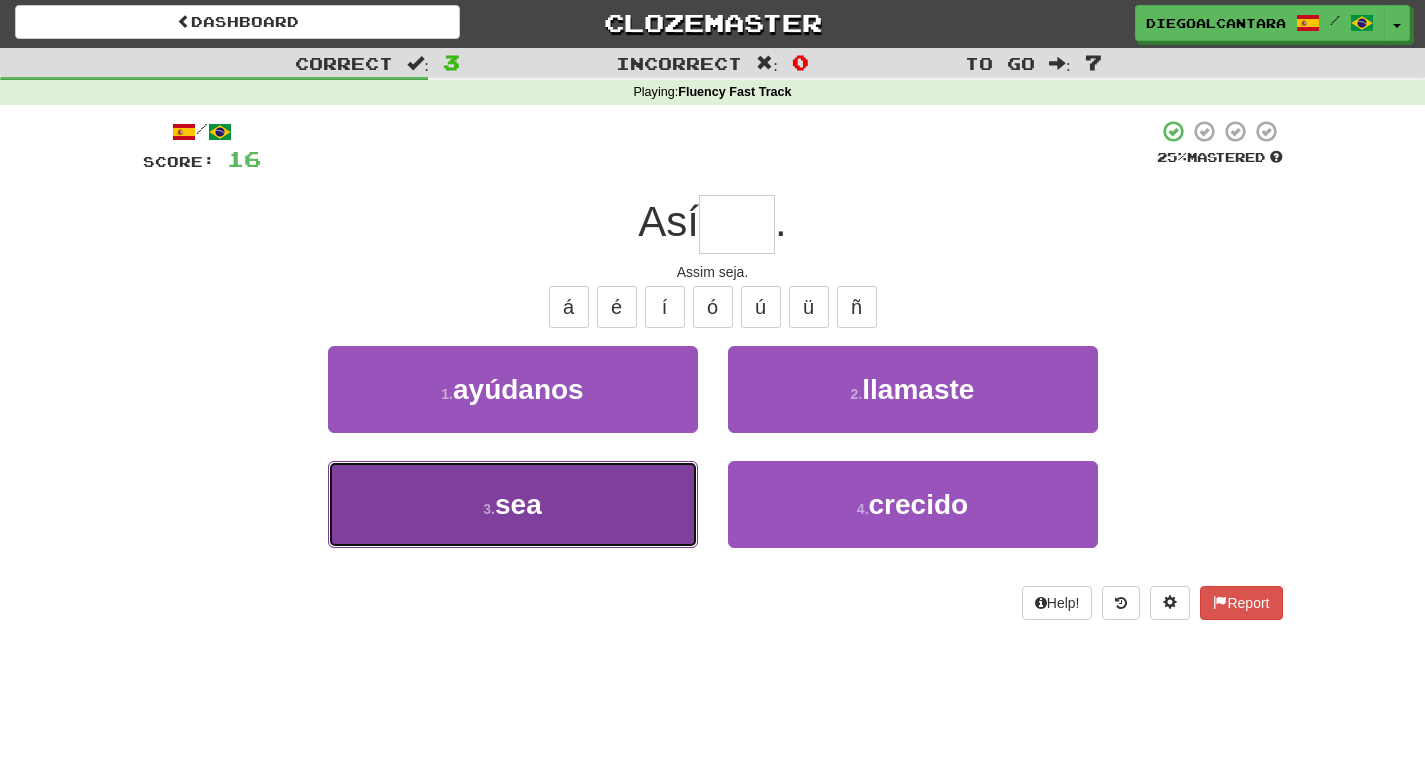 click on "3 .  sea" at bounding box center [513, 504] 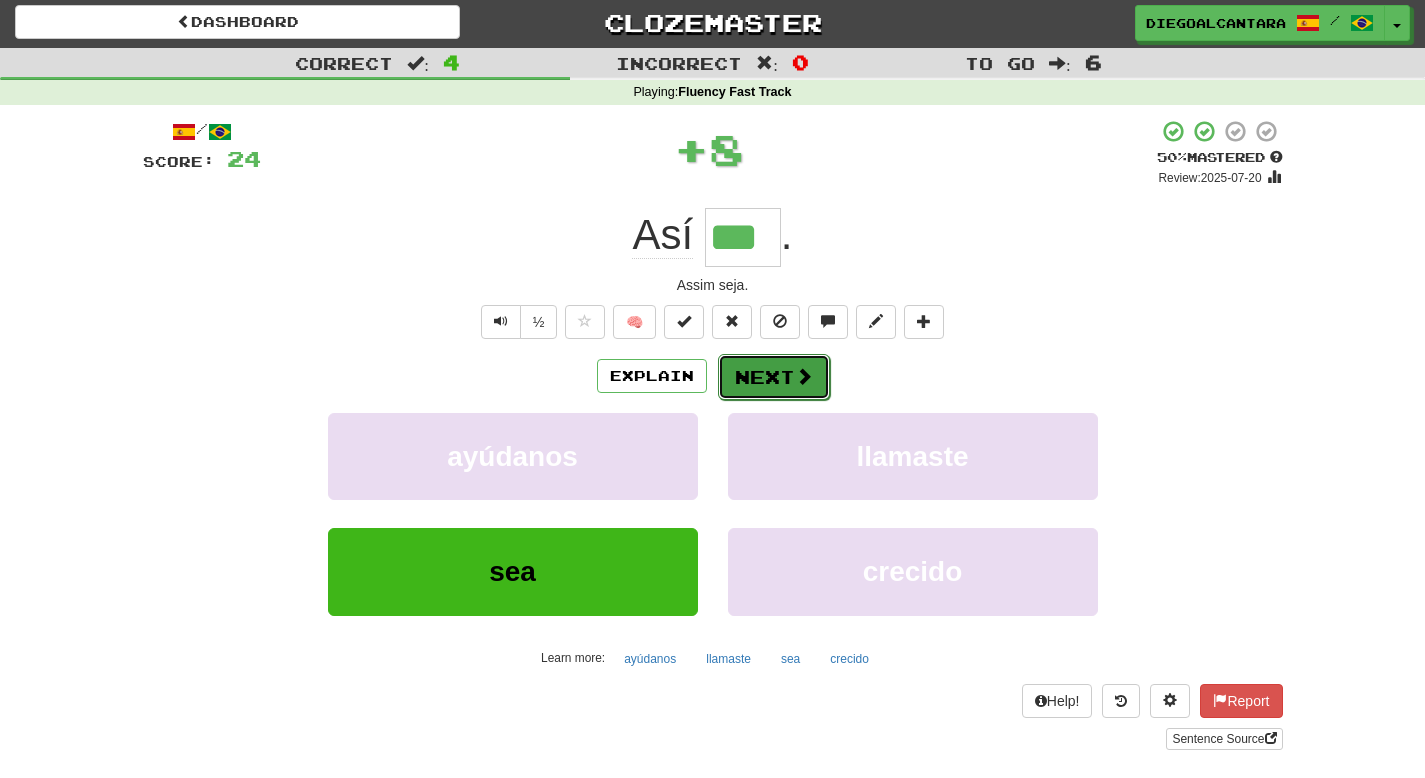 click at bounding box center (804, 376) 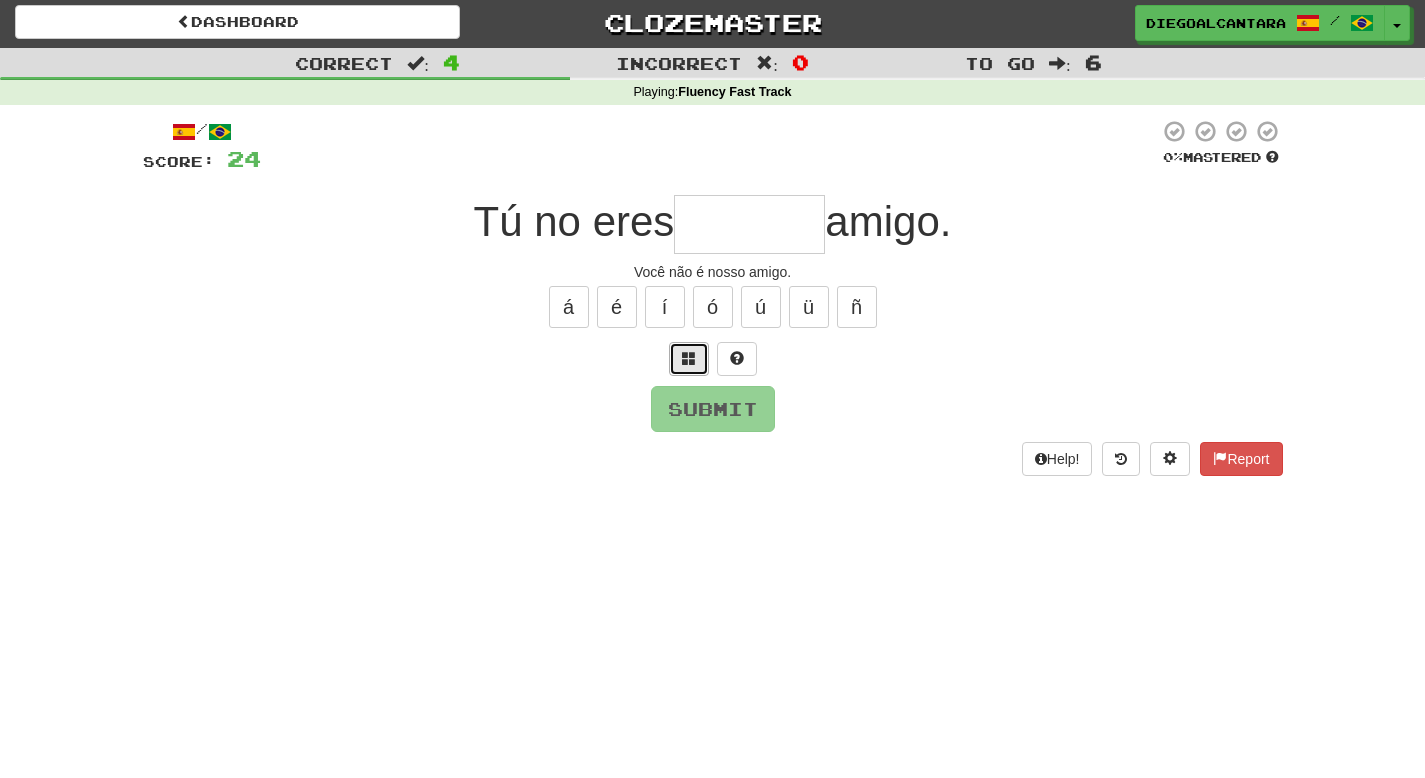 click at bounding box center [689, 359] 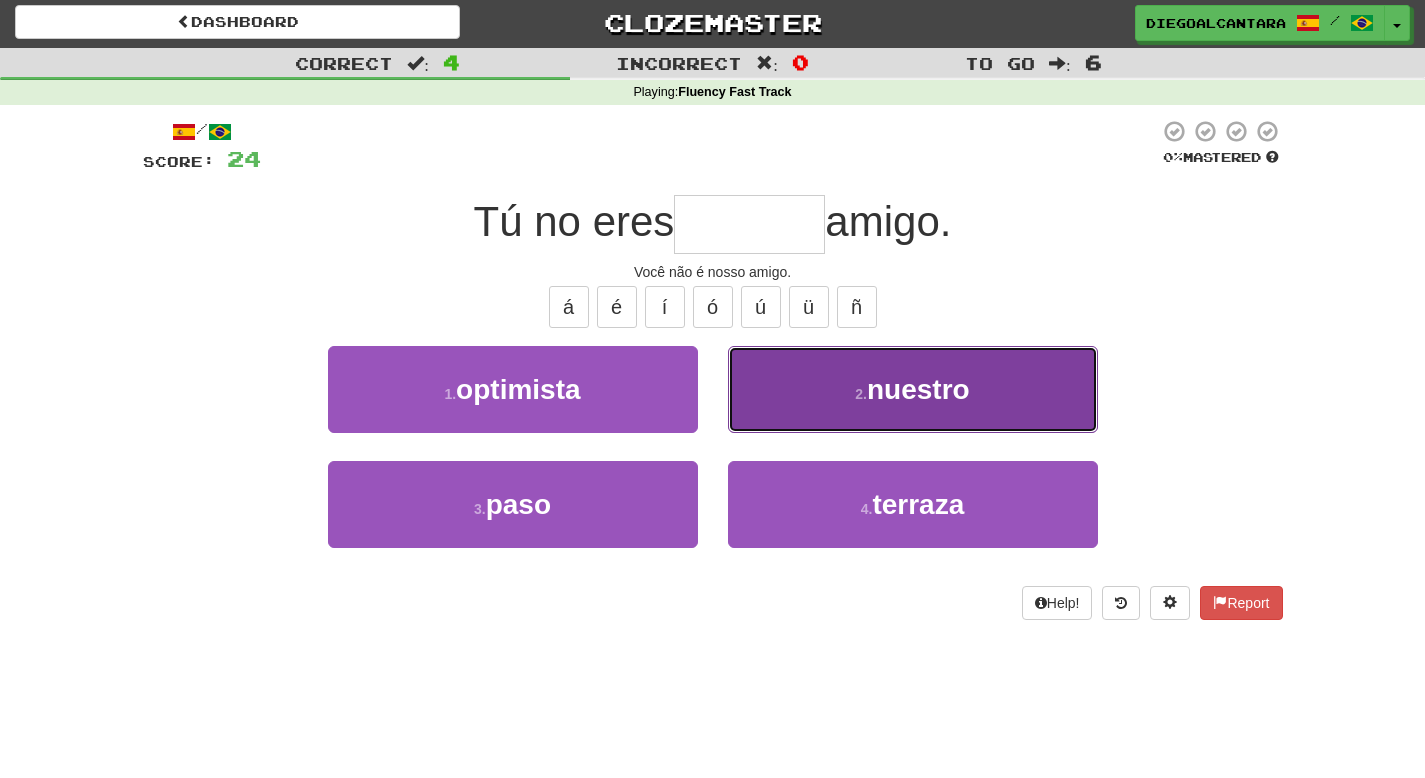 click on "nuestro" at bounding box center [918, 389] 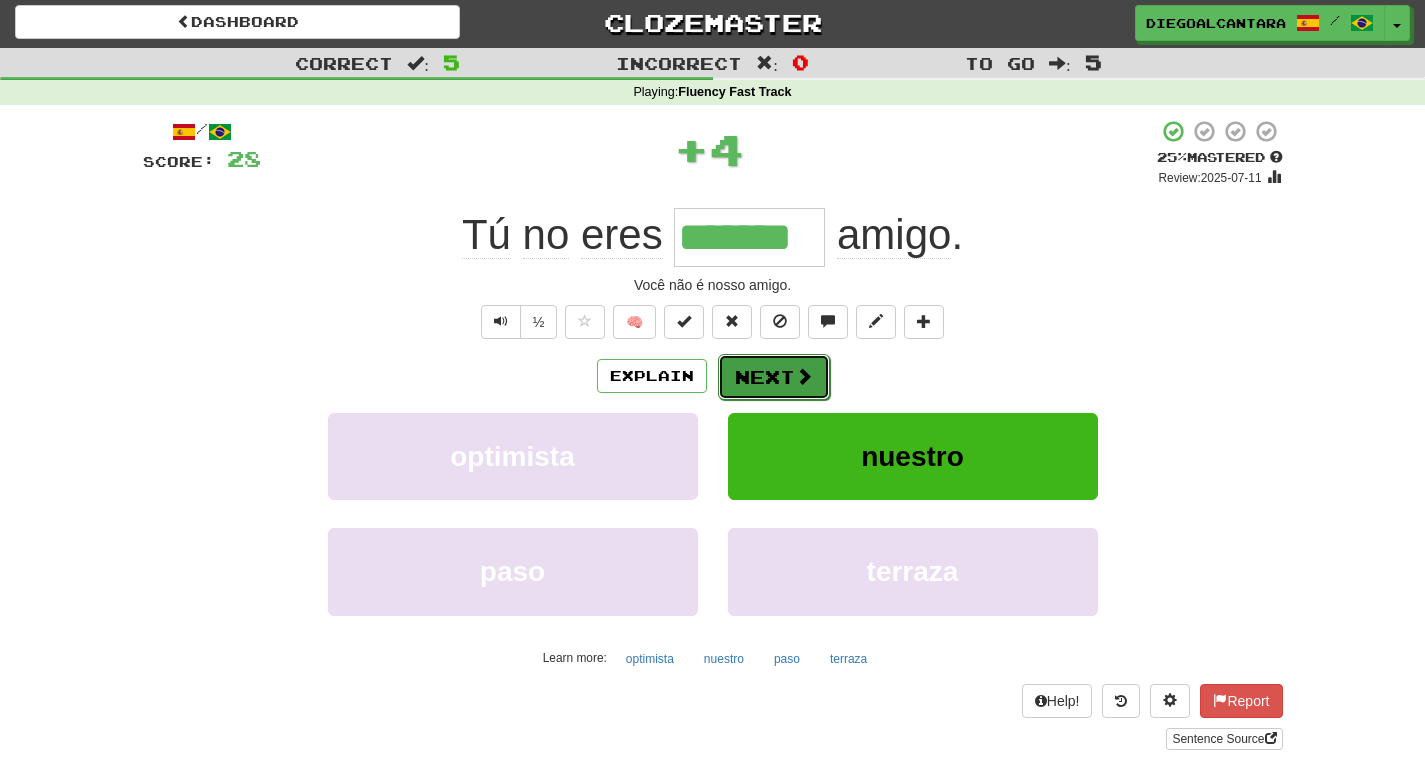 click on "Next" at bounding box center (774, 377) 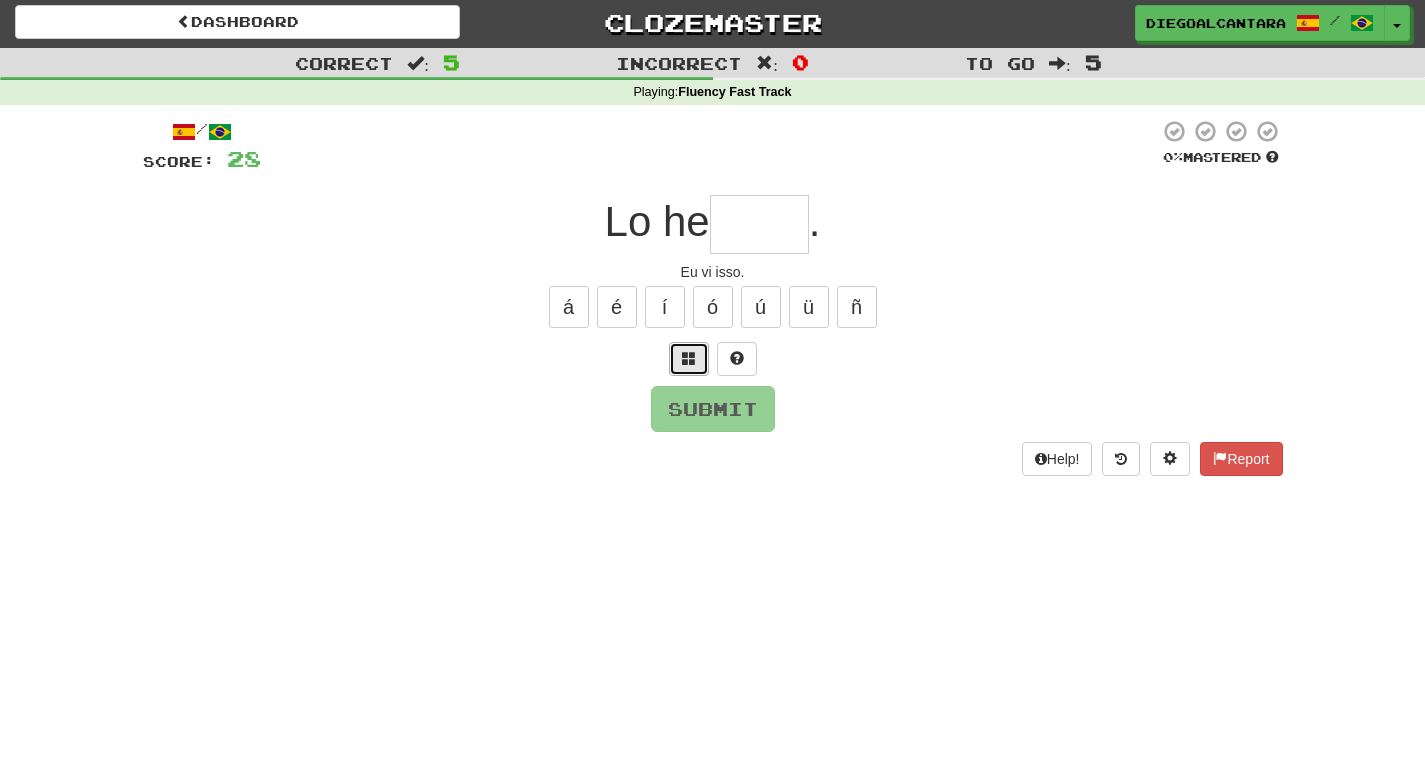 click at bounding box center [689, 358] 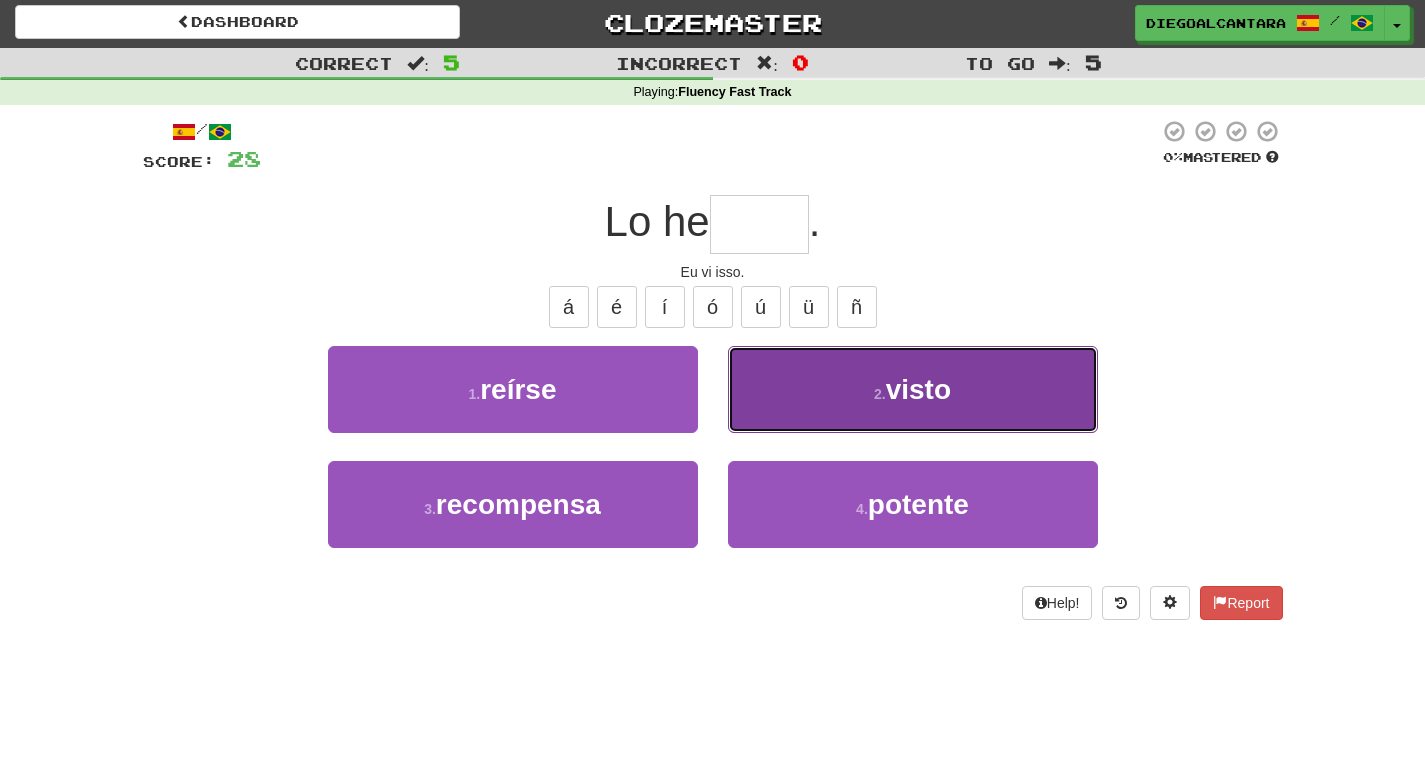 click on "visto" at bounding box center (918, 389) 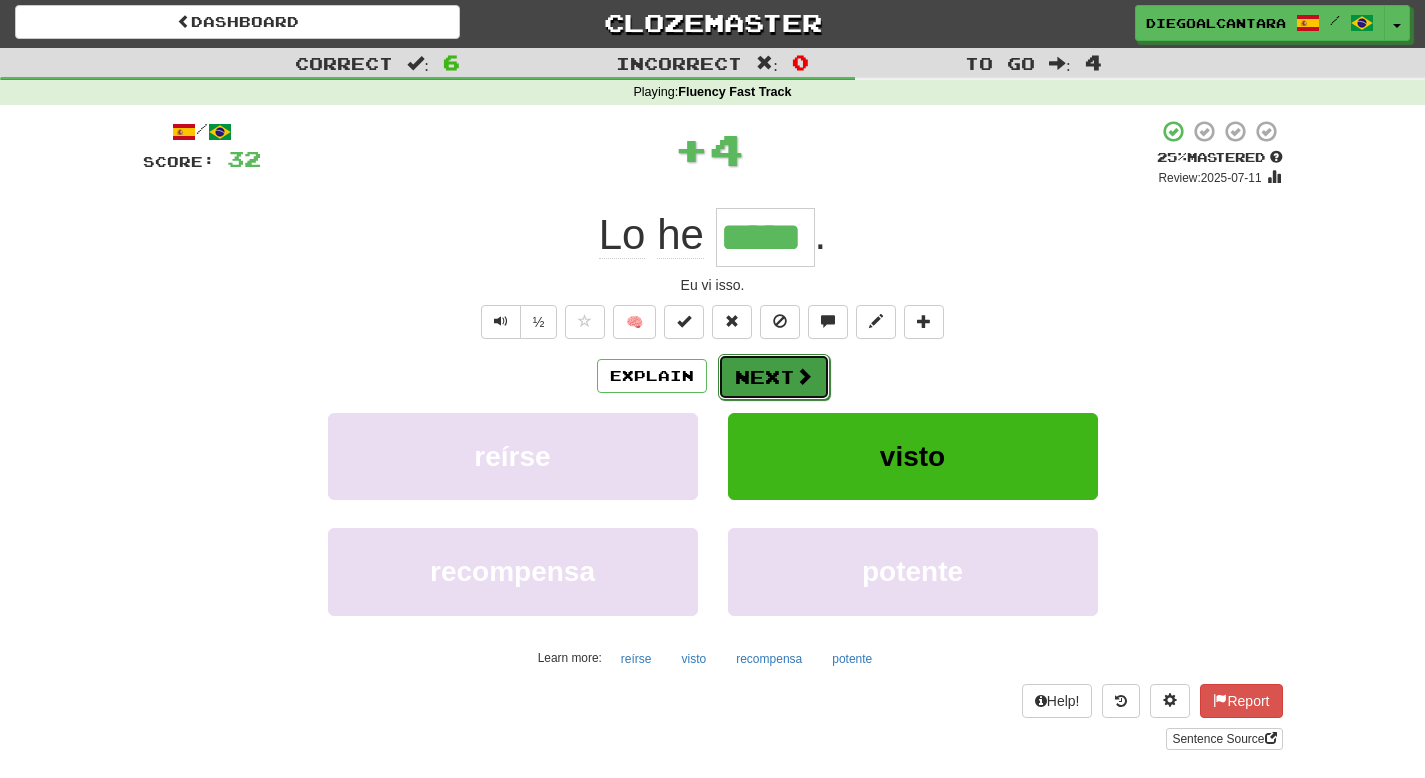 click on "Next" at bounding box center [774, 377] 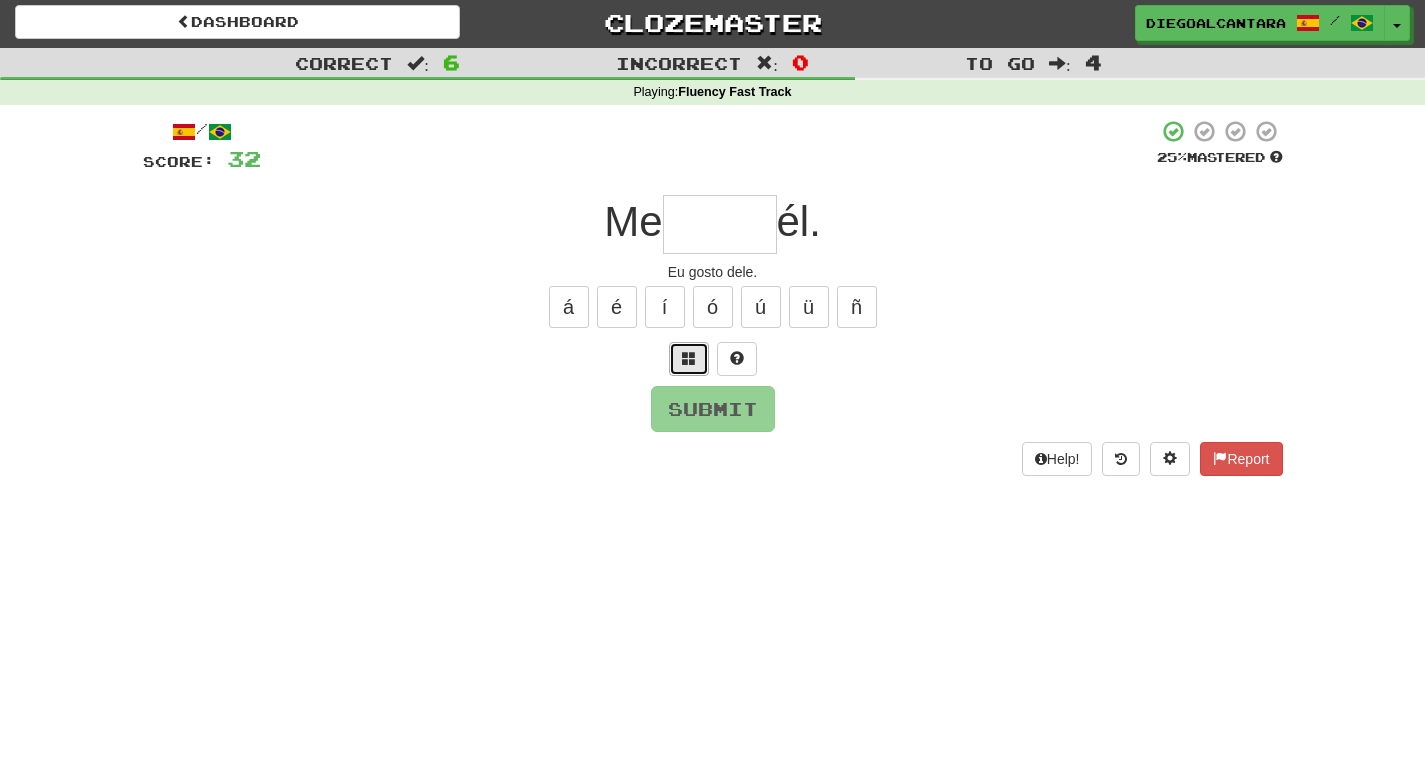 click at bounding box center [689, 358] 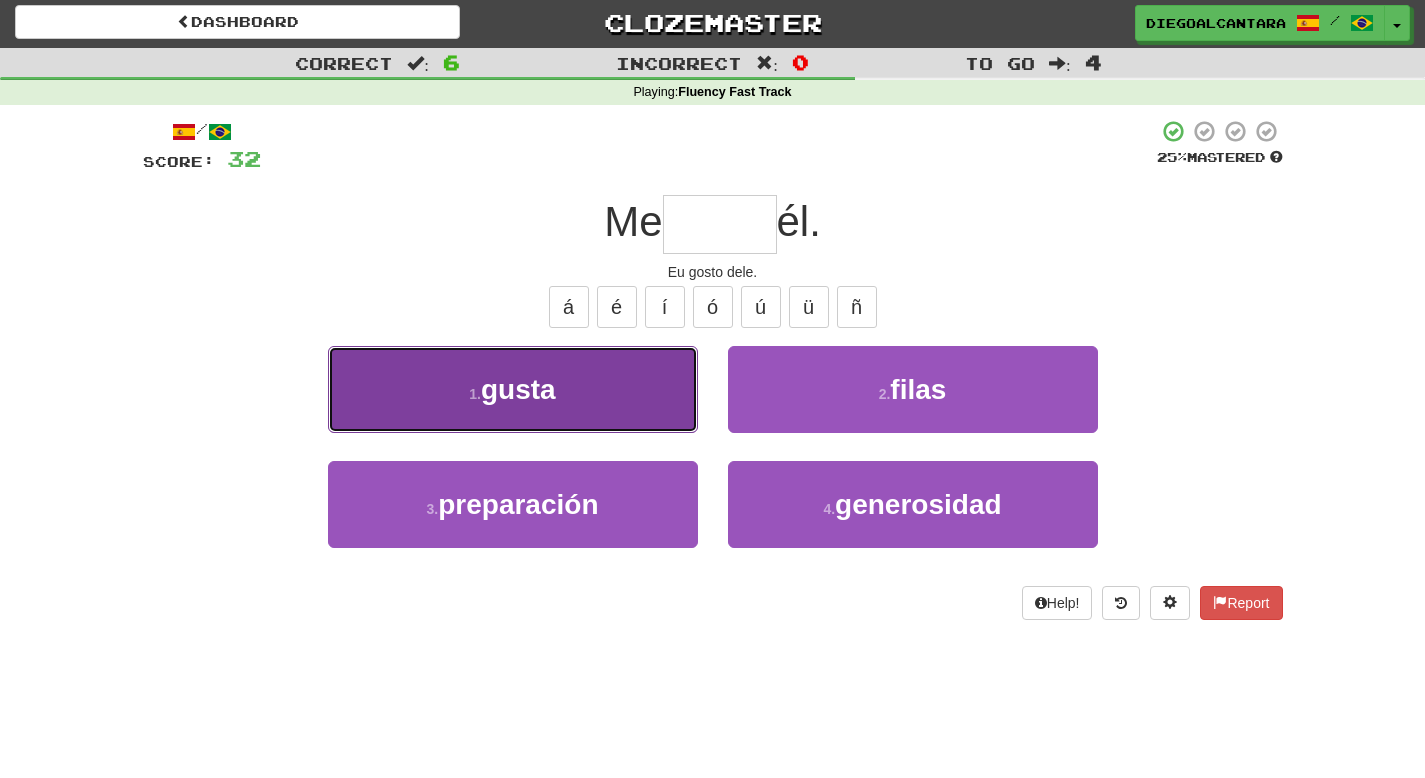 click on "1 .  gusta" at bounding box center (513, 389) 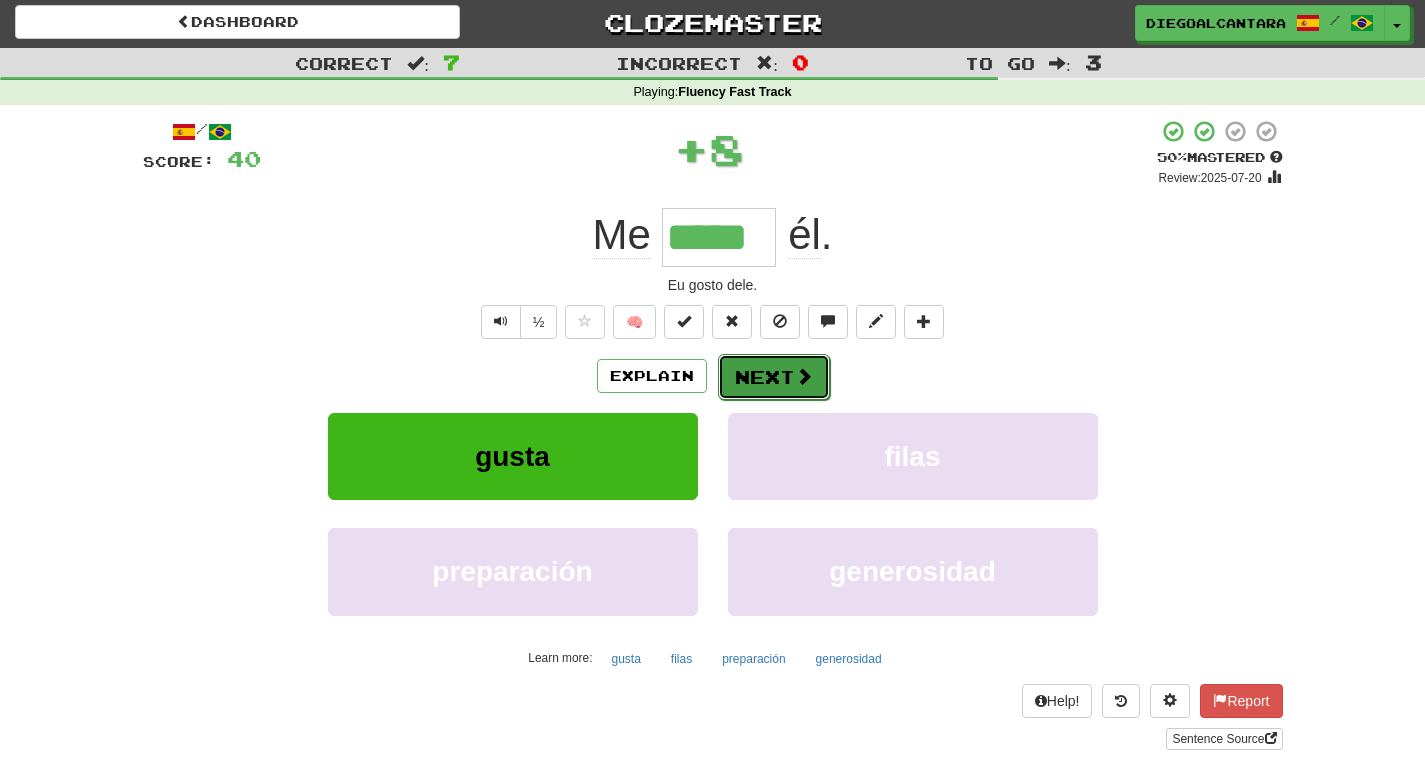 click on "Next" at bounding box center (774, 377) 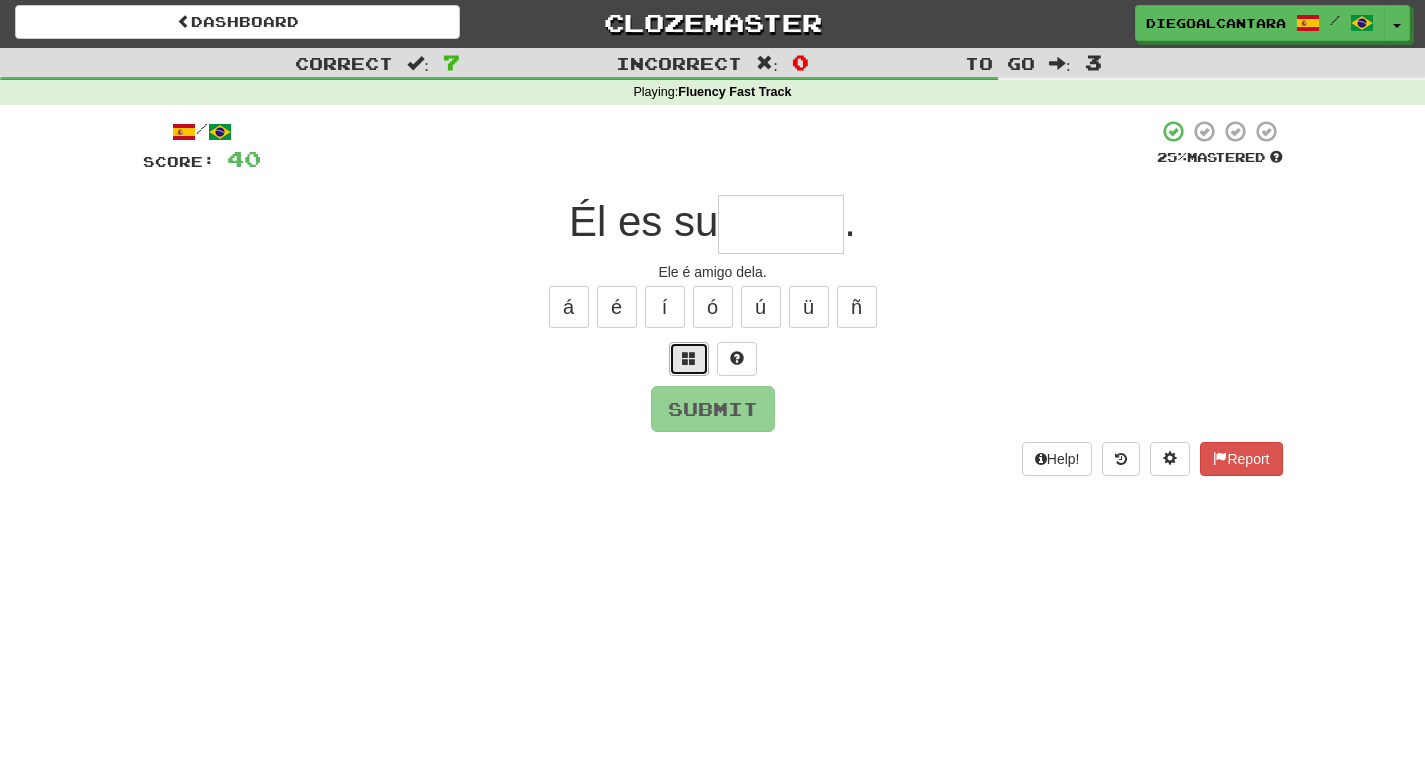 click at bounding box center [689, 358] 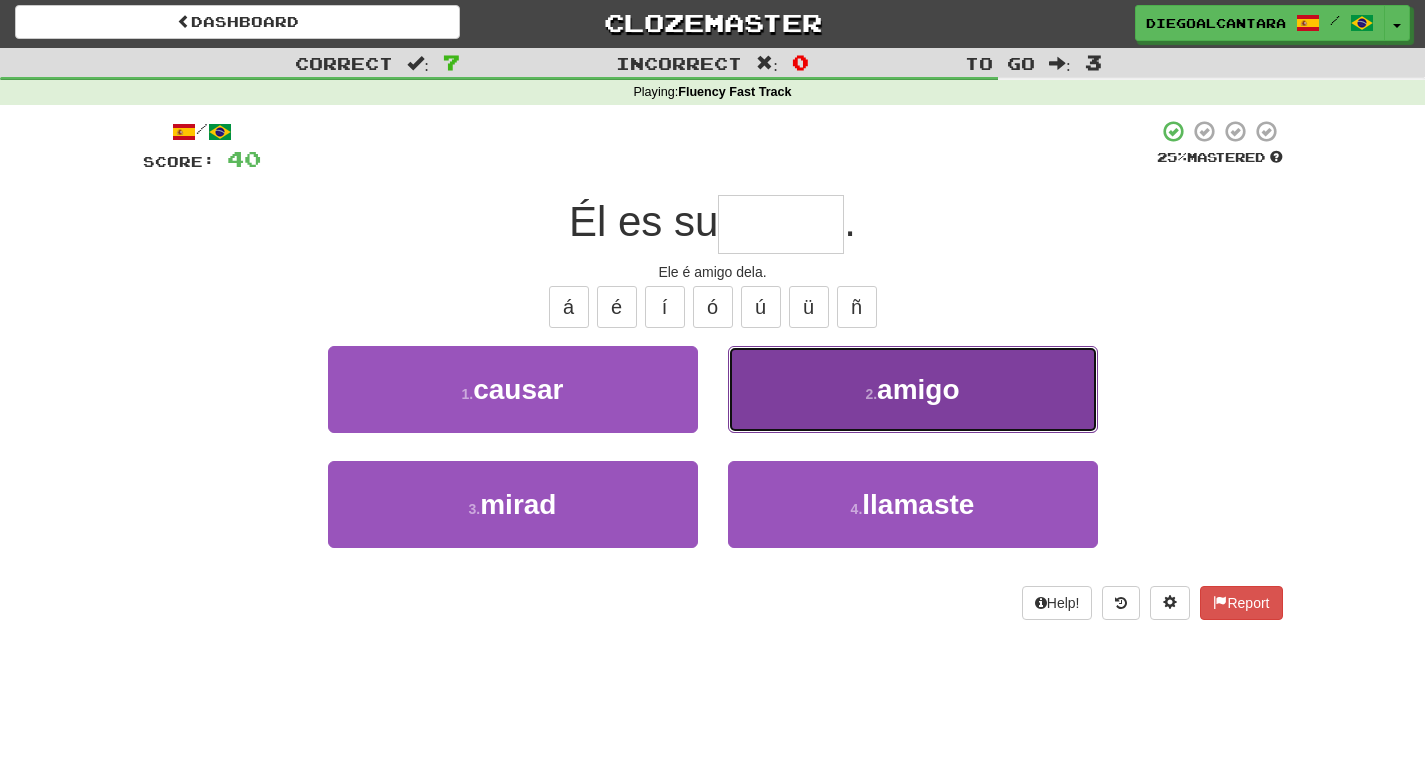 click on "2 .  amigo" at bounding box center (913, 389) 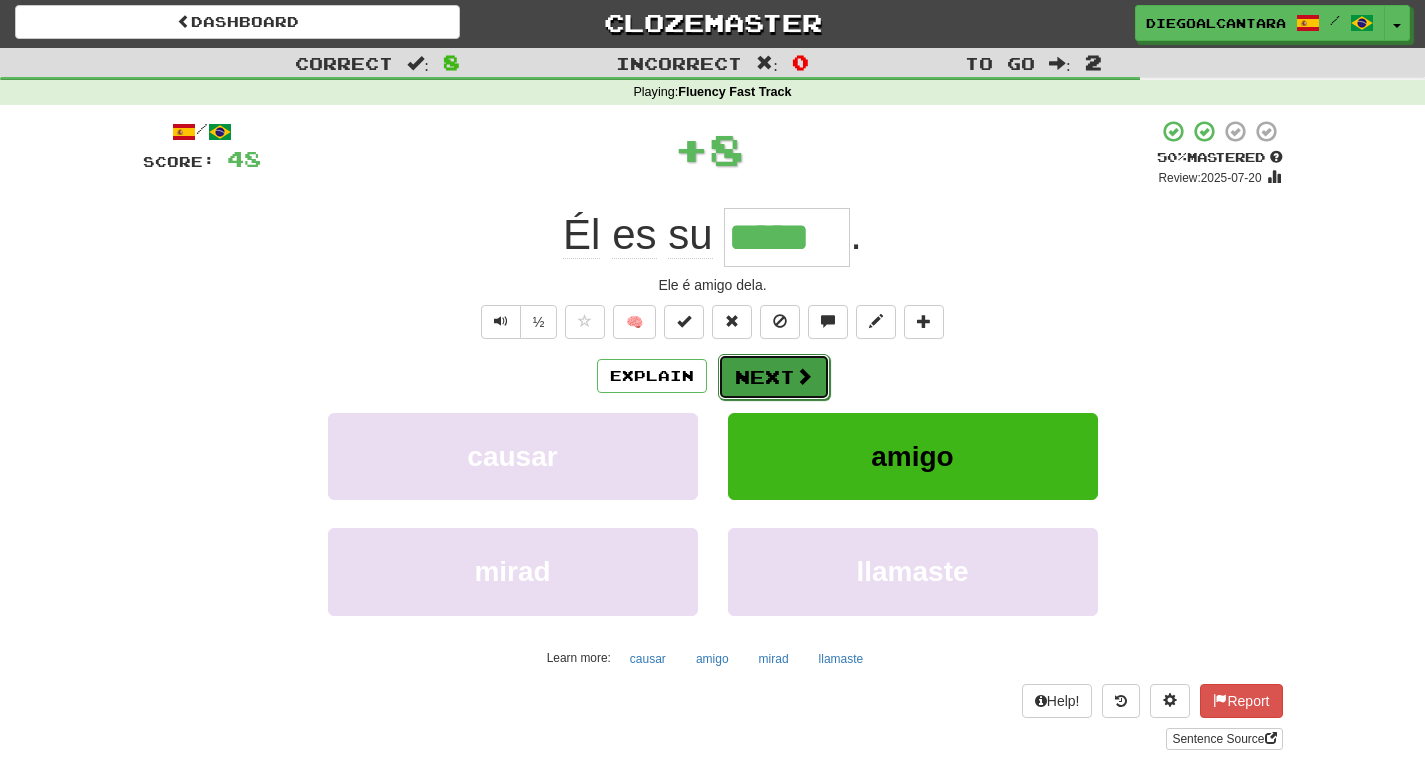 click on "Next" at bounding box center (774, 377) 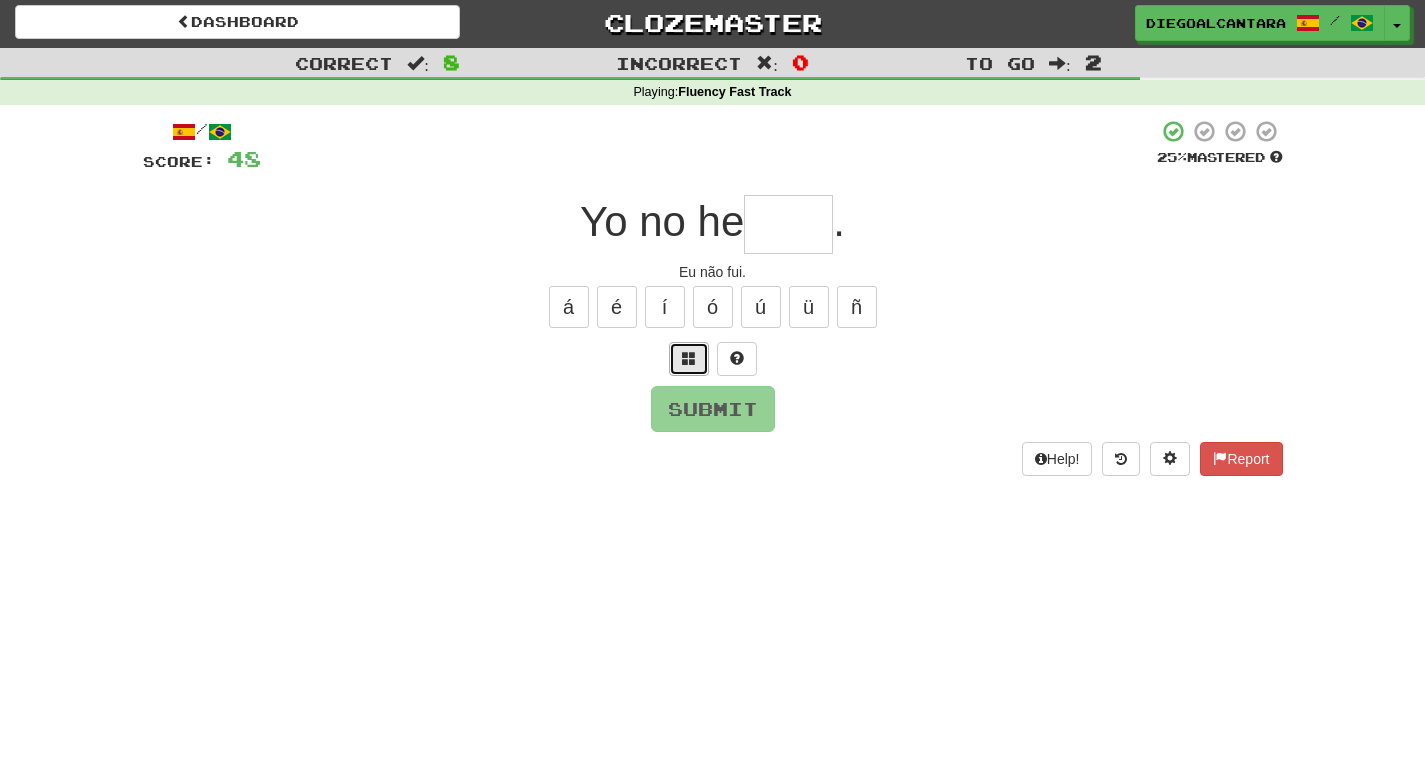 click at bounding box center (689, 358) 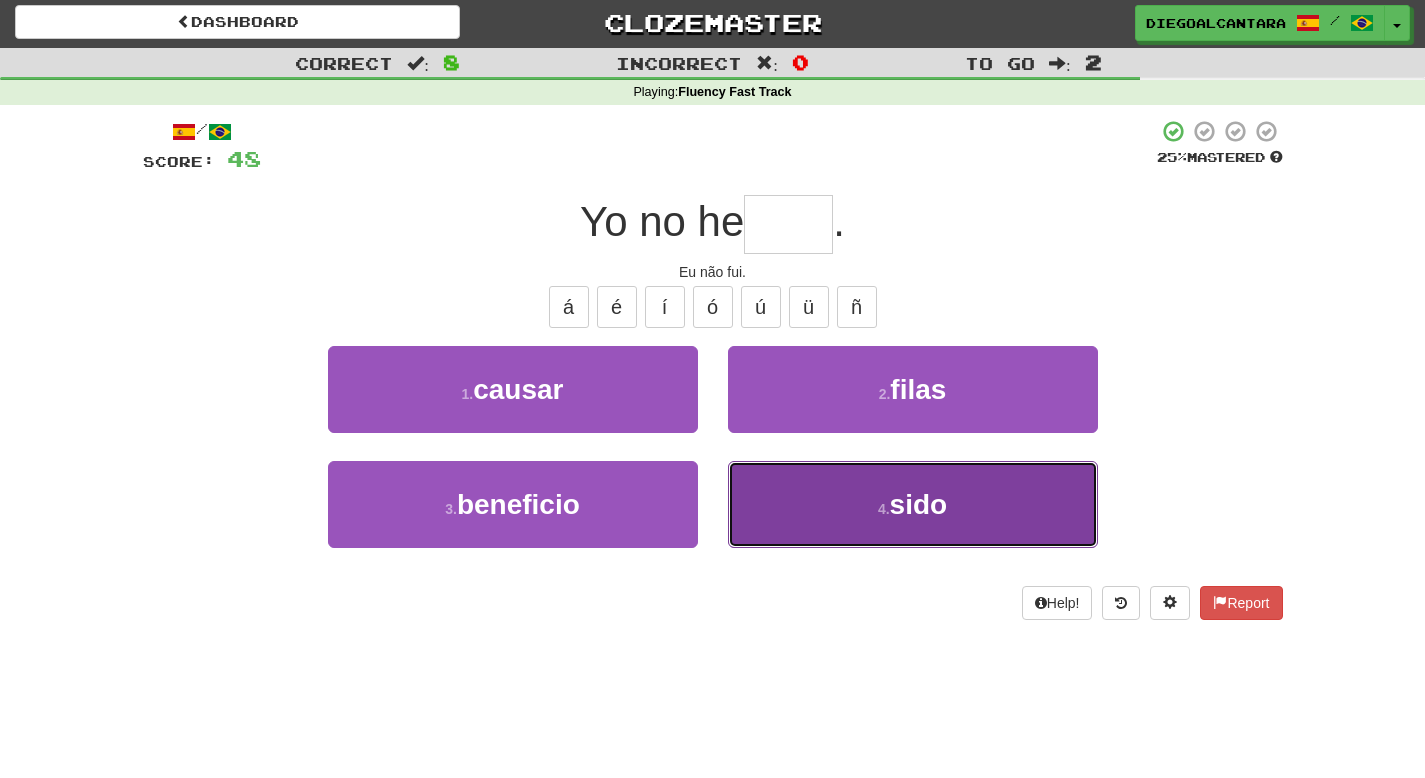 click on "4 .  sido" at bounding box center [913, 504] 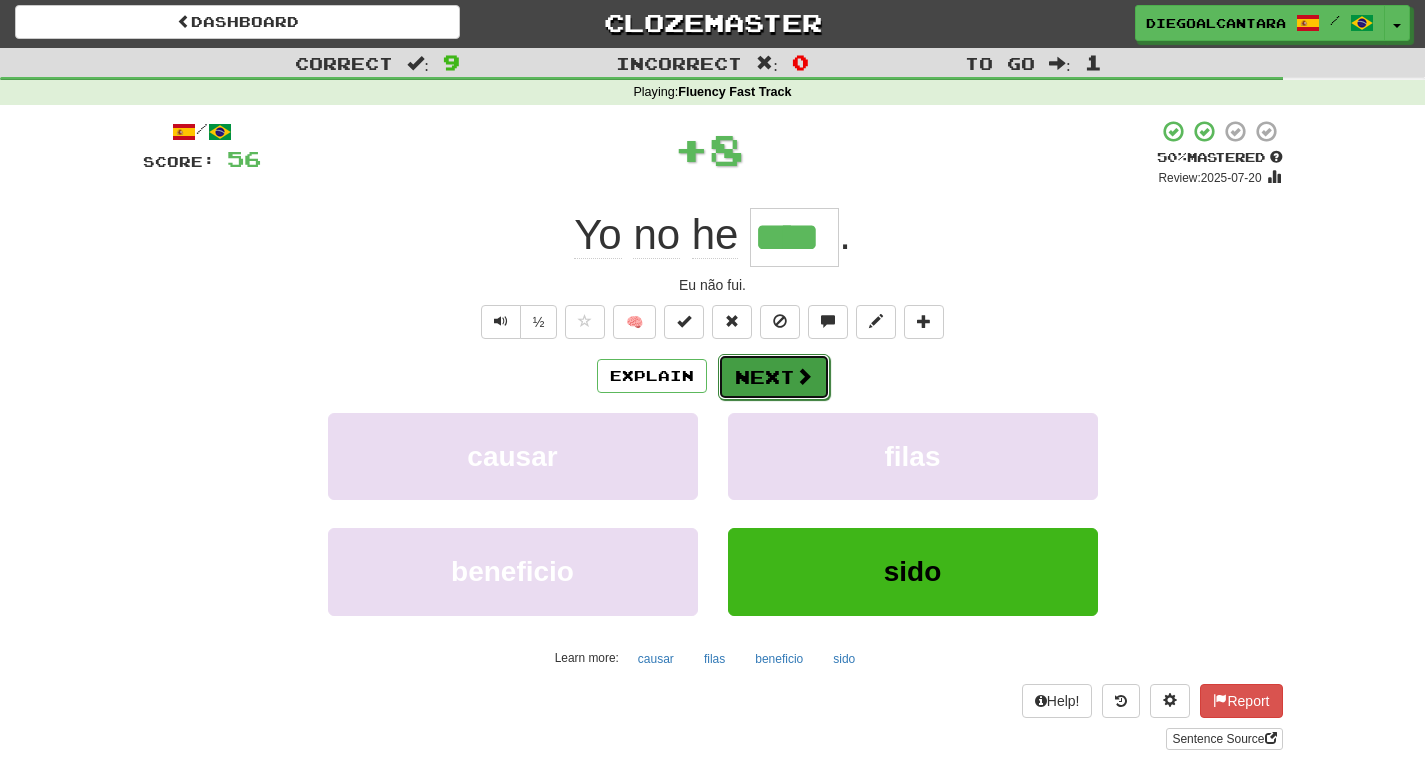 click at bounding box center [804, 376] 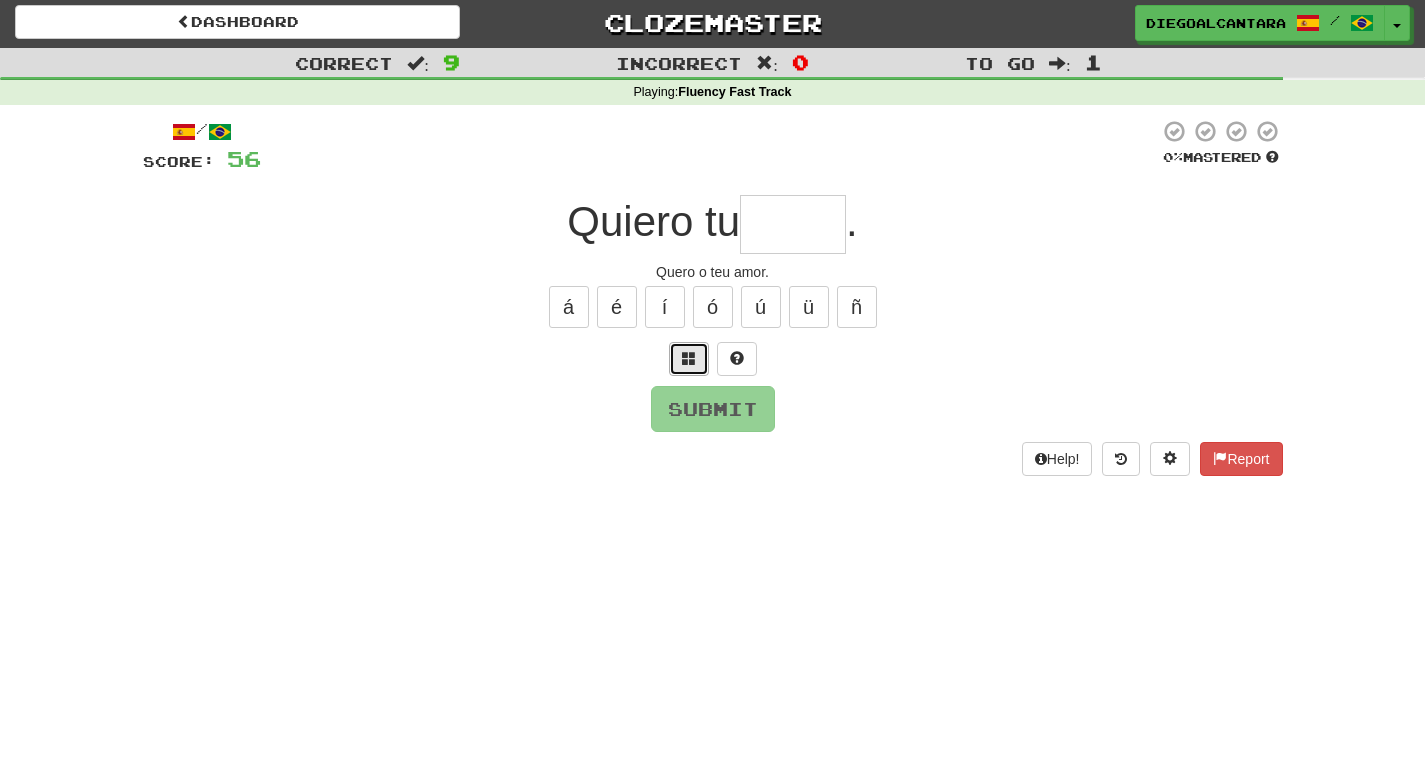 click at bounding box center [689, 358] 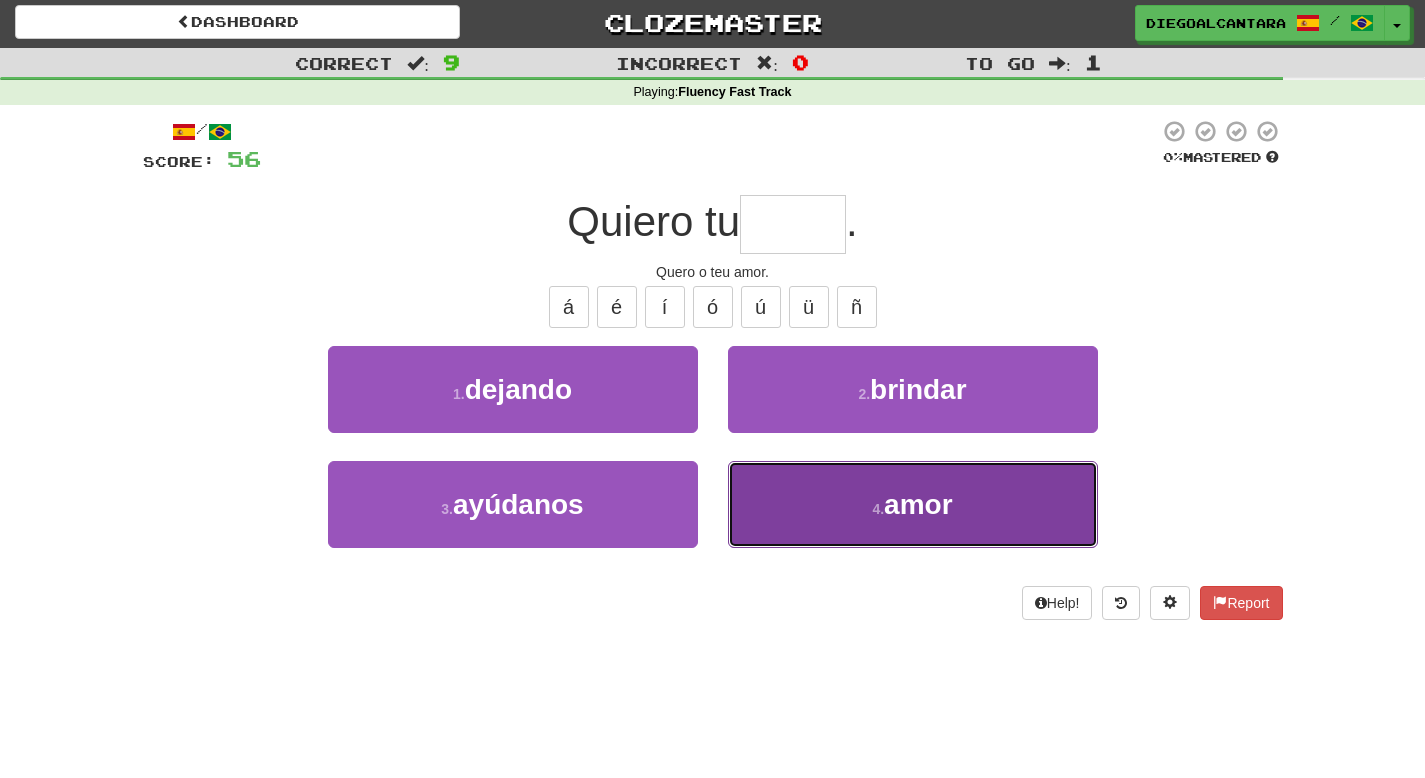 click on "amor" at bounding box center [918, 504] 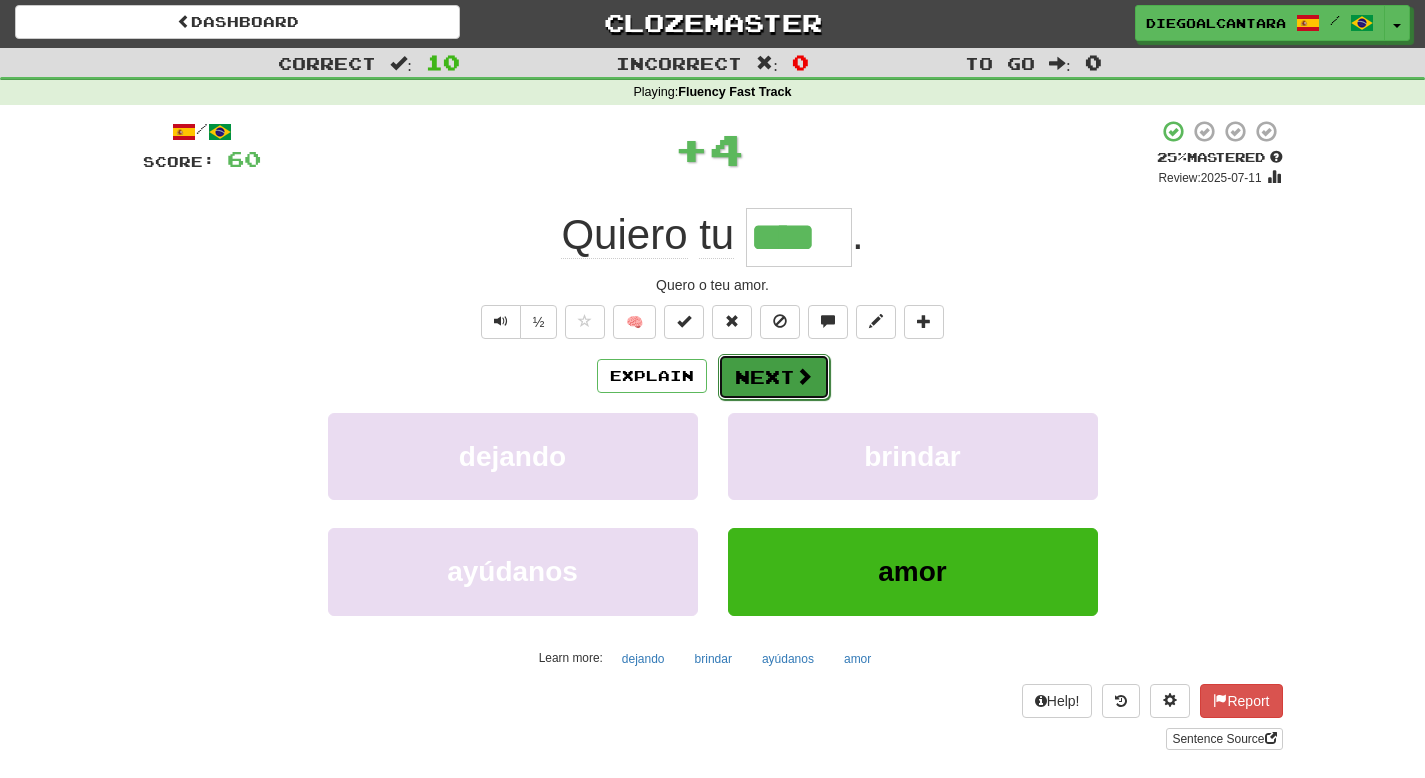 click at bounding box center [804, 376] 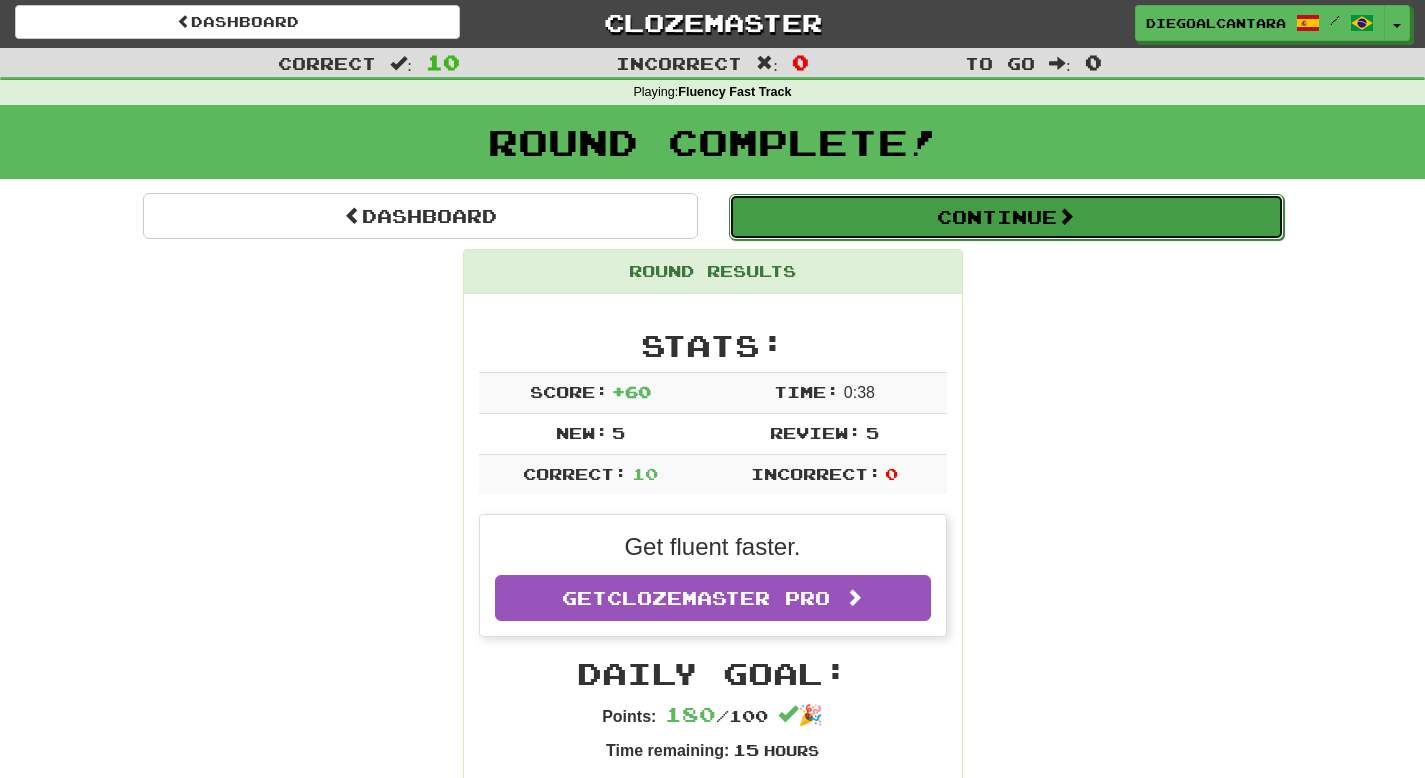 click on "Continue" at bounding box center [1006, 217] 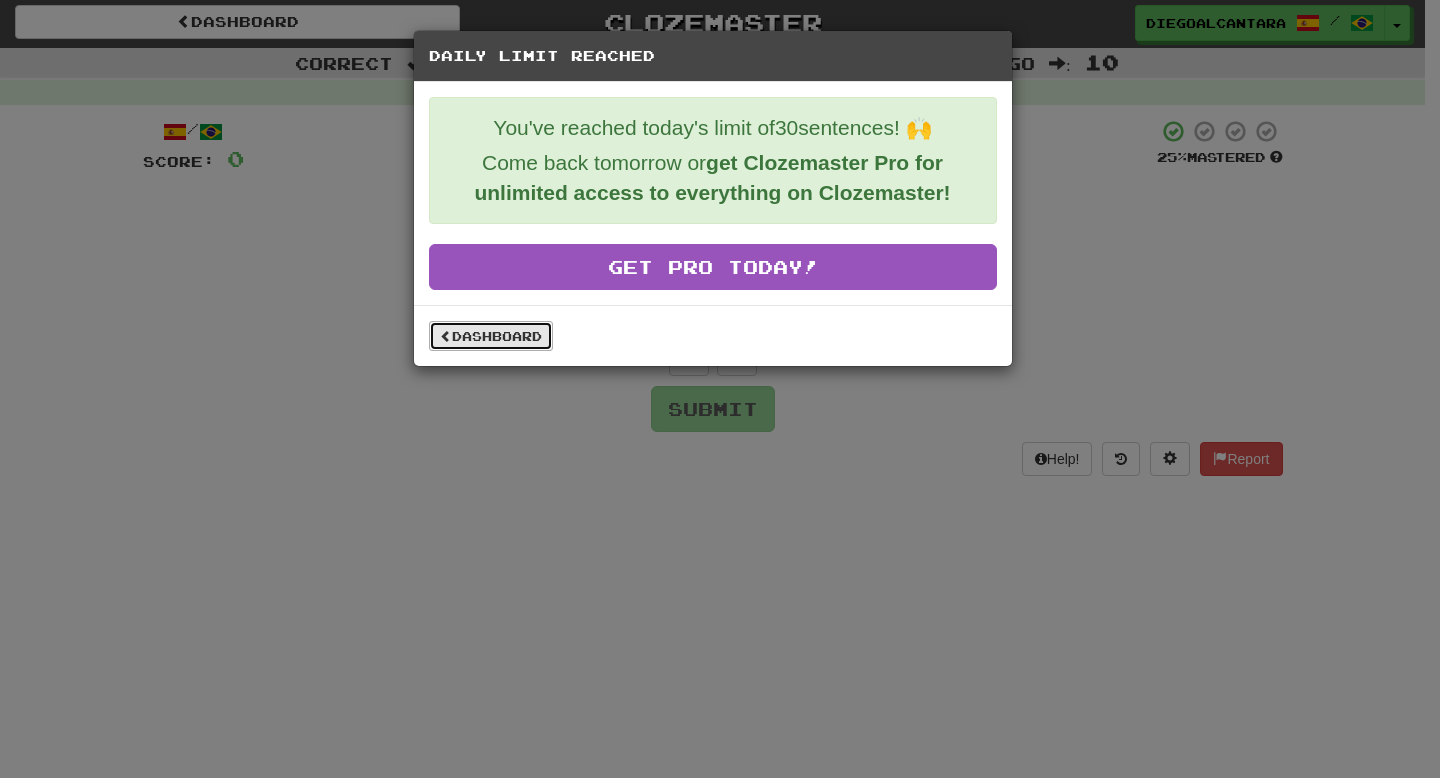 click on "Dashboard" at bounding box center (491, 336) 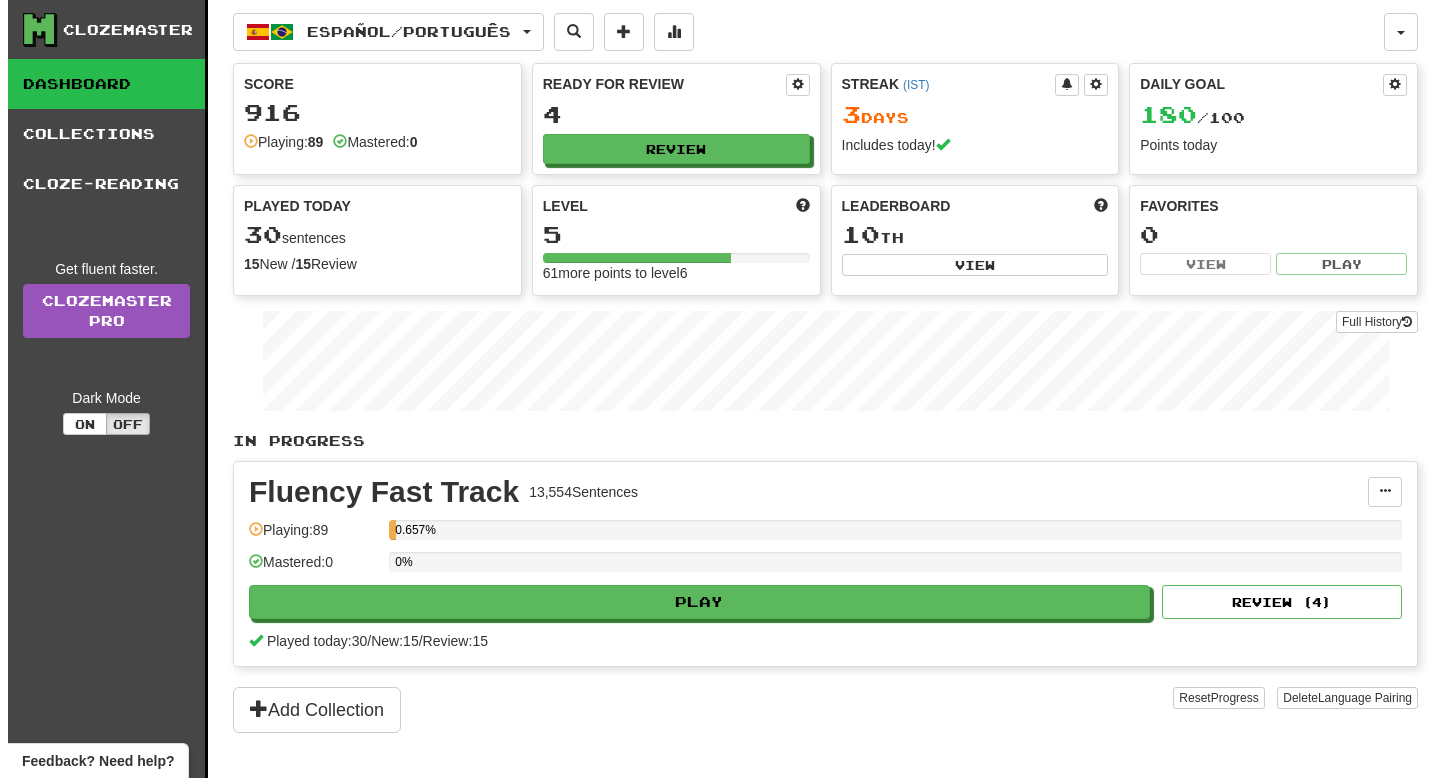 scroll, scrollTop: 0, scrollLeft: 0, axis: both 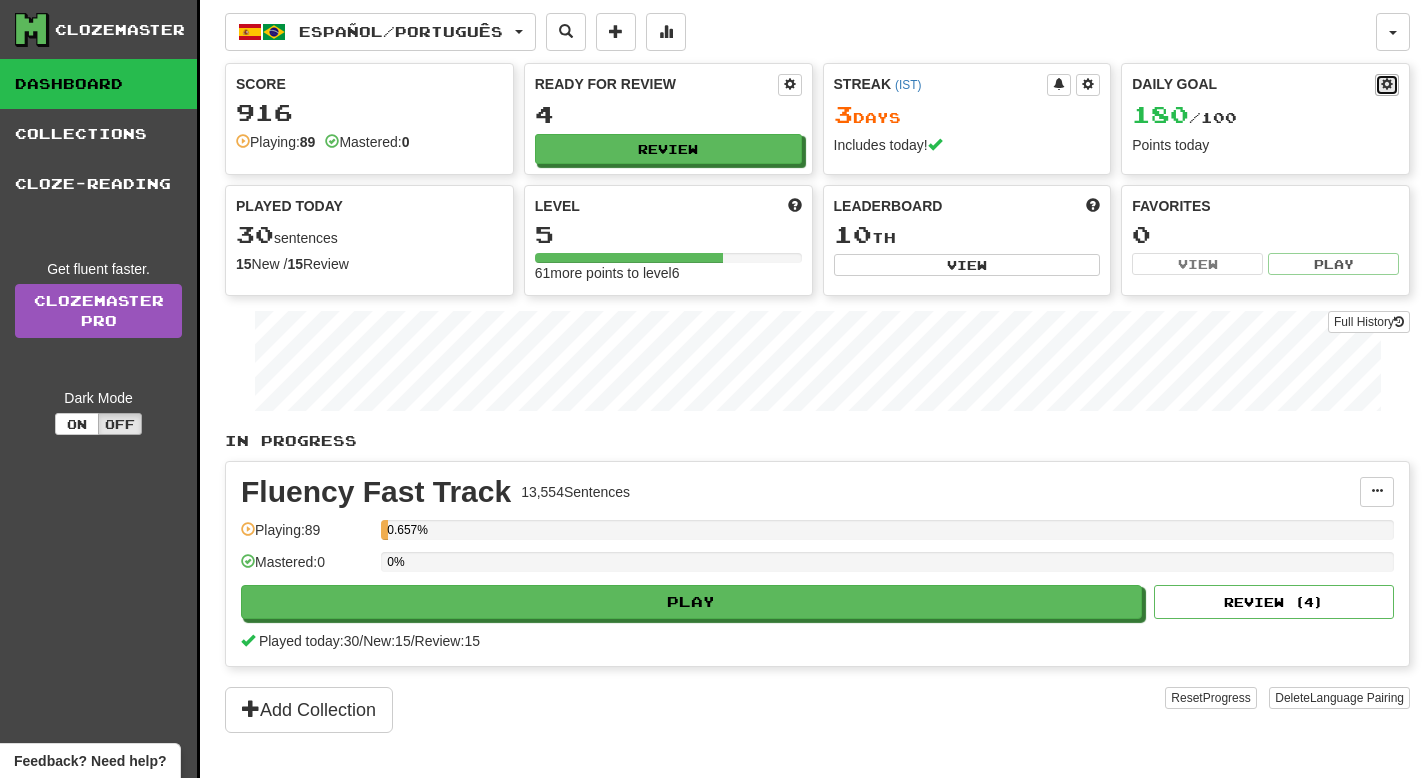 click at bounding box center [1387, 84] 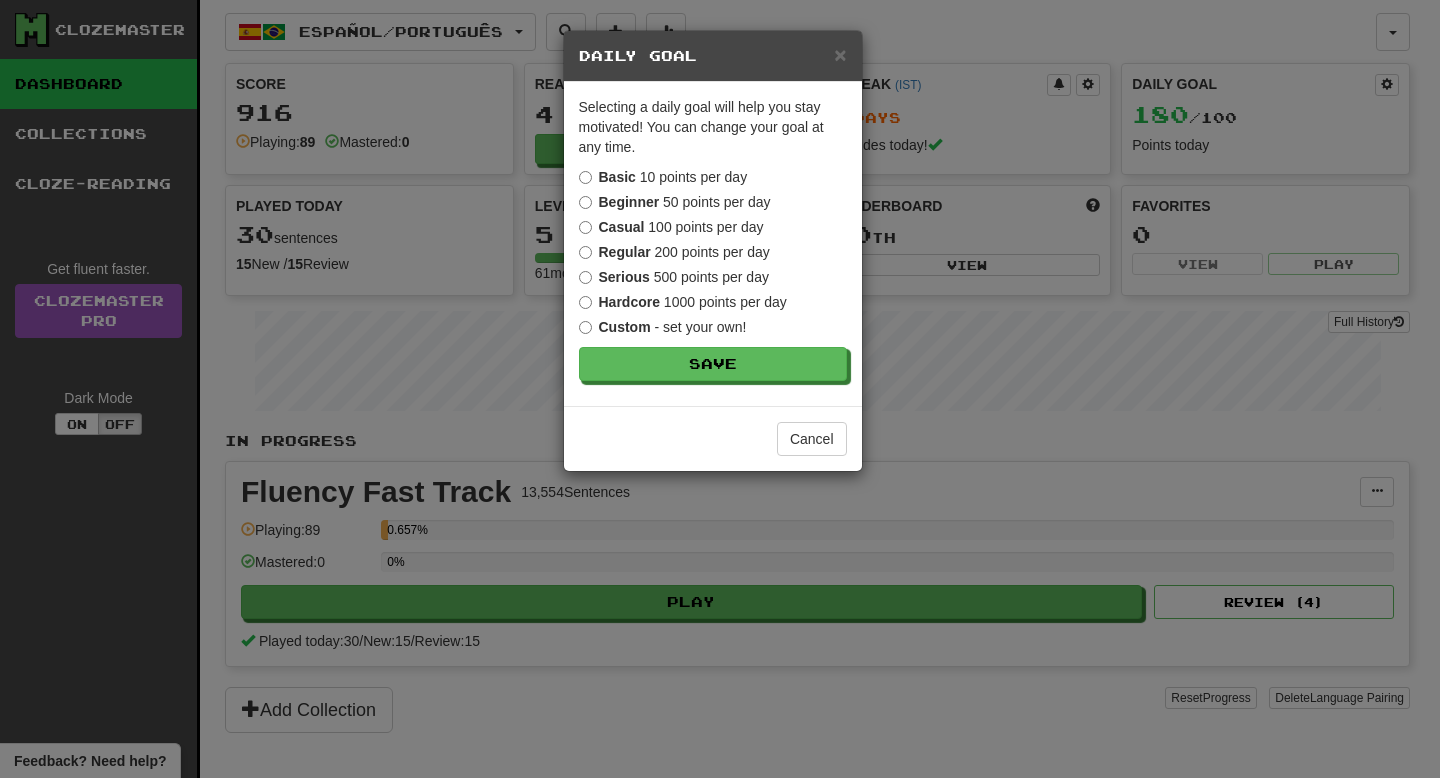 click on "× Daily Goal Selecting a daily goal will help you stay motivated ! You can change your goal at any time. Basic   10 points per day Beginner   50 points per day Casual   100 points per day Regular   200 points per day Serious   500 points per day Hardcore   1000 points per day Custom    - set your own! Save Cancel" at bounding box center [720, 389] 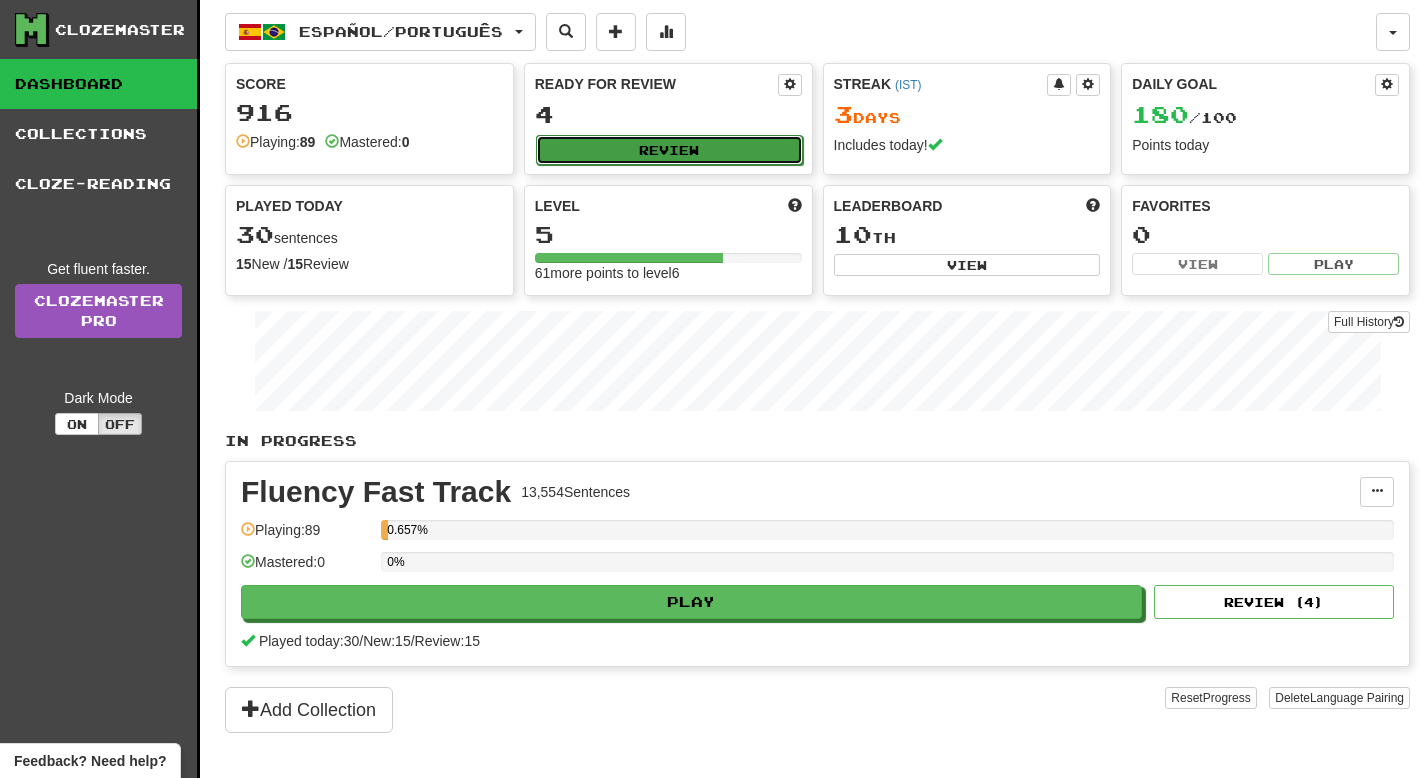 click on "Review" at bounding box center (669, 150) 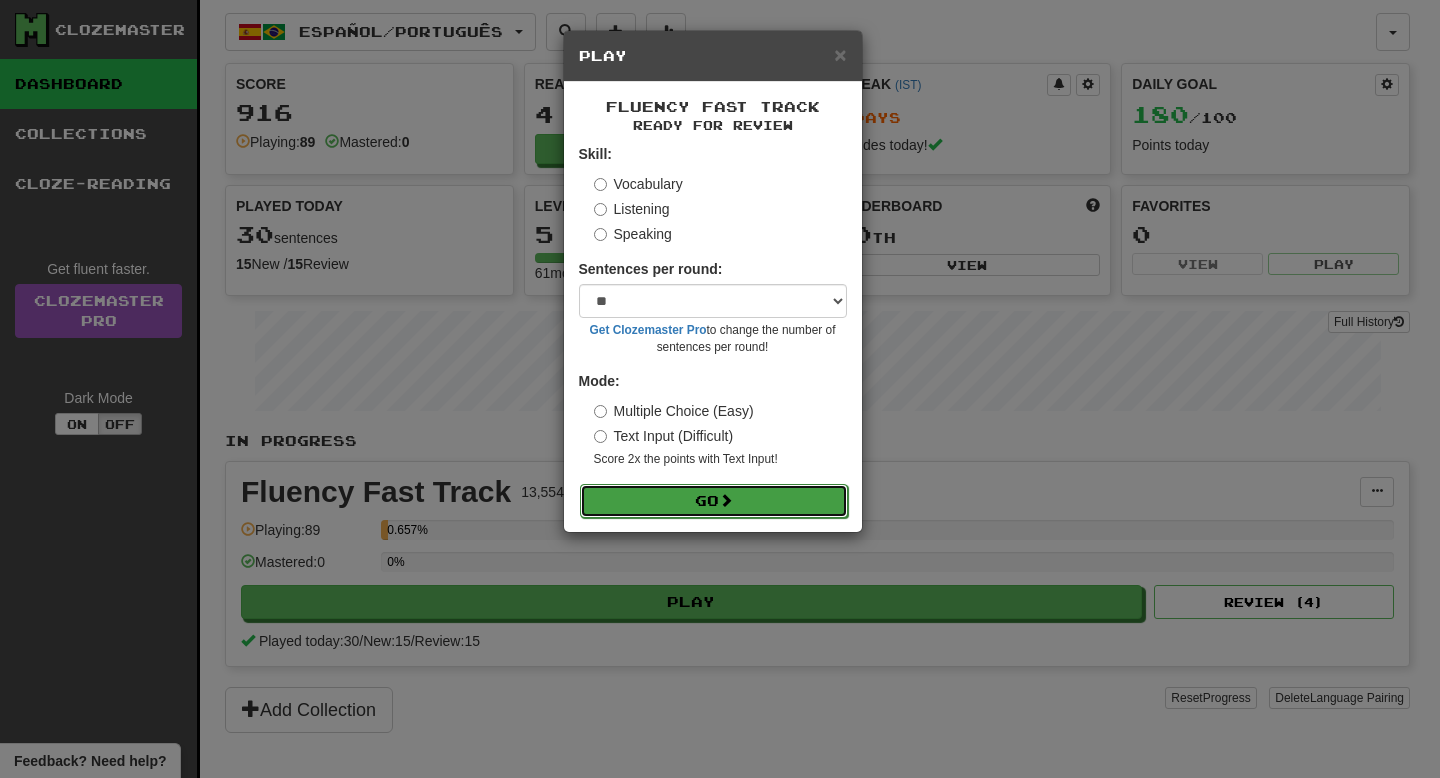 click on "Go" at bounding box center (714, 501) 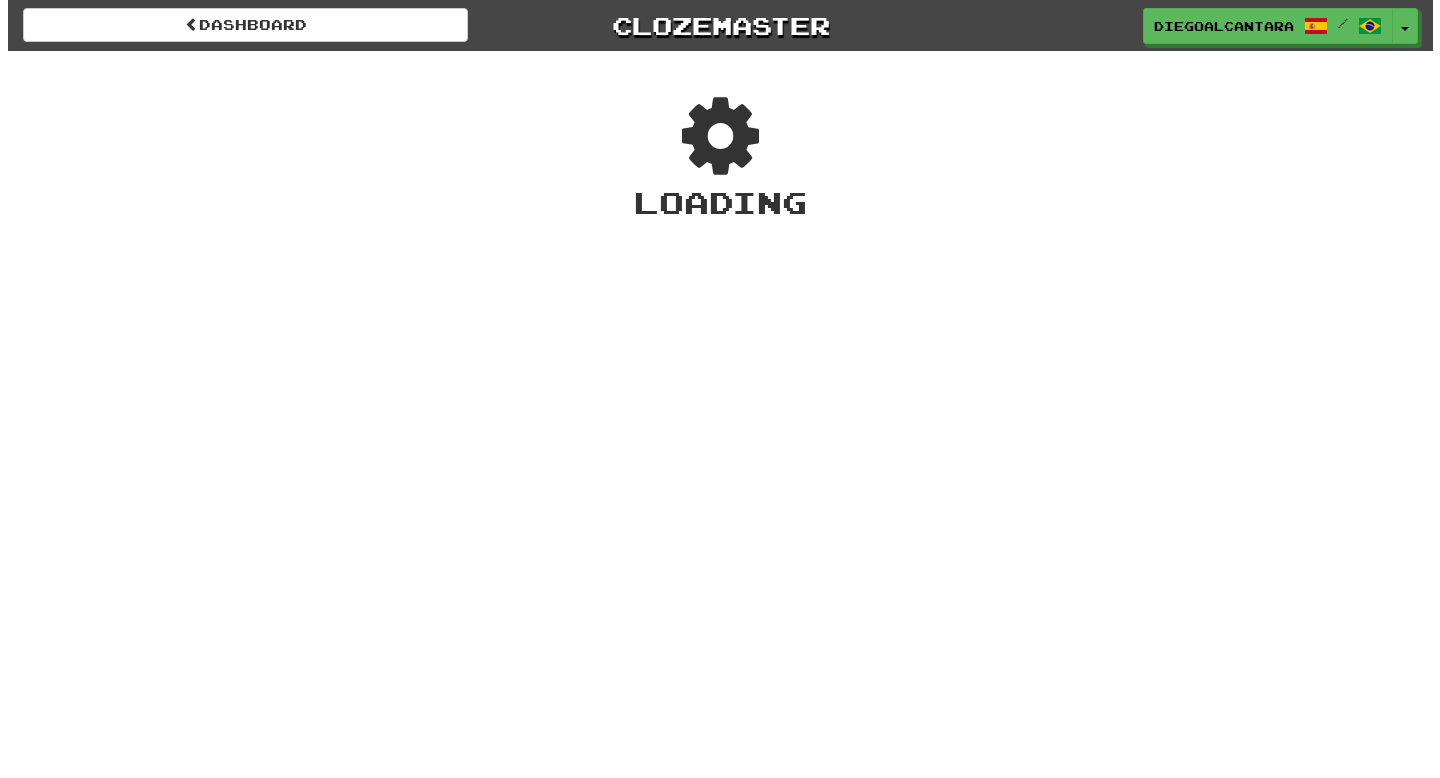 scroll, scrollTop: 0, scrollLeft: 0, axis: both 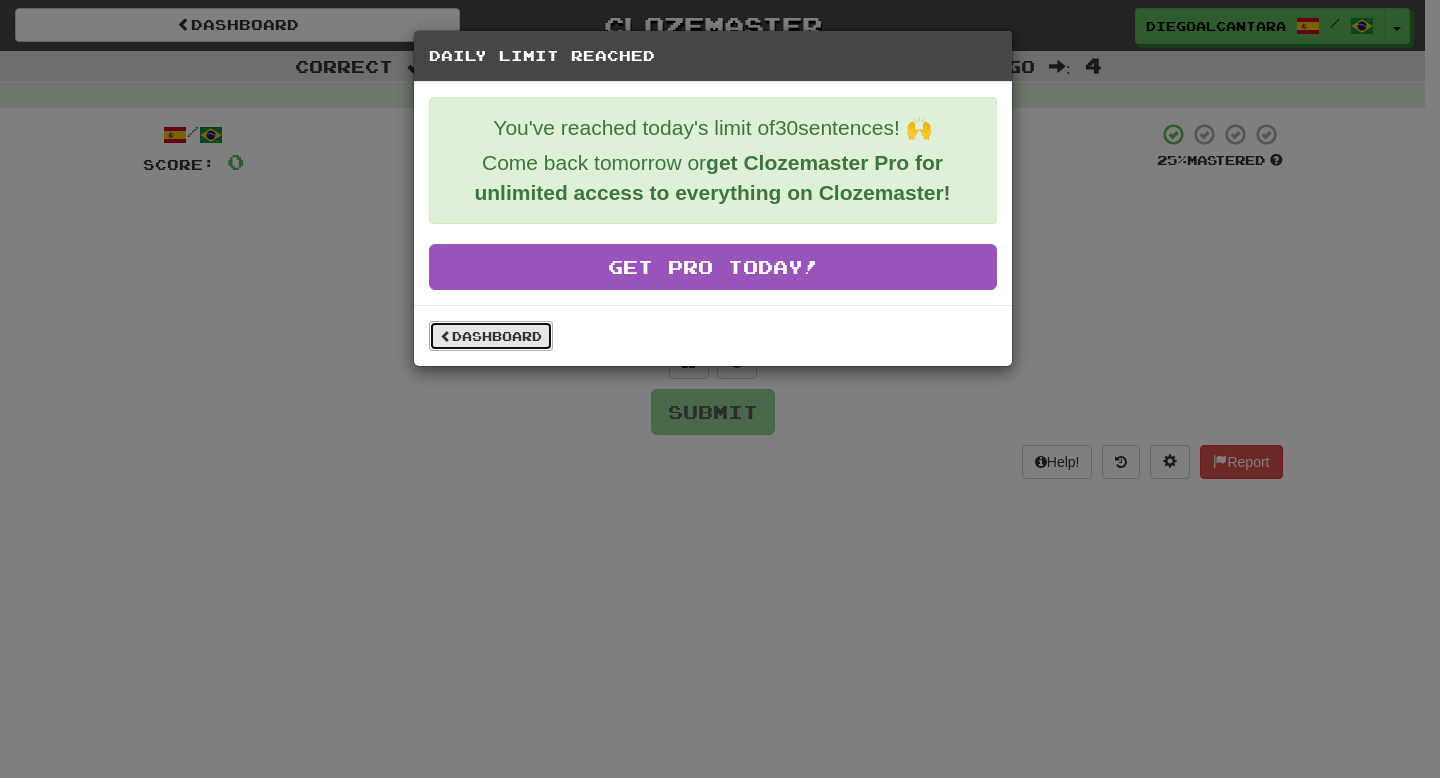 click on "Dashboard" at bounding box center (491, 336) 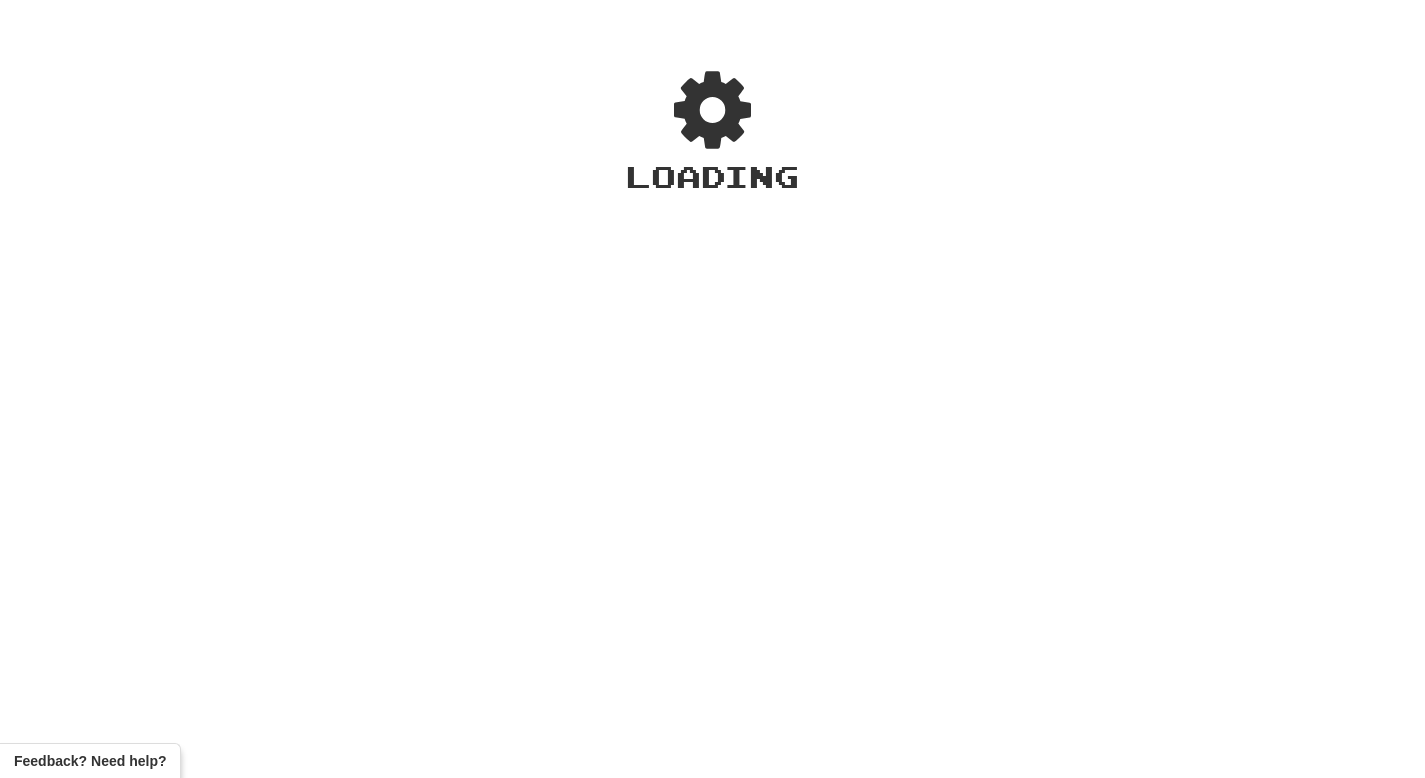 scroll, scrollTop: 0, scrollLeft: 0, axis: both 